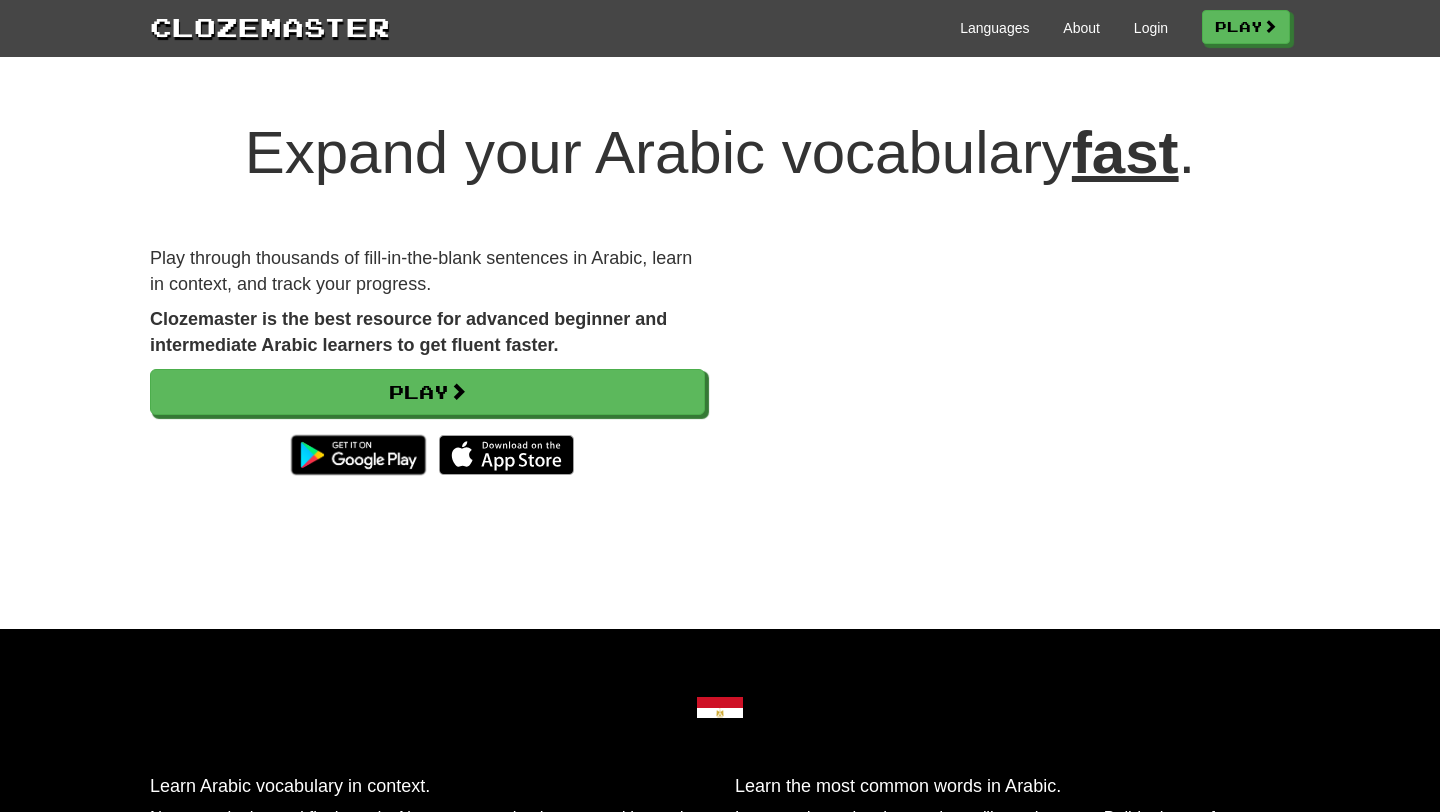 scroll, scrollTop: 0, scrollLeft: 0, axis: both 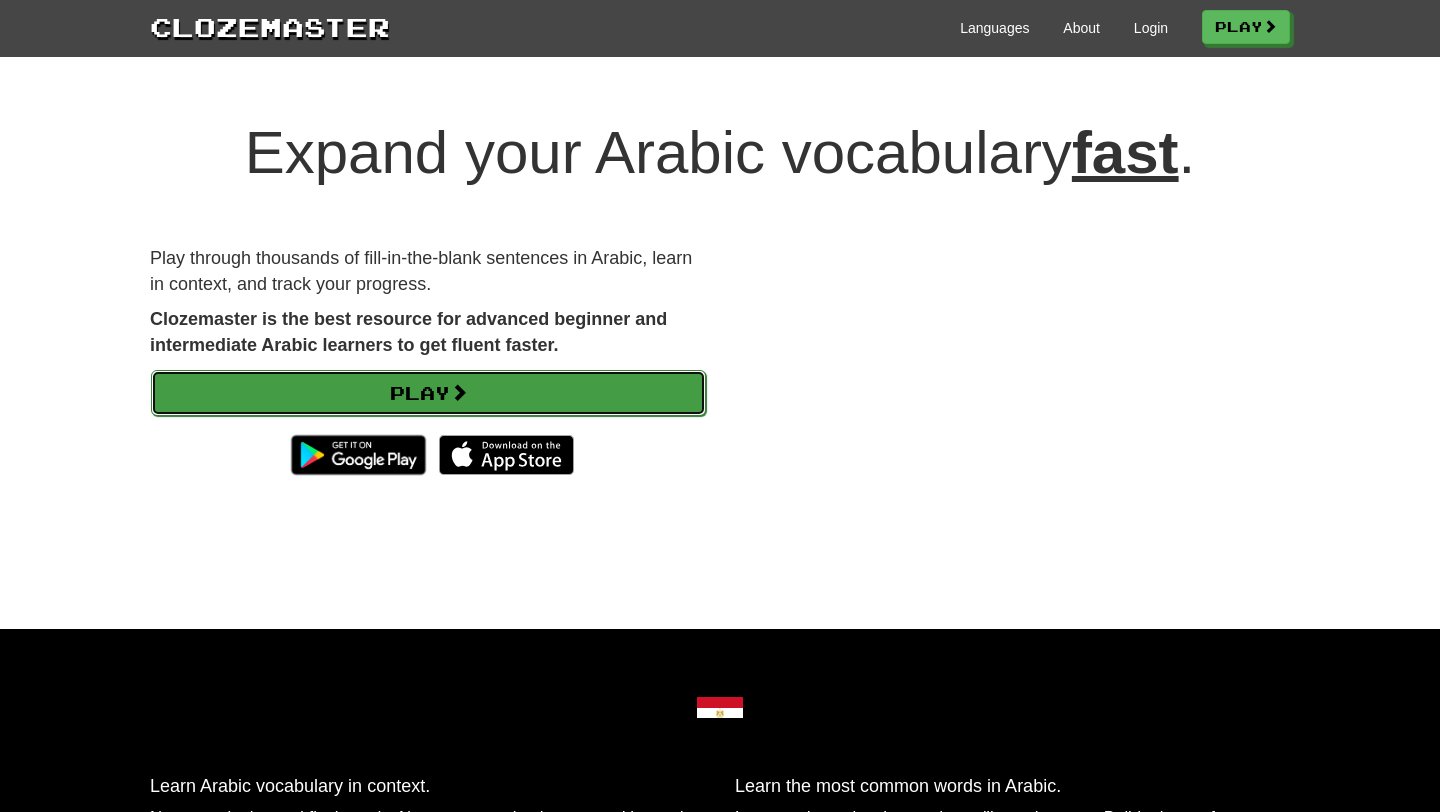 click on "Play" at bounding box center [428, 393] 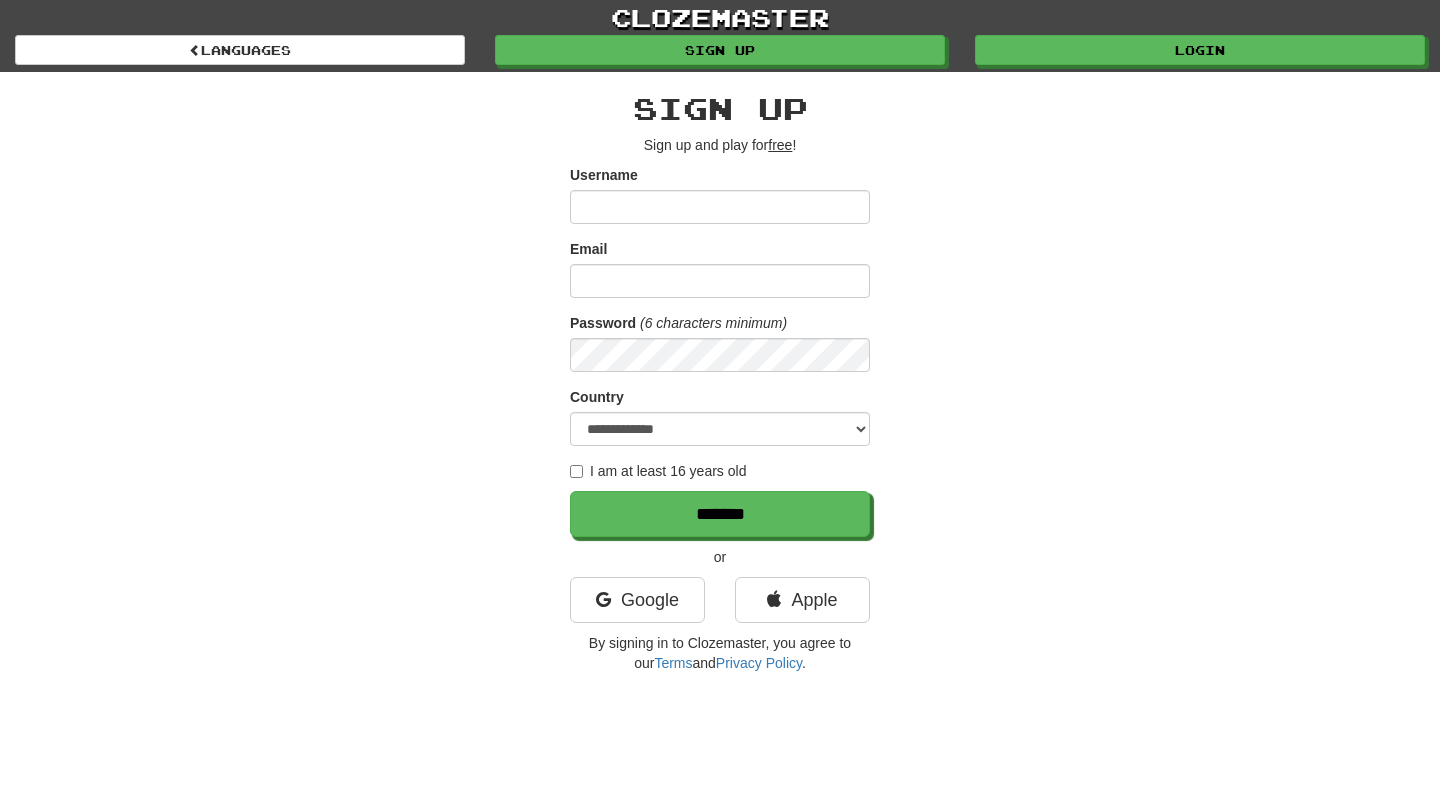 scroll, scrollTop: 0, scrollLeft: 0, axis: both 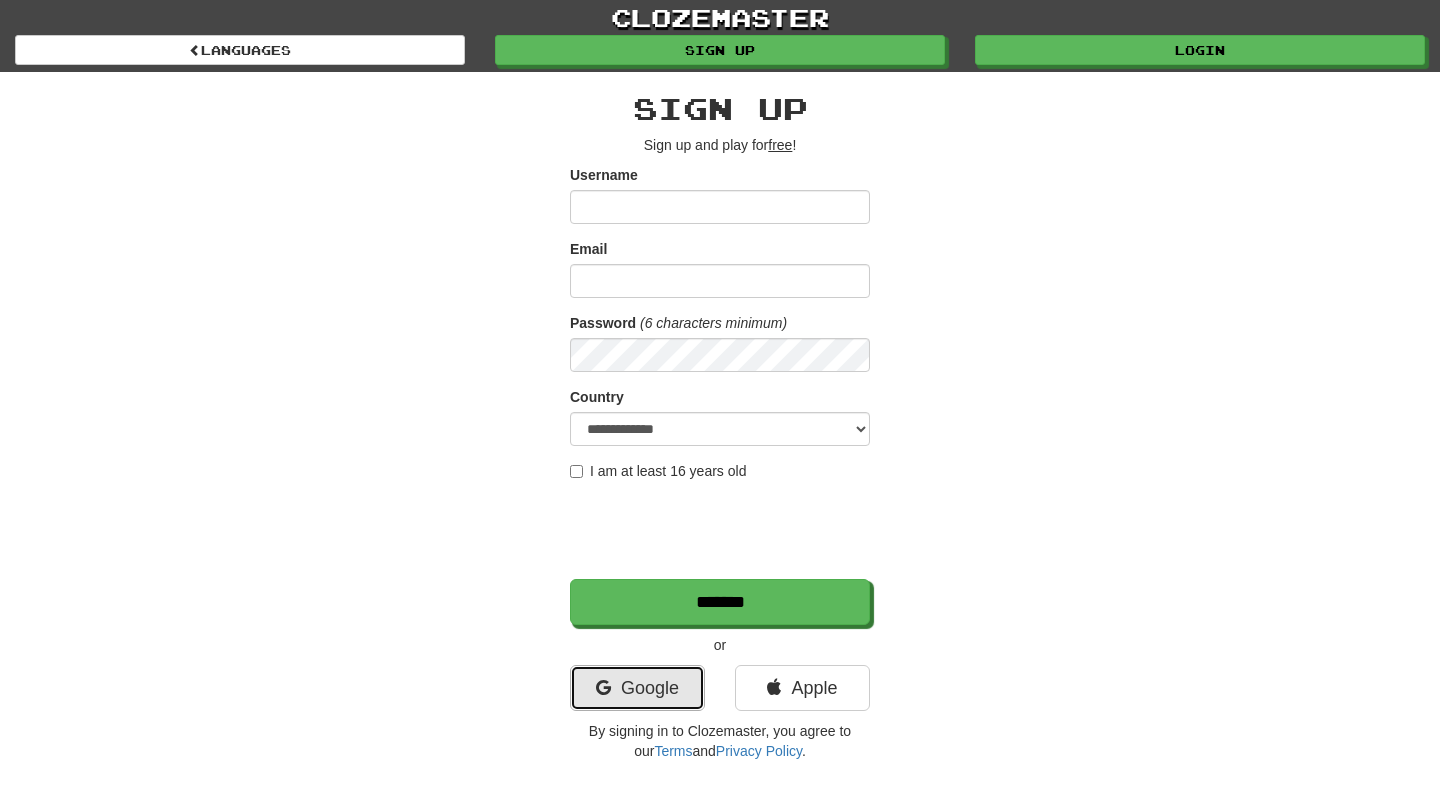 click on "Google" at bounding box center [637, 688] 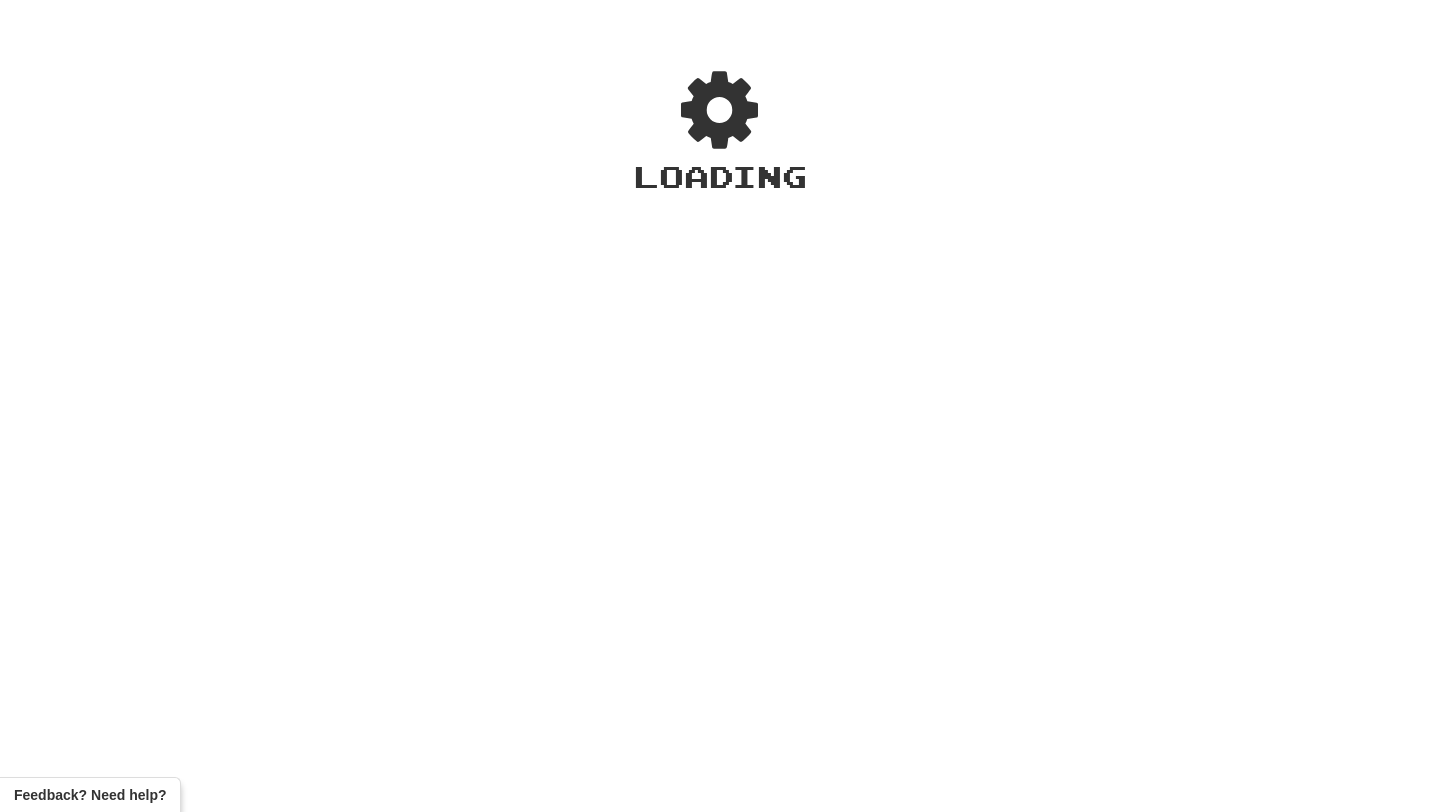 scroll, scrollTop: 0, scrollLeft: 0, axis: both 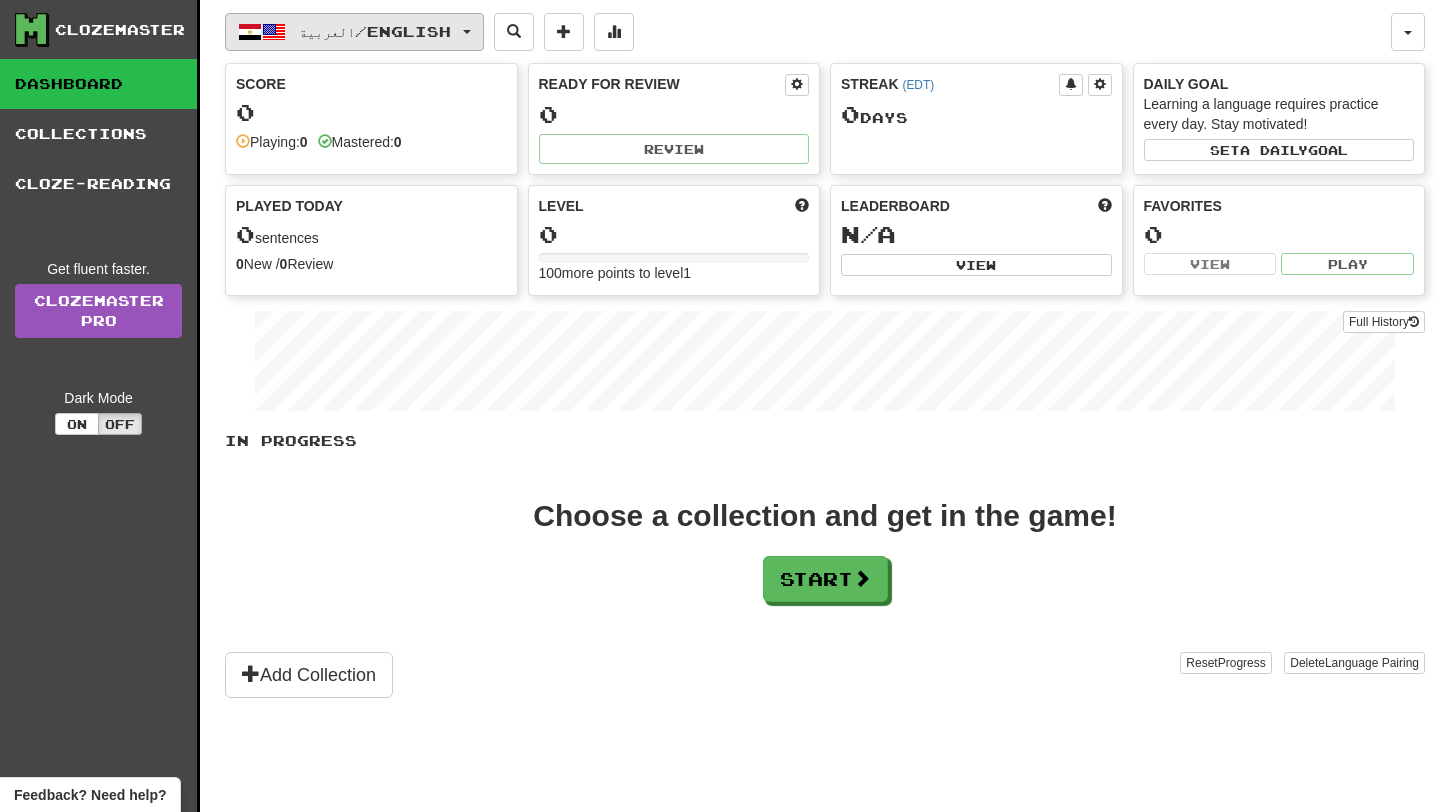 click at bounding box center (467, 32) 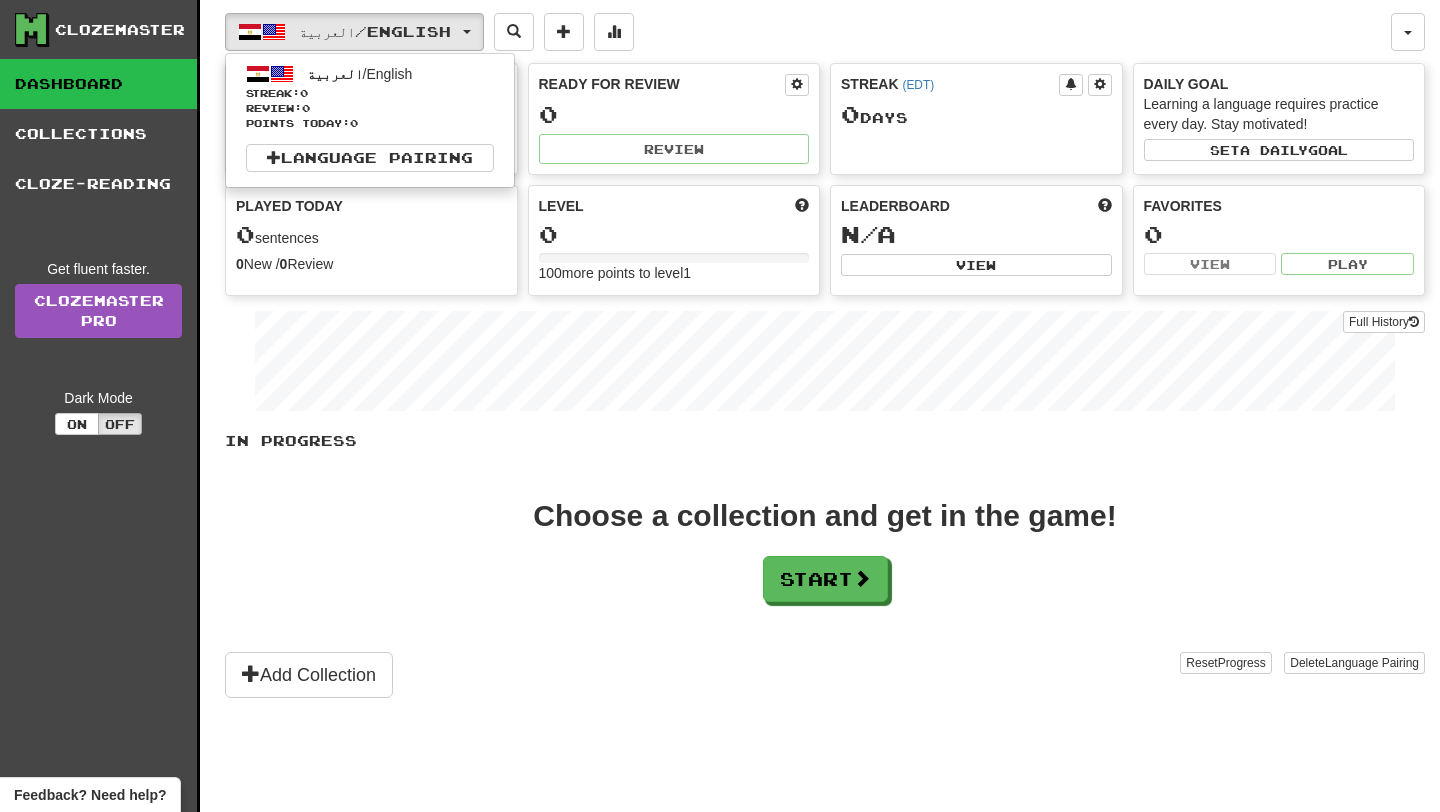 click on "العربية  /  English العربية  /  English Streak:  0   Review:  0 Points today:  0  Language Pairing" at bounding box center (808, 32) 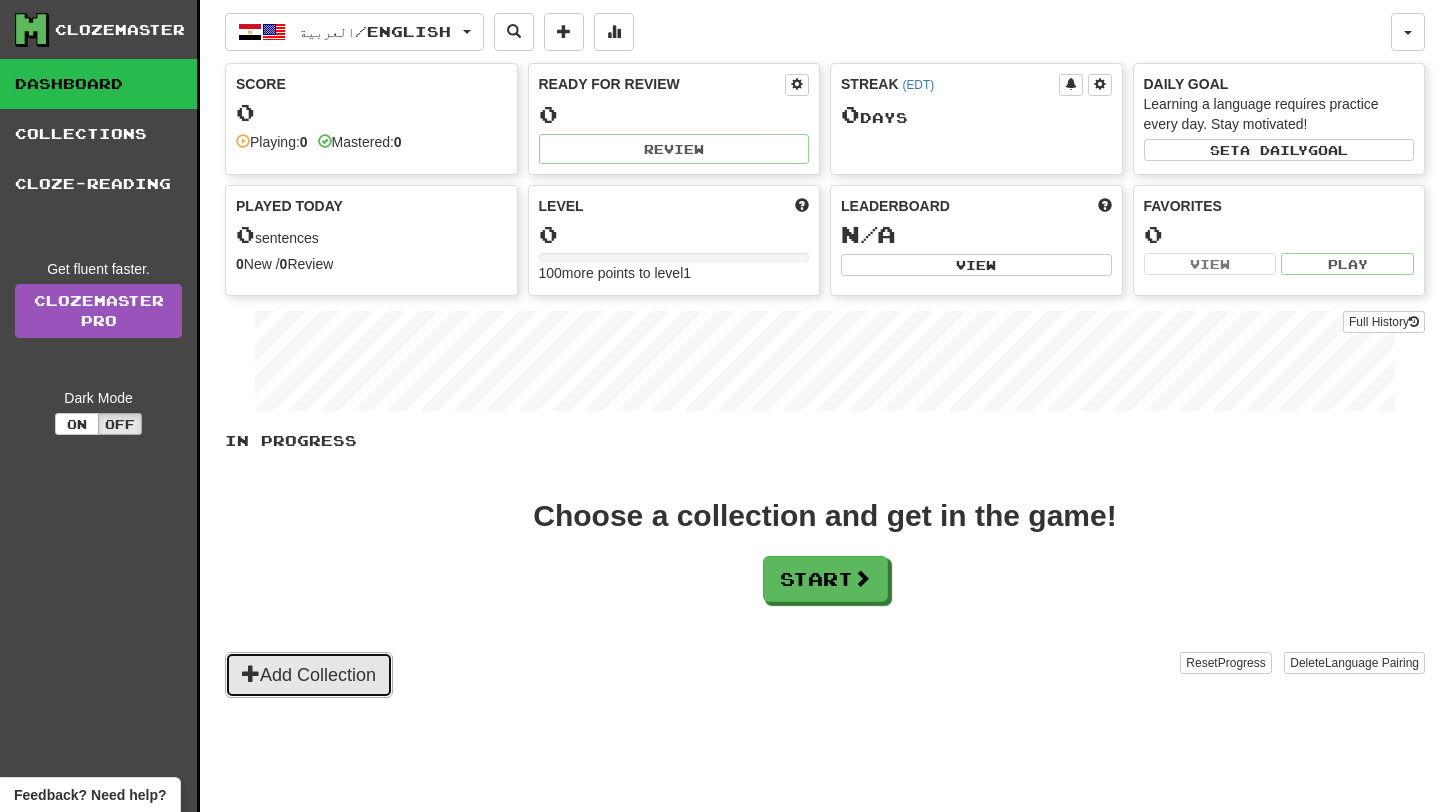 click on "Add Collection" at bounding box center [309, 675] 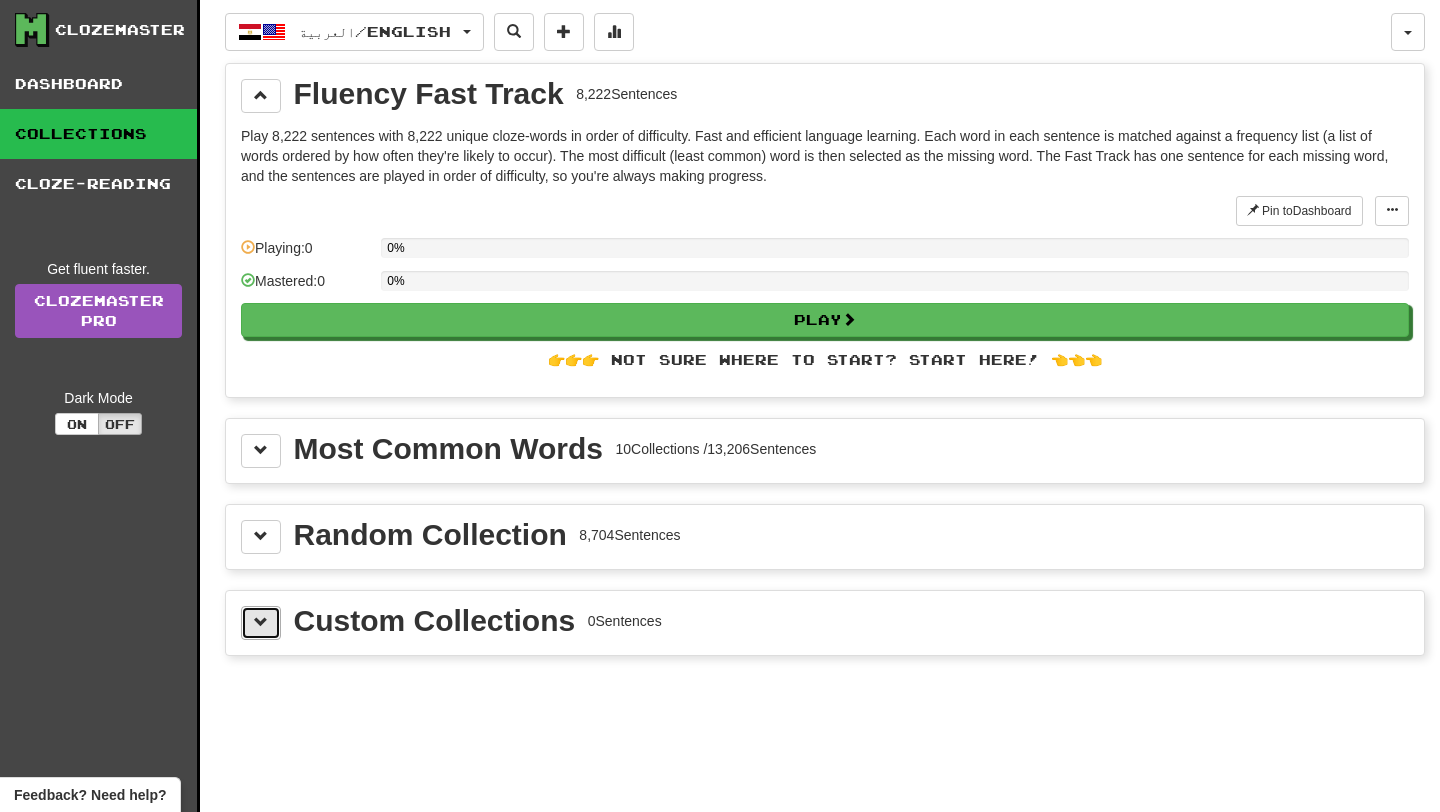click at bounding box center [261, 622] 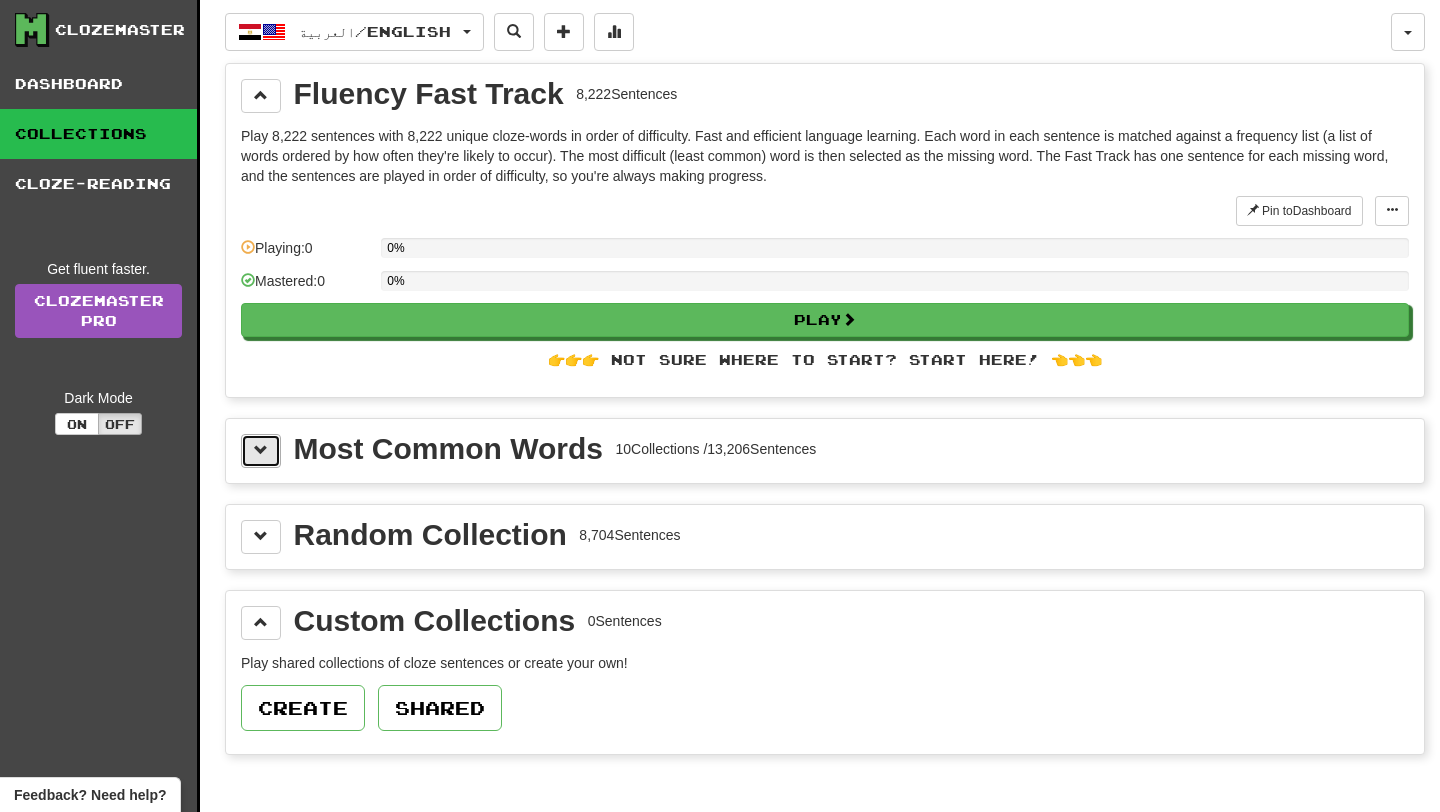 click at bounding box center [261, 450] 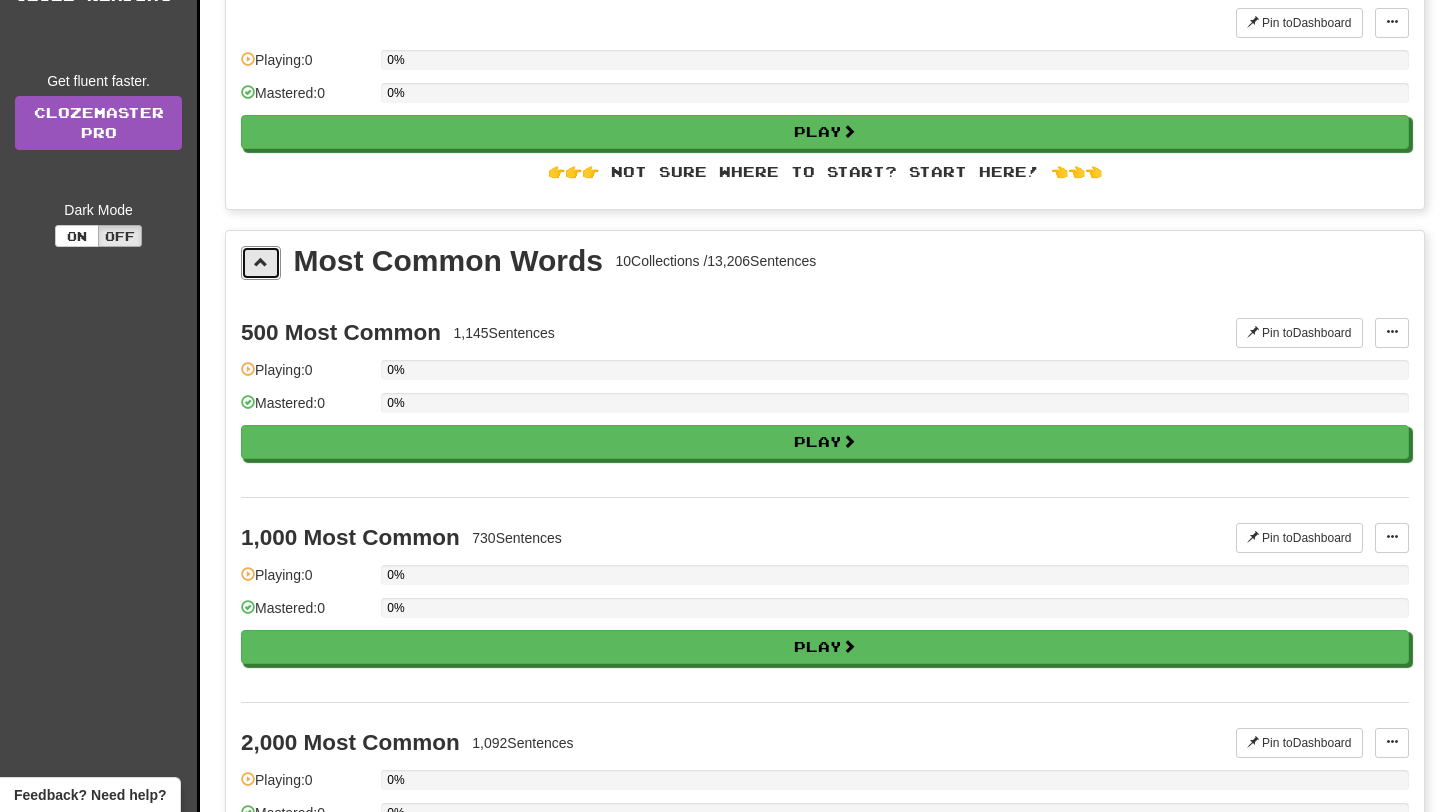 scroll, scrollTop: 181, scrollLeft: 0, axis: vertical 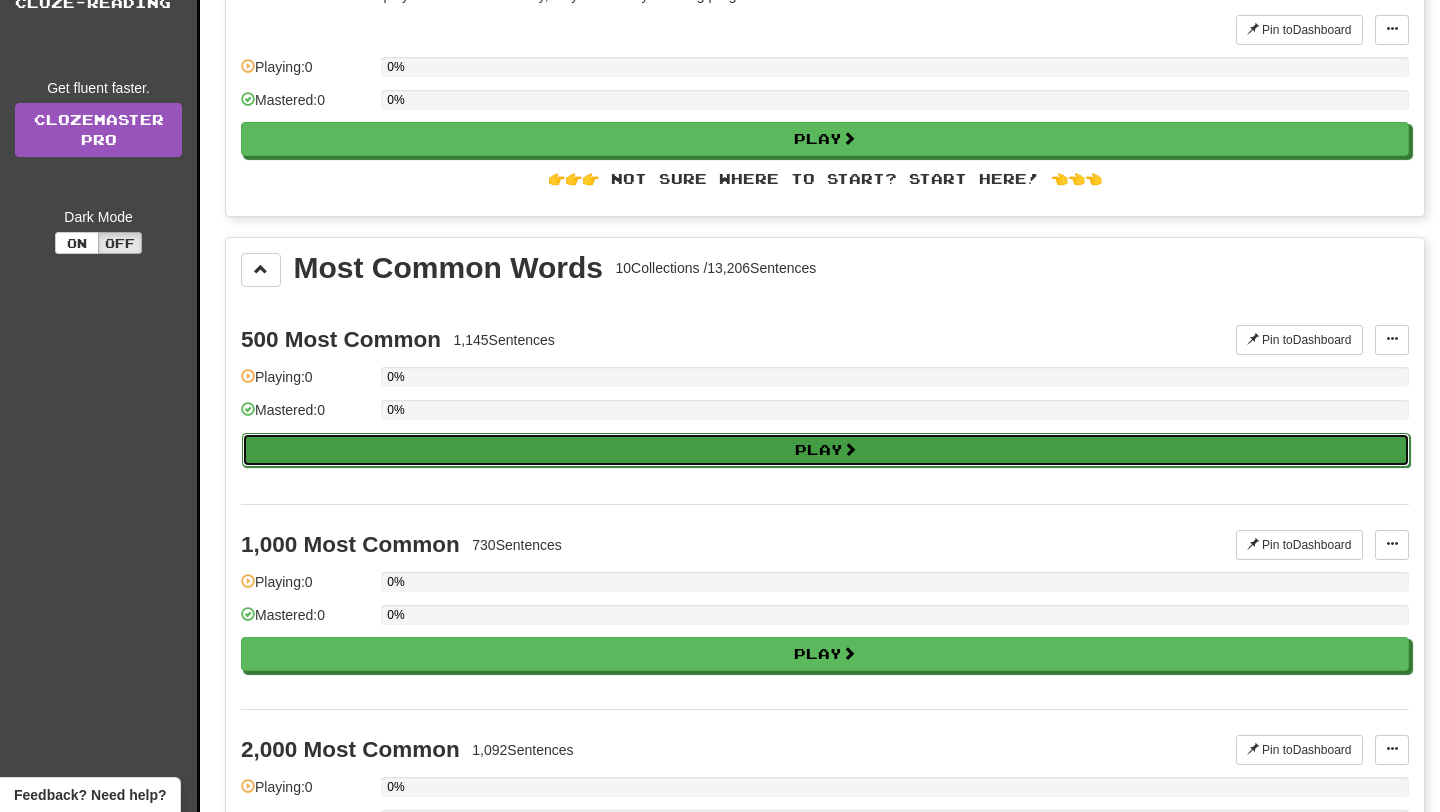 click on "Play" at bounding box center (826, 450) 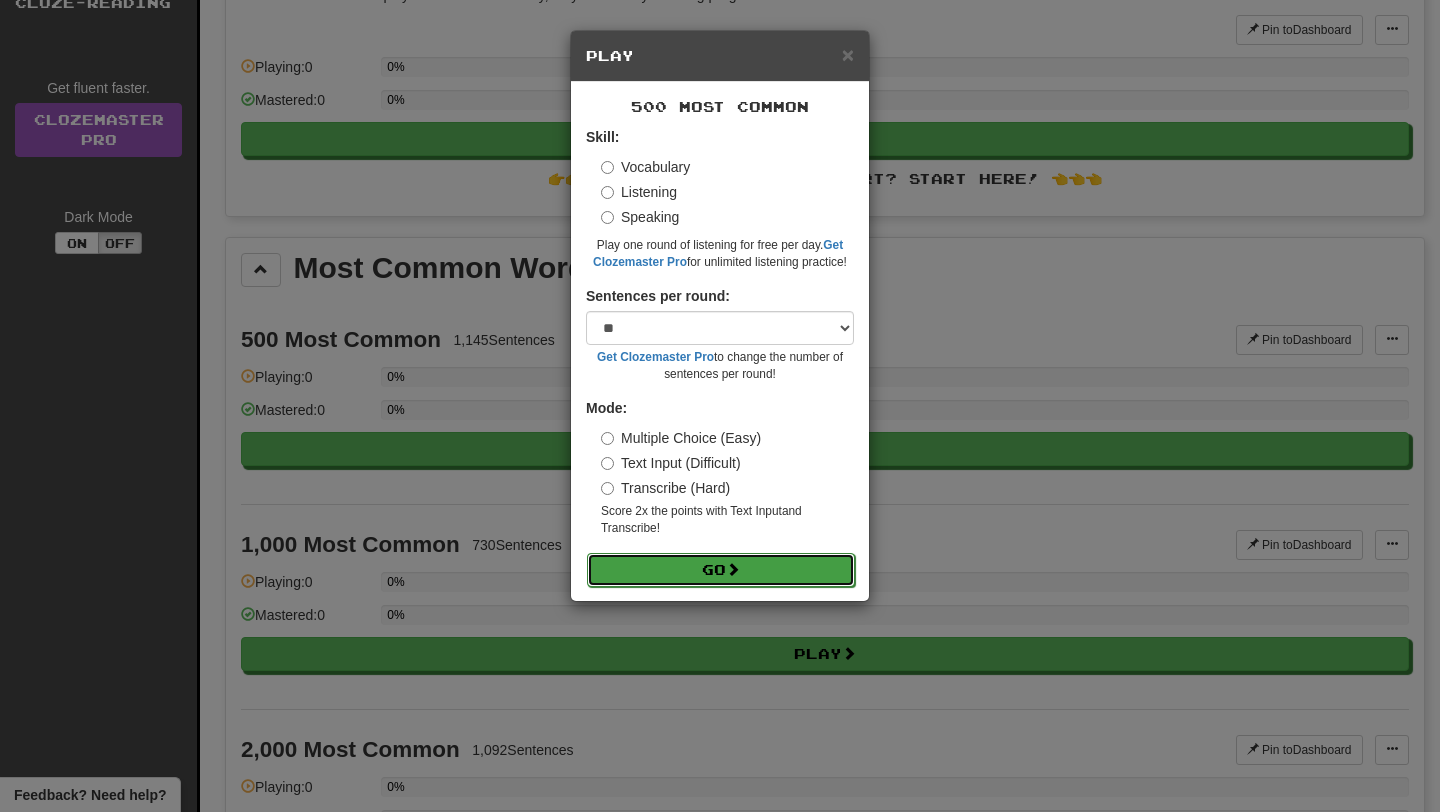 click on "Go" at bounding box center (721, 570) 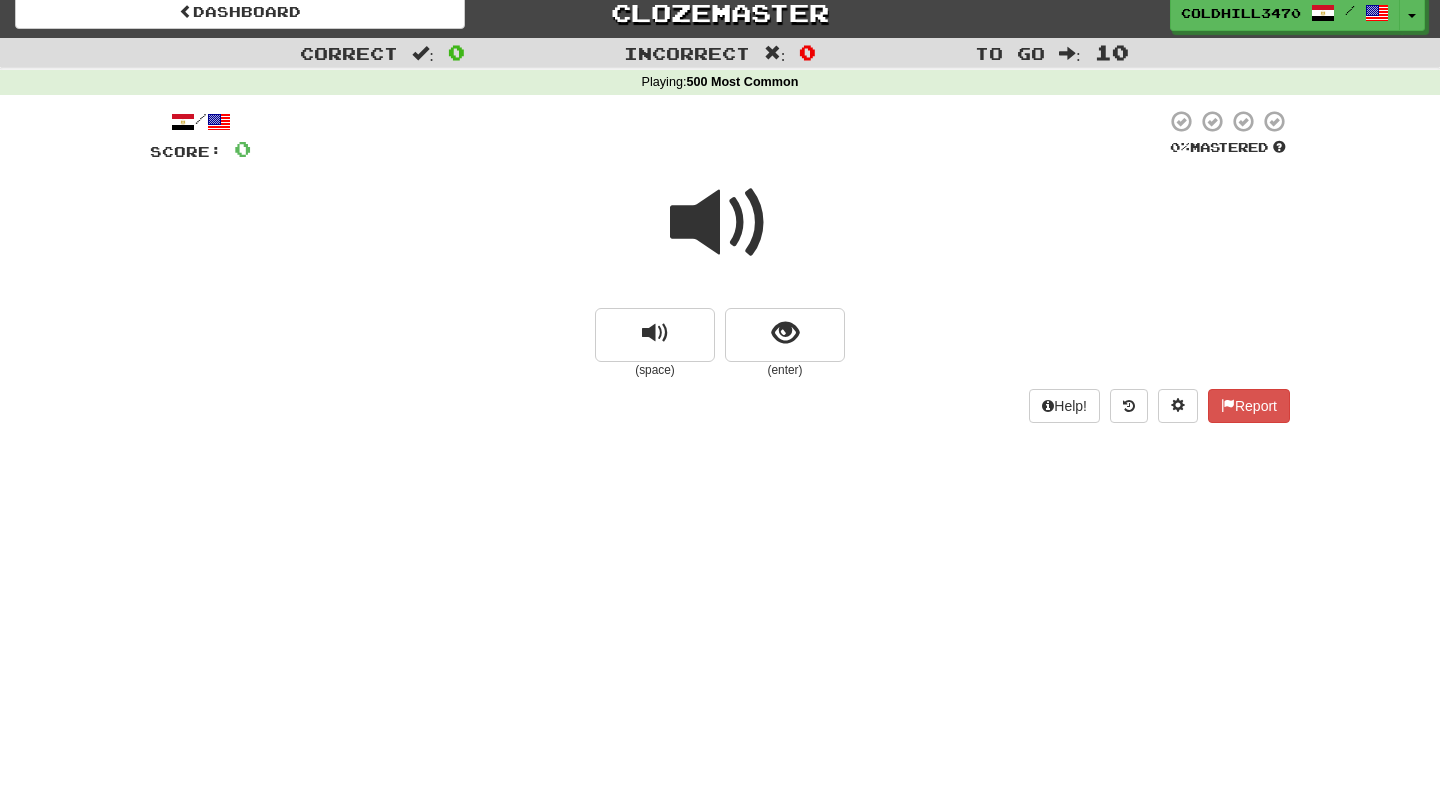 scroll, scrollTop: 0, scrollLeft: 0, axis: both 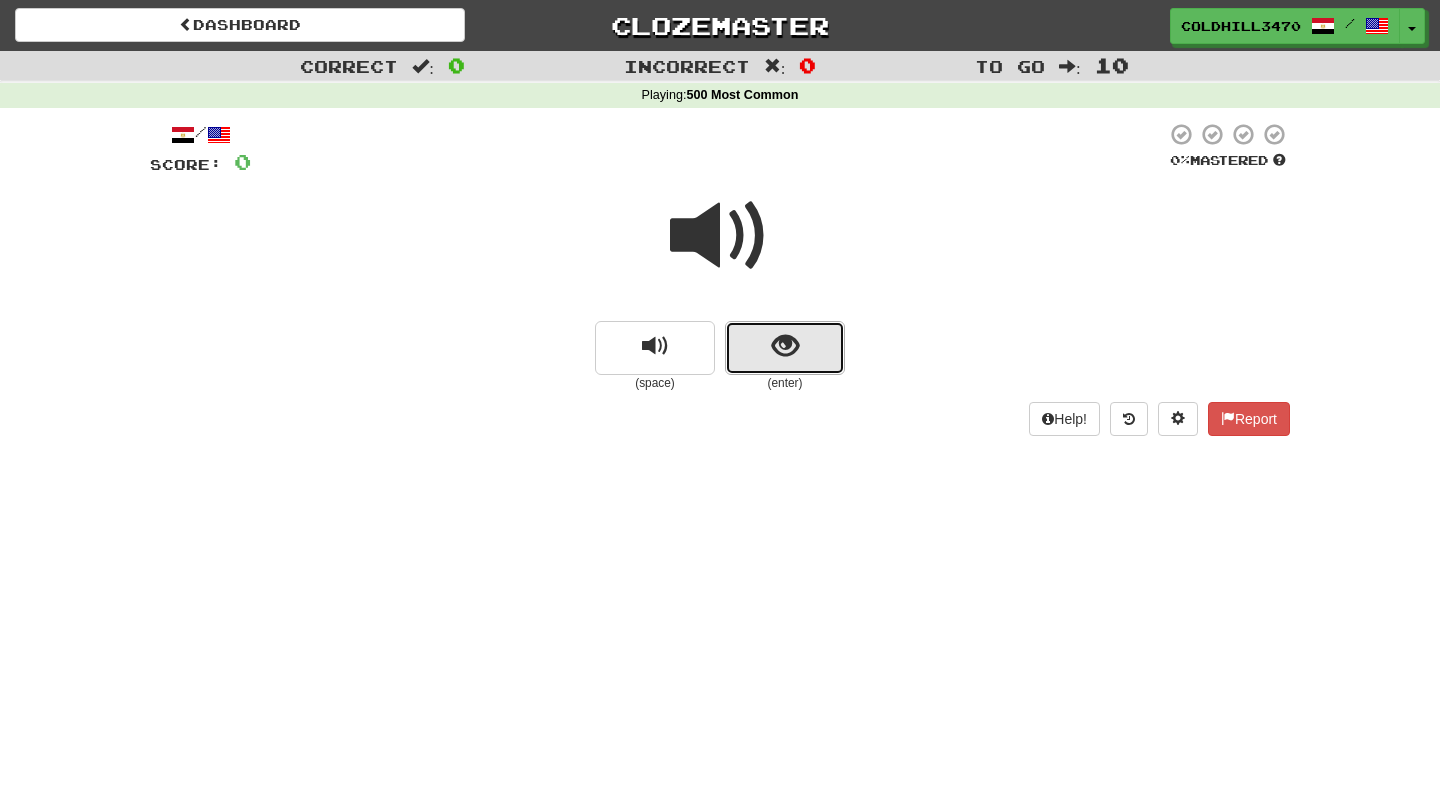 click at bounding box center (785, 346) 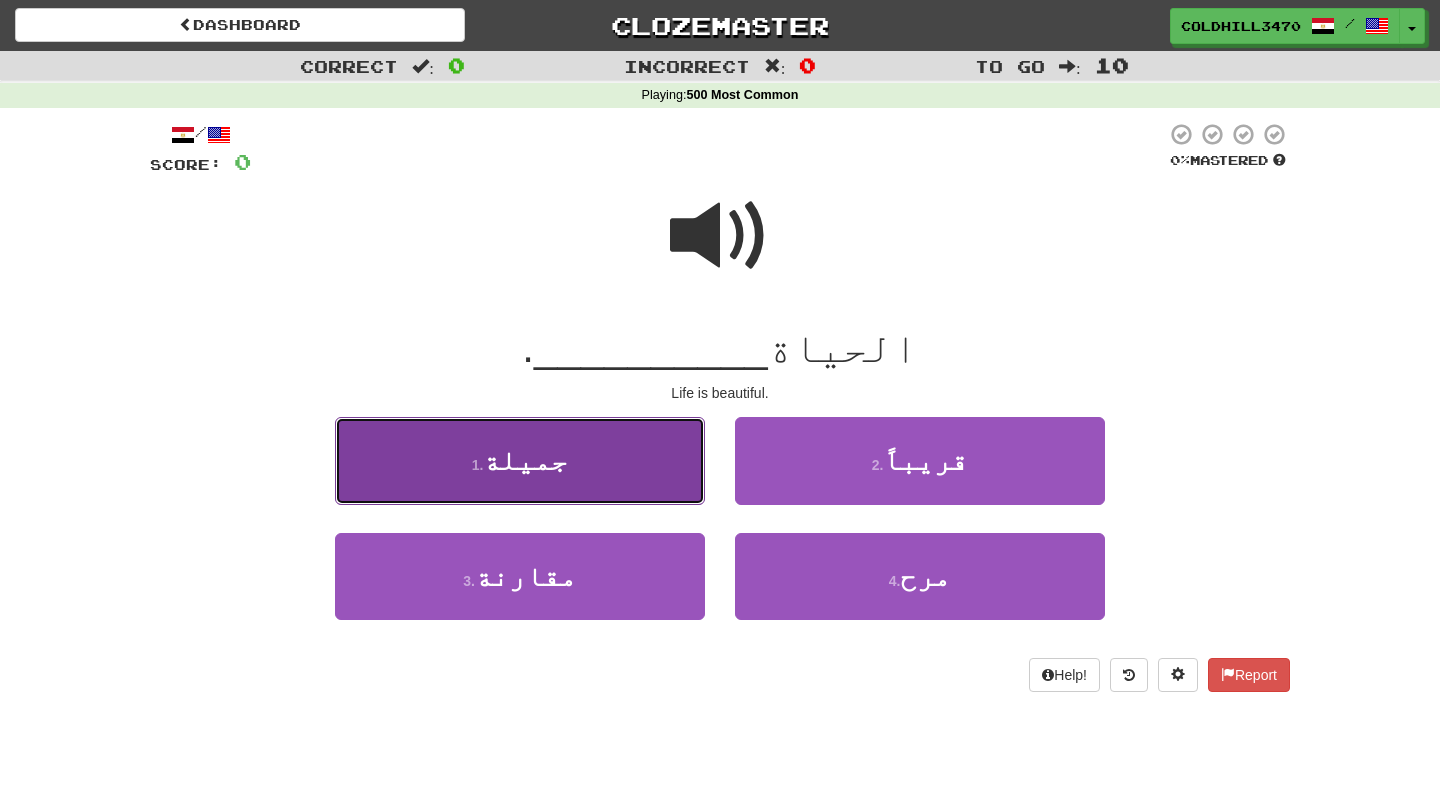 click on "جميلة" at bounding box center (525, 460) 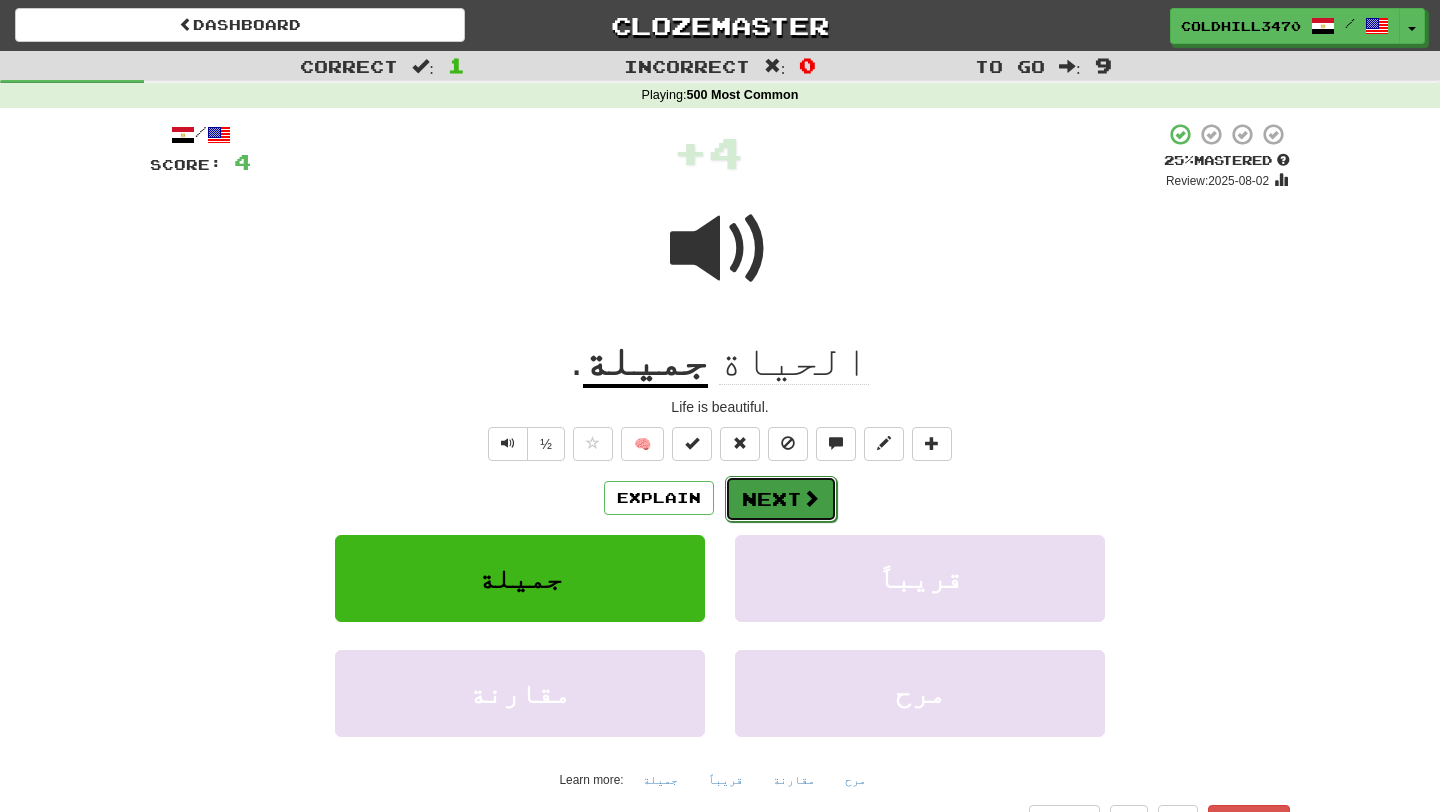 click on "Next" at bounding box center [781, 499] 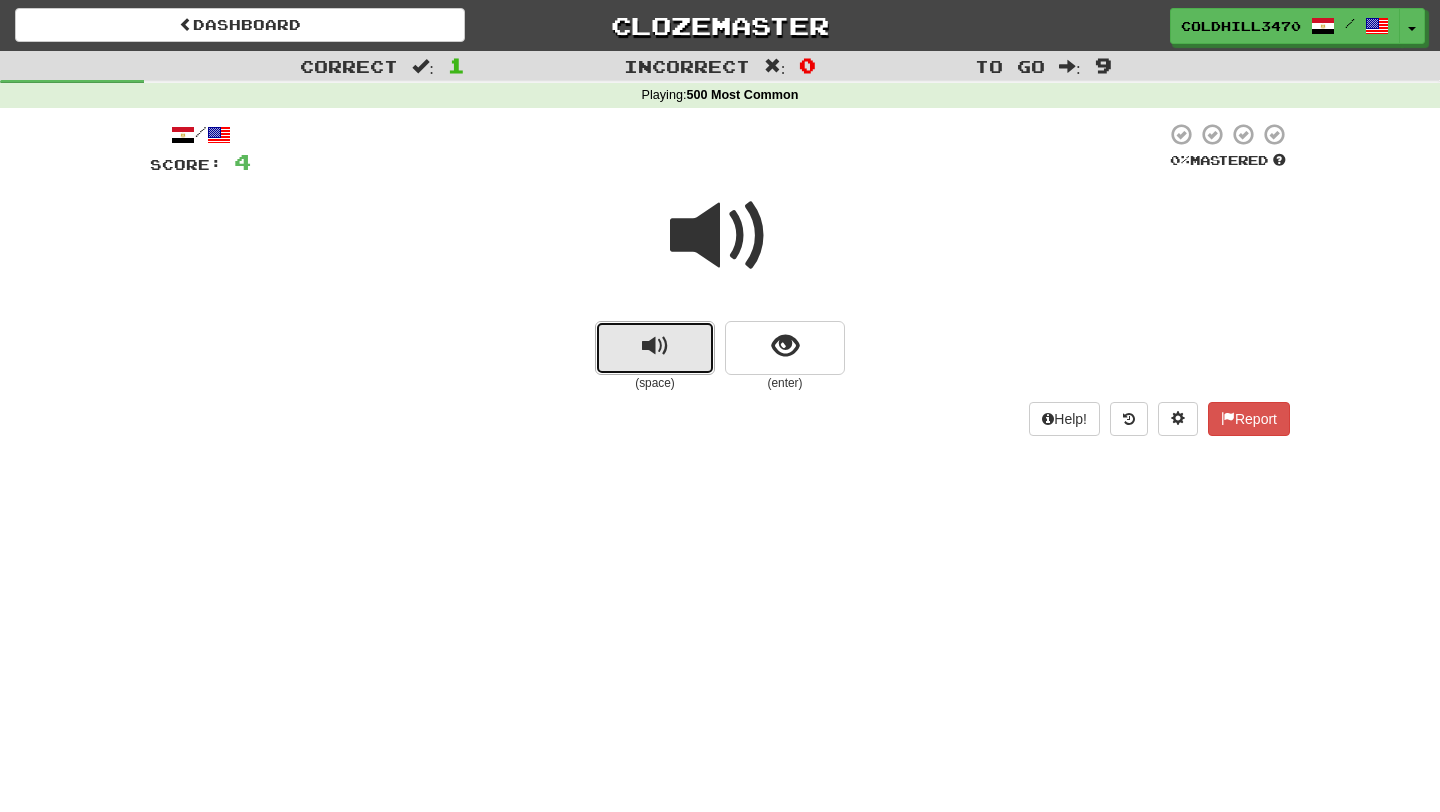 click at bounding box center [655, 346] 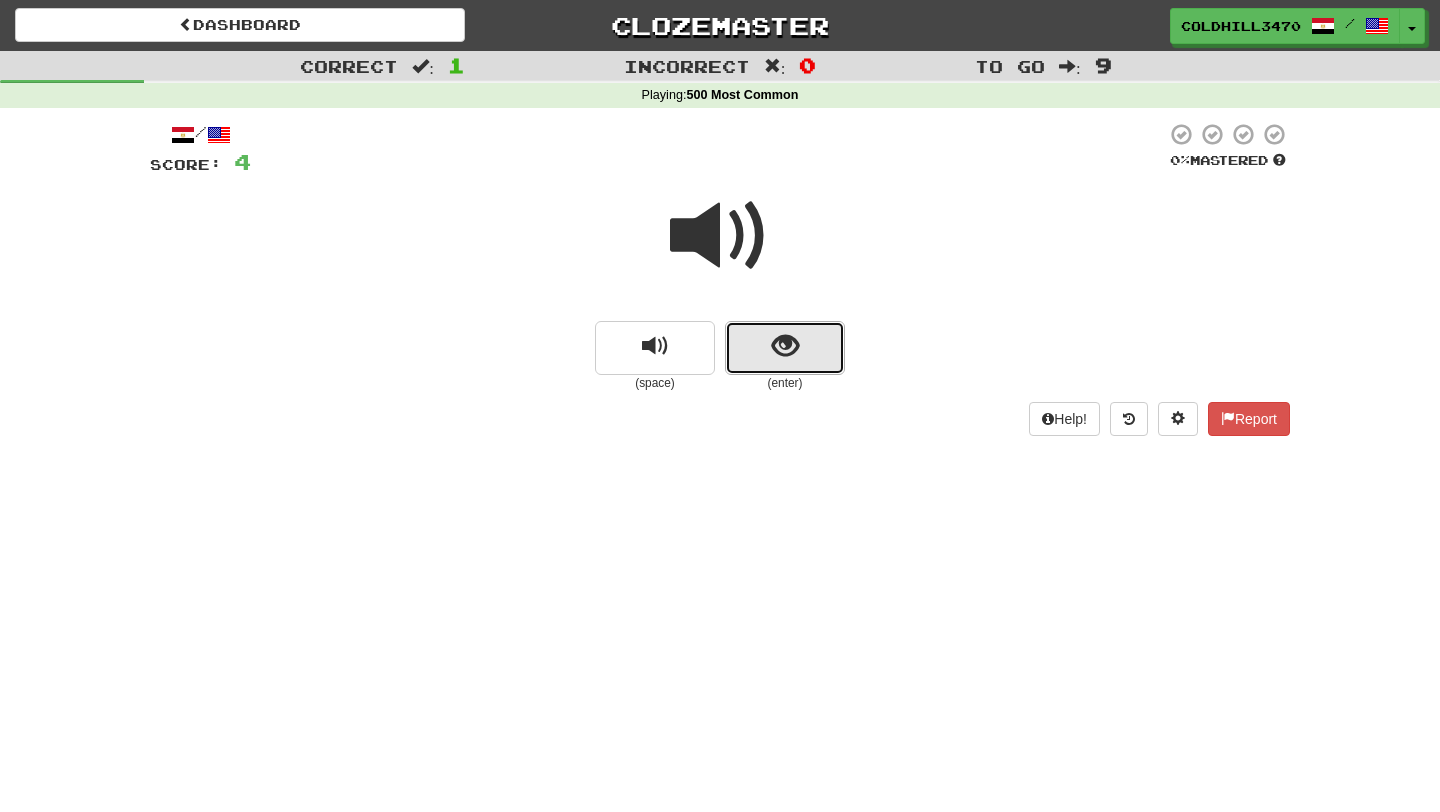 click at bounding box center (785, 348) 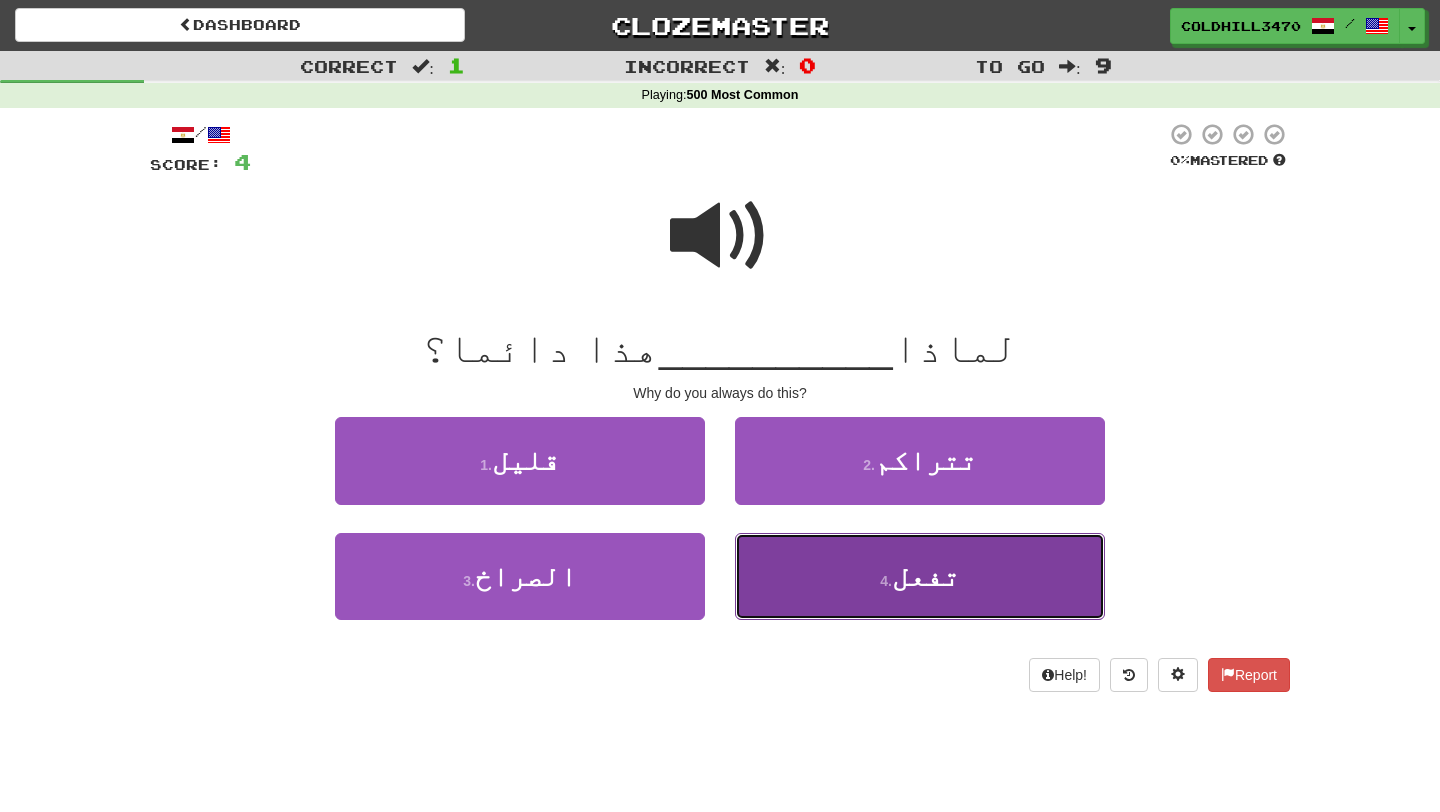 click on "4 .  تفعل" at bounding box center (920, 576) 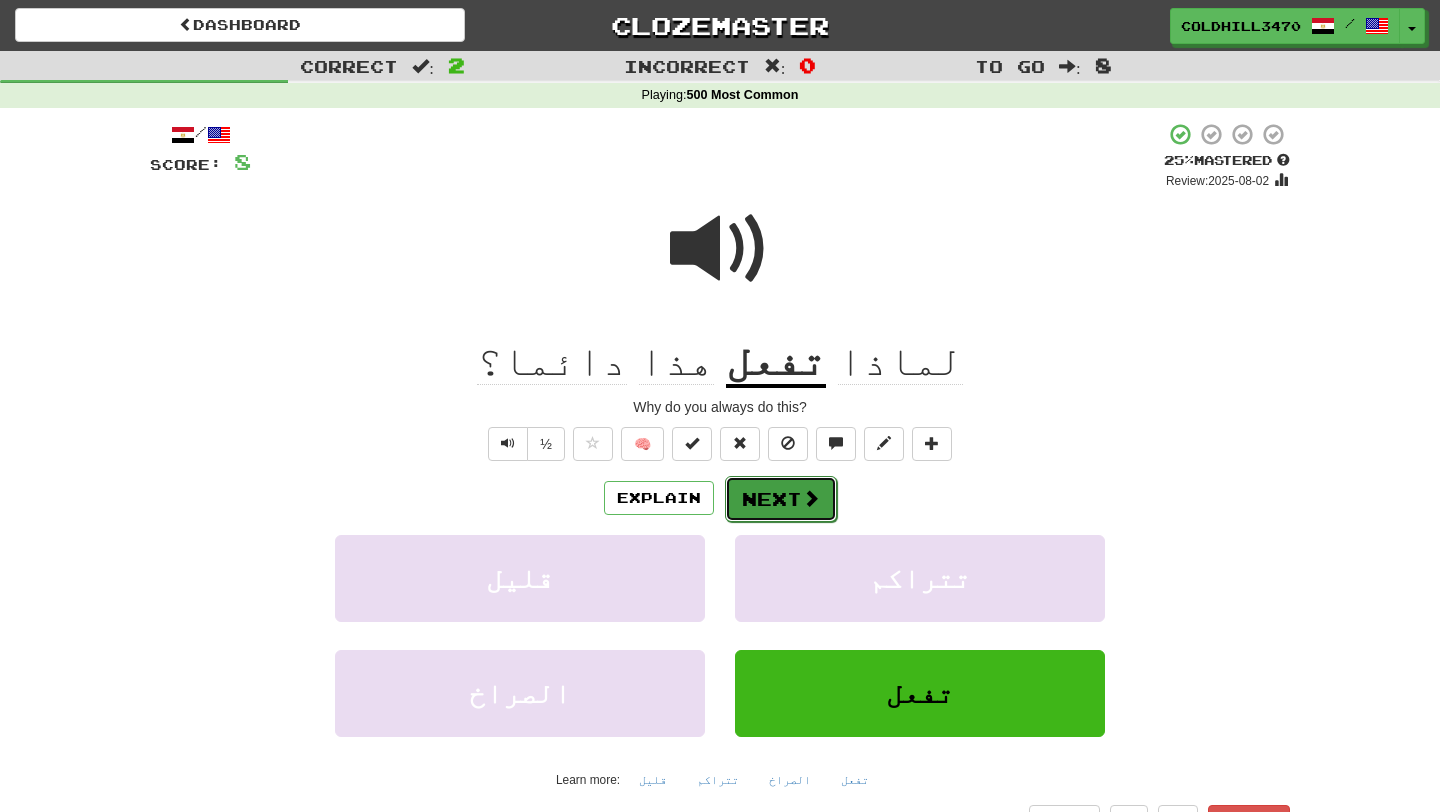 click on "Next" at bounding box center (781, 499) 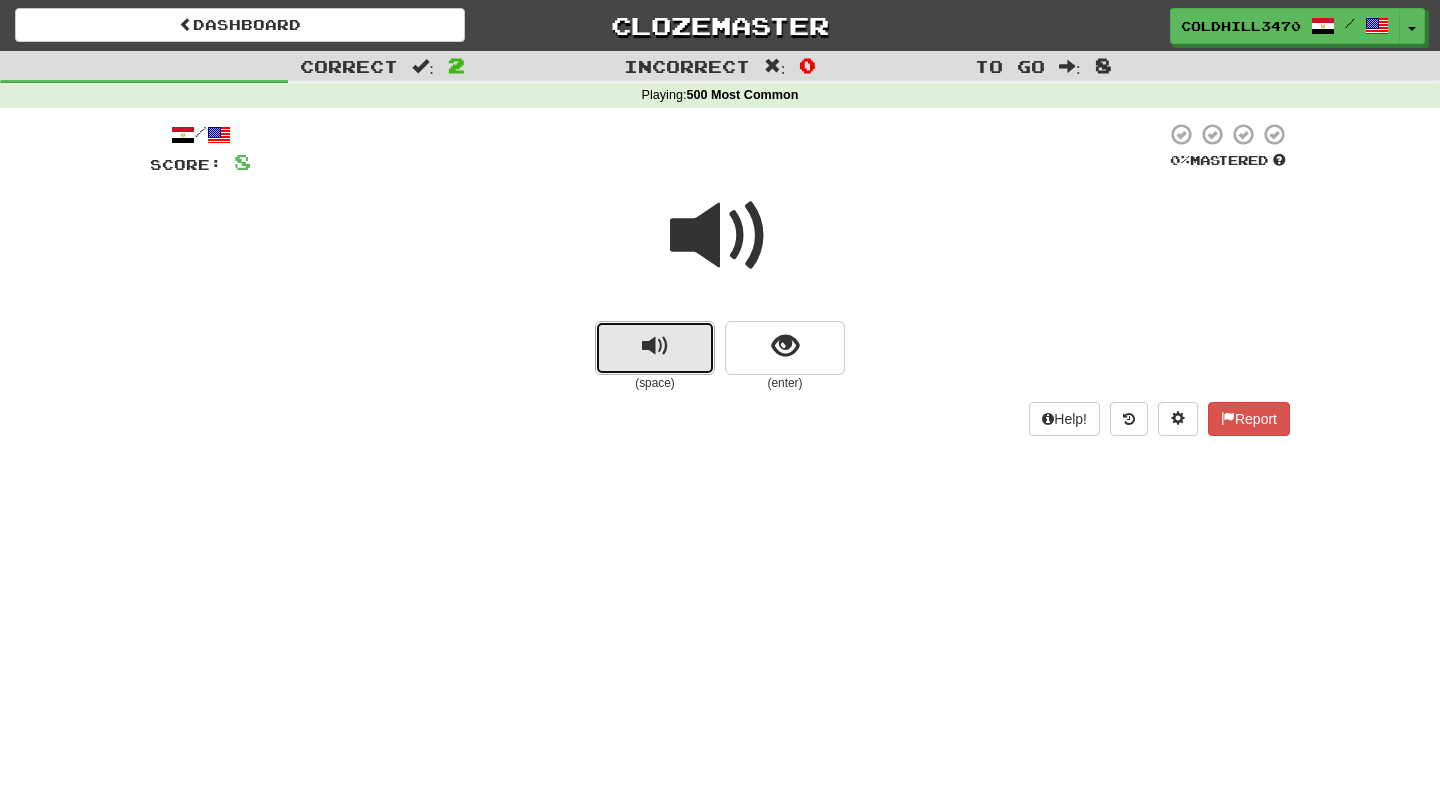 click at bounding box center [655, 348] 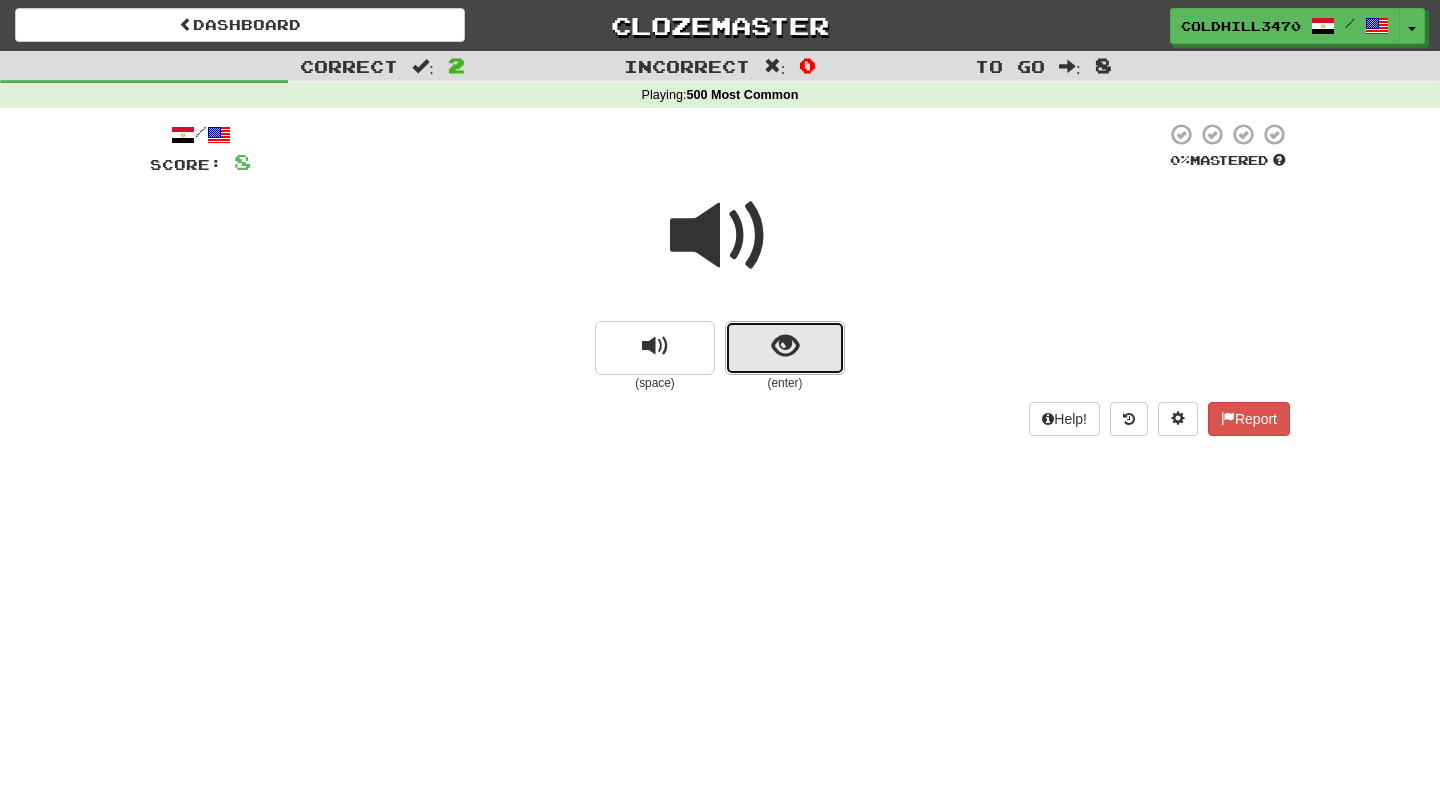 click at bounding box center [785, 346] 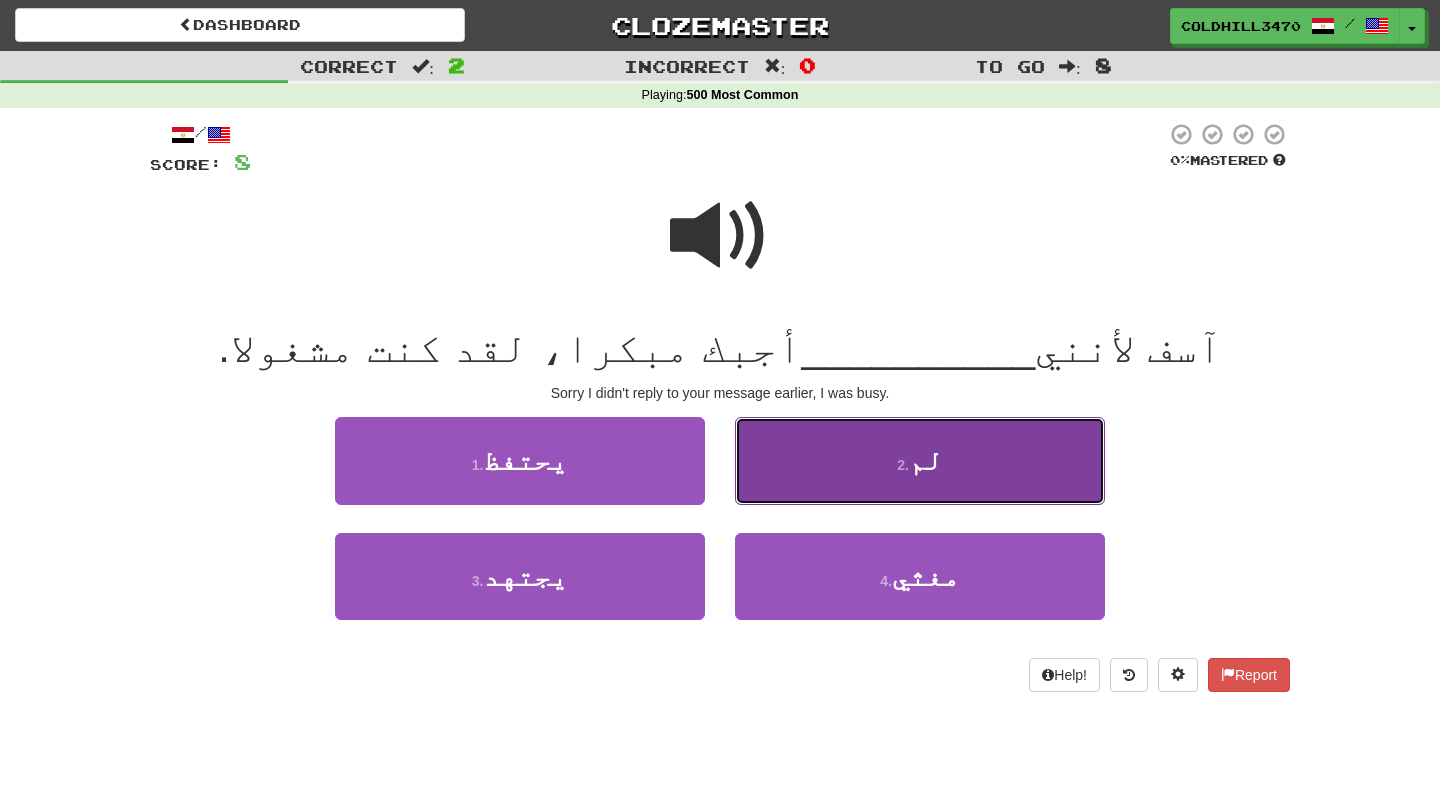click on "2 ." at bounding box center (903, 465) 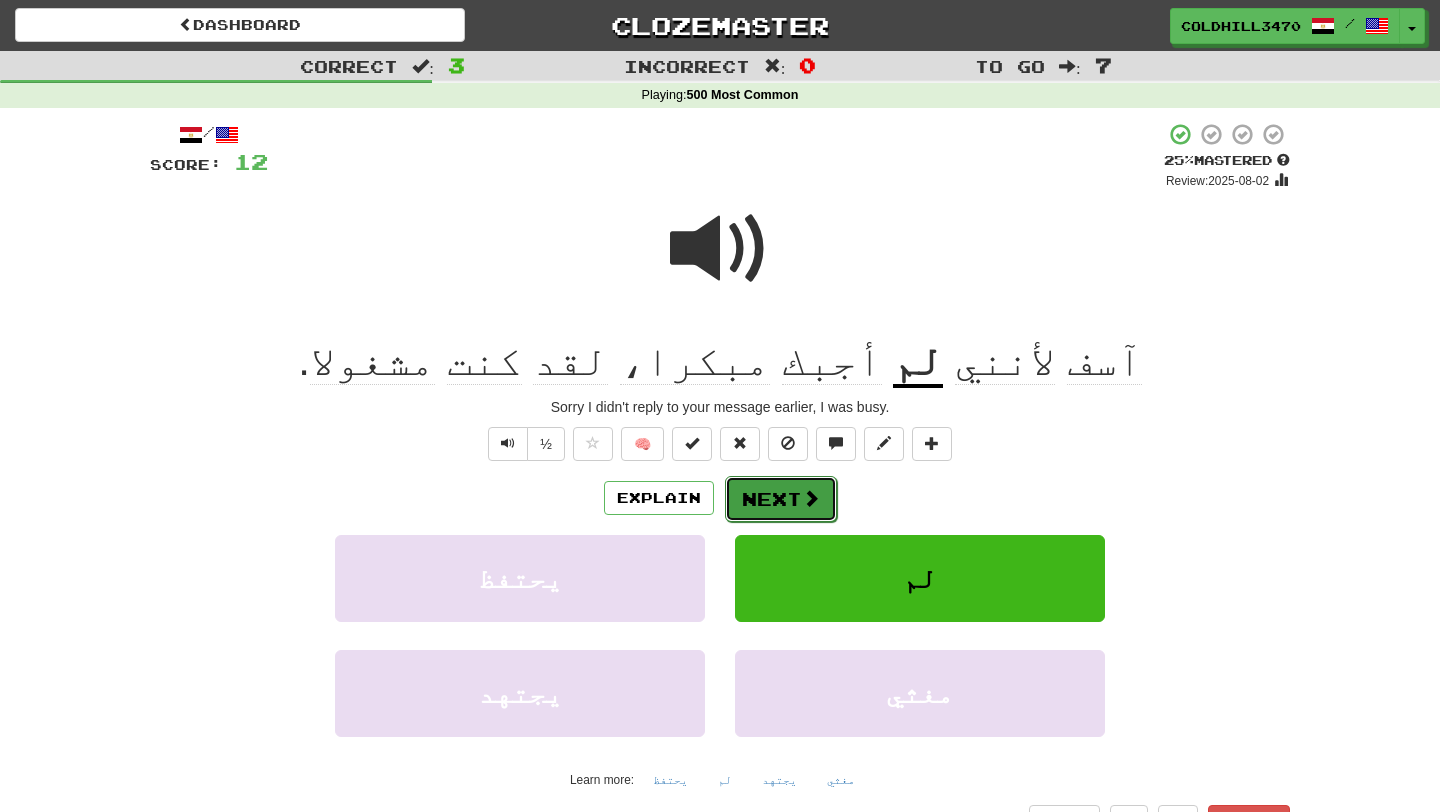 click at bounding box center (811, 498) 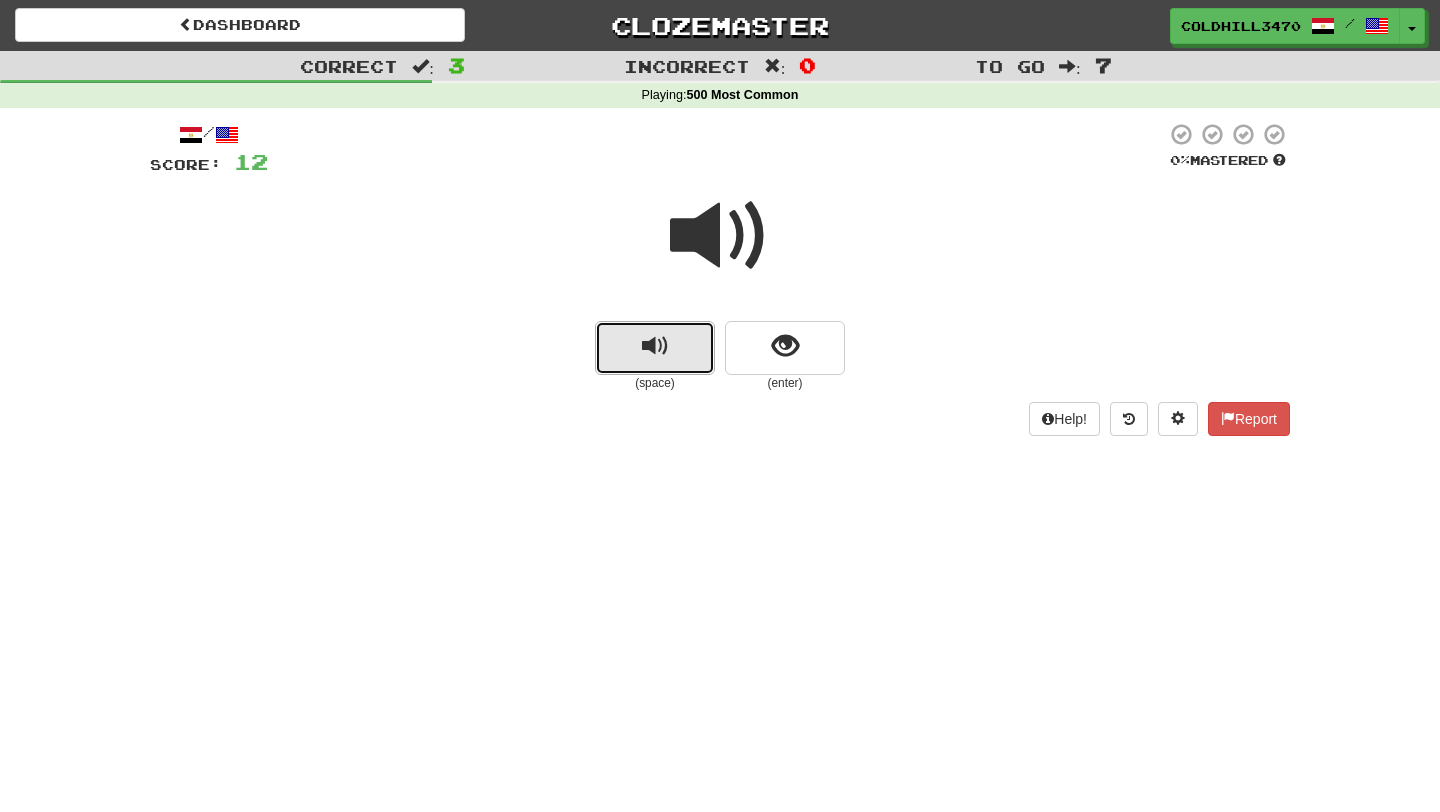 click at bounding box center [655, 348] 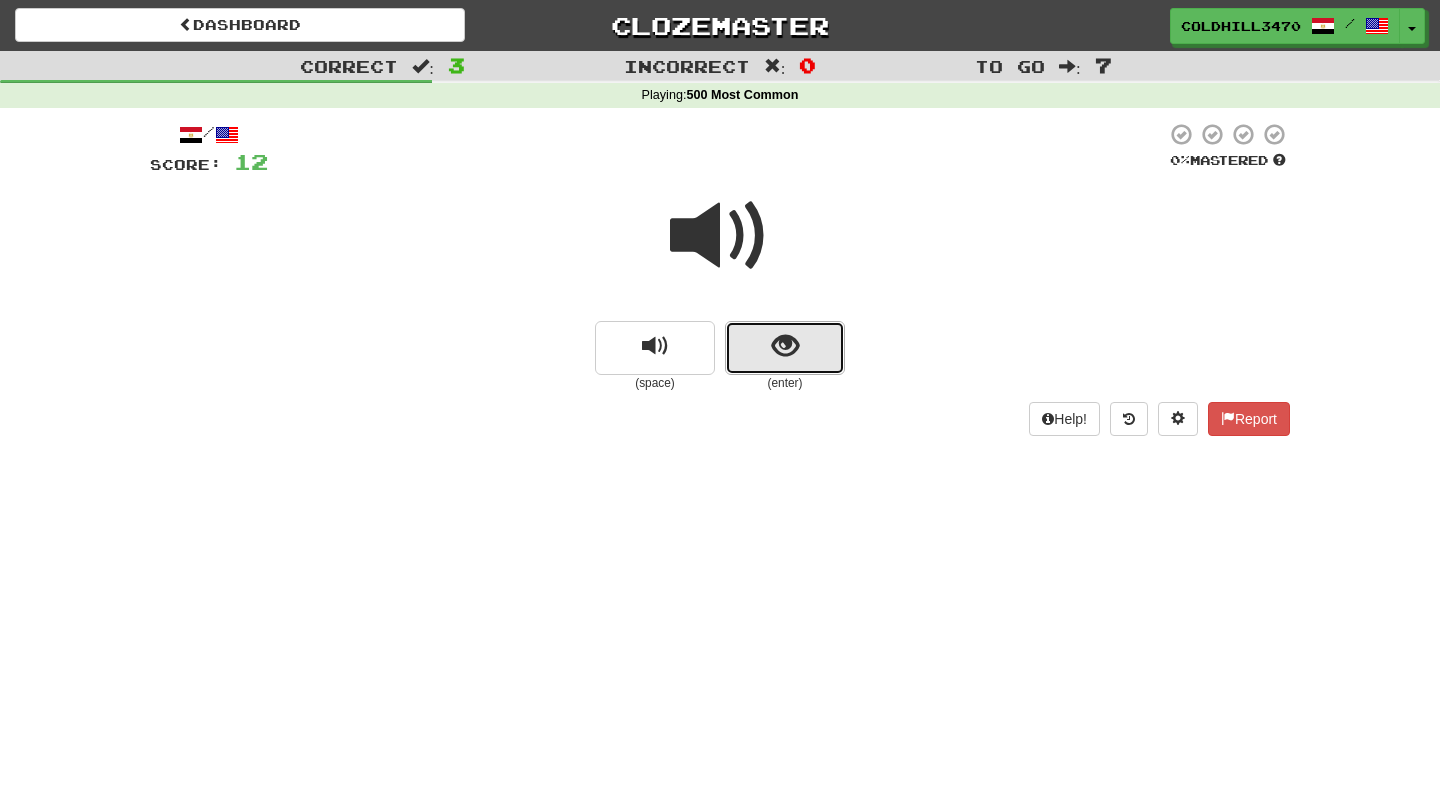 click at bounding box center (785, 346) 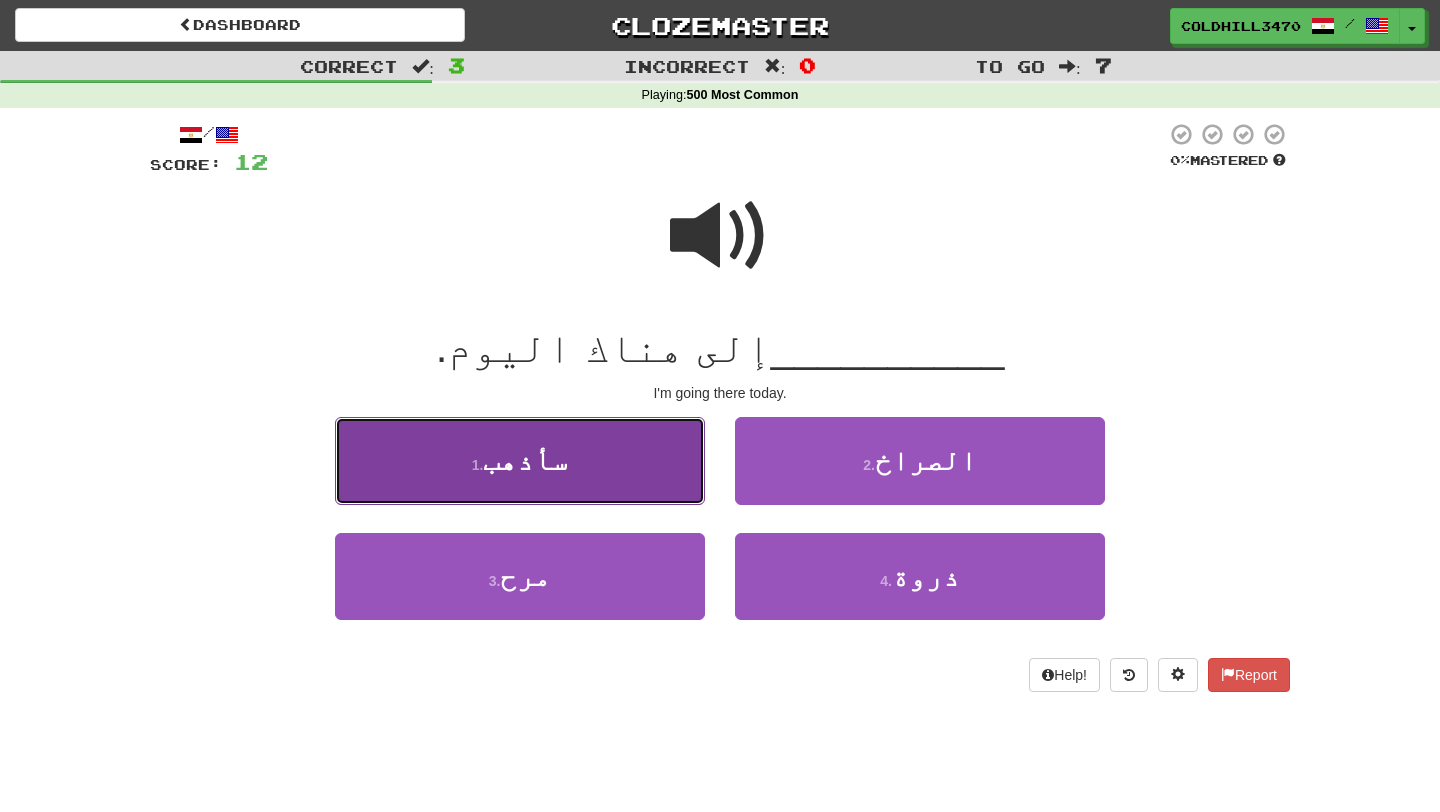 click on "1 .  سأذهب" at bounding box center (520, 460) 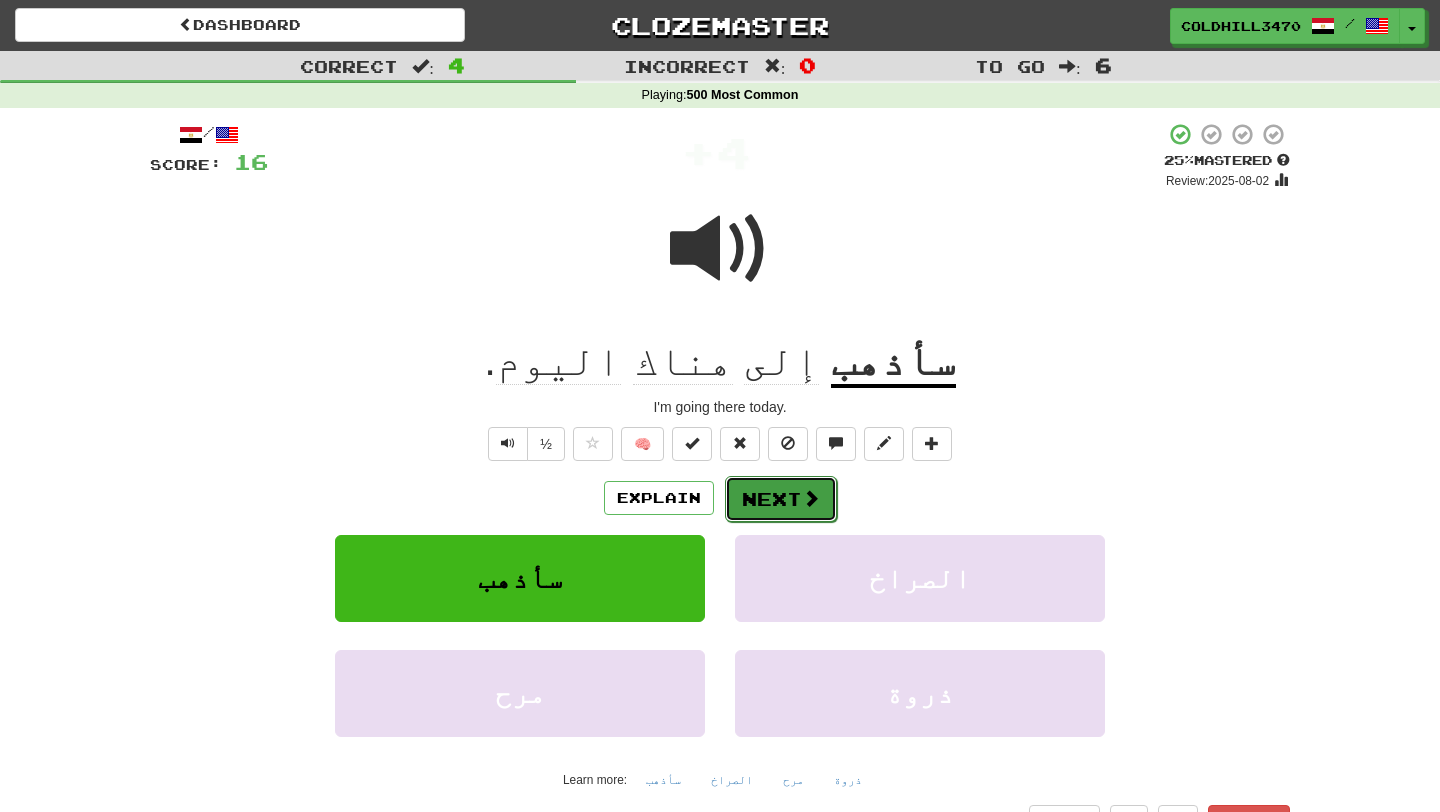 click at bounding box center [811, 498] 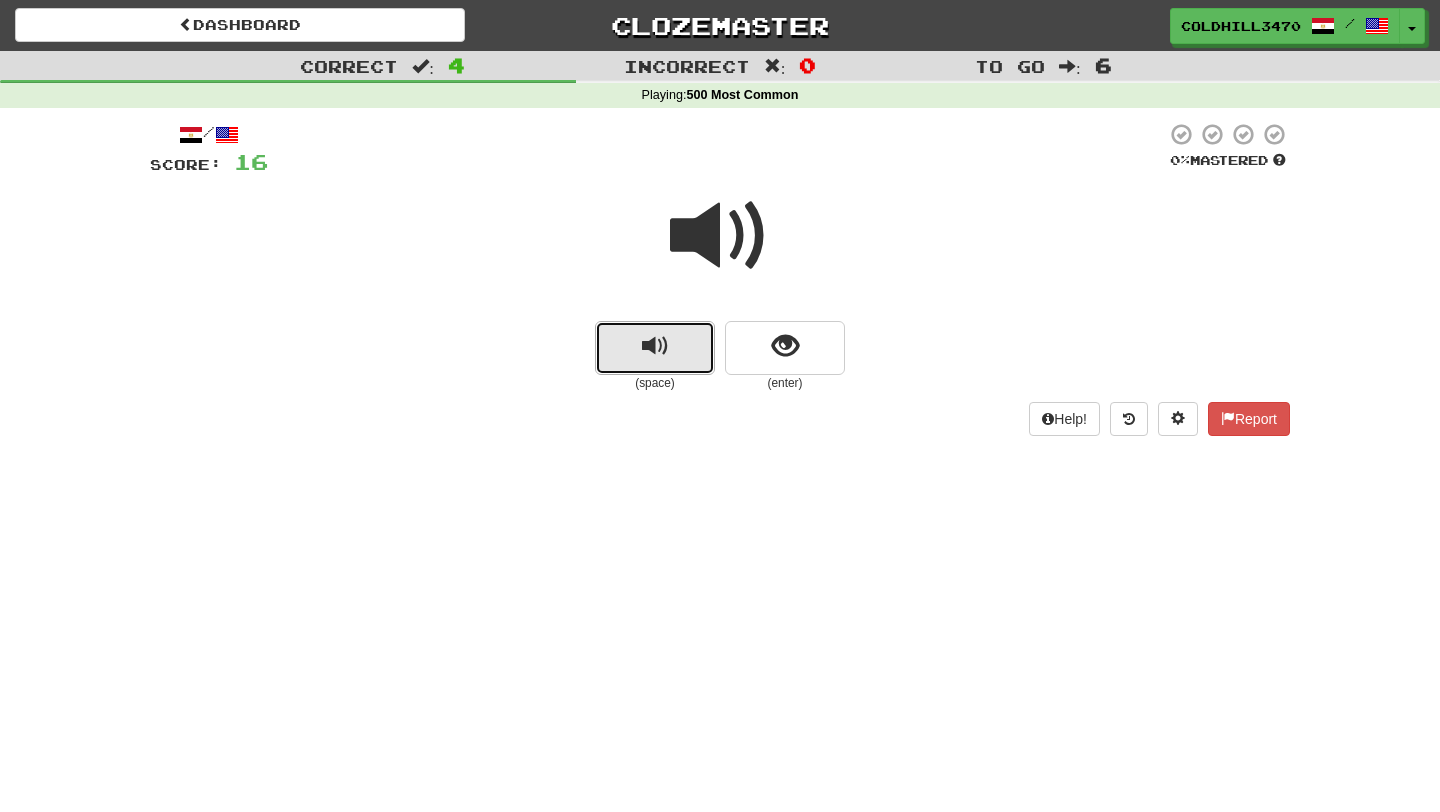 click at bounding box center (655, 346) 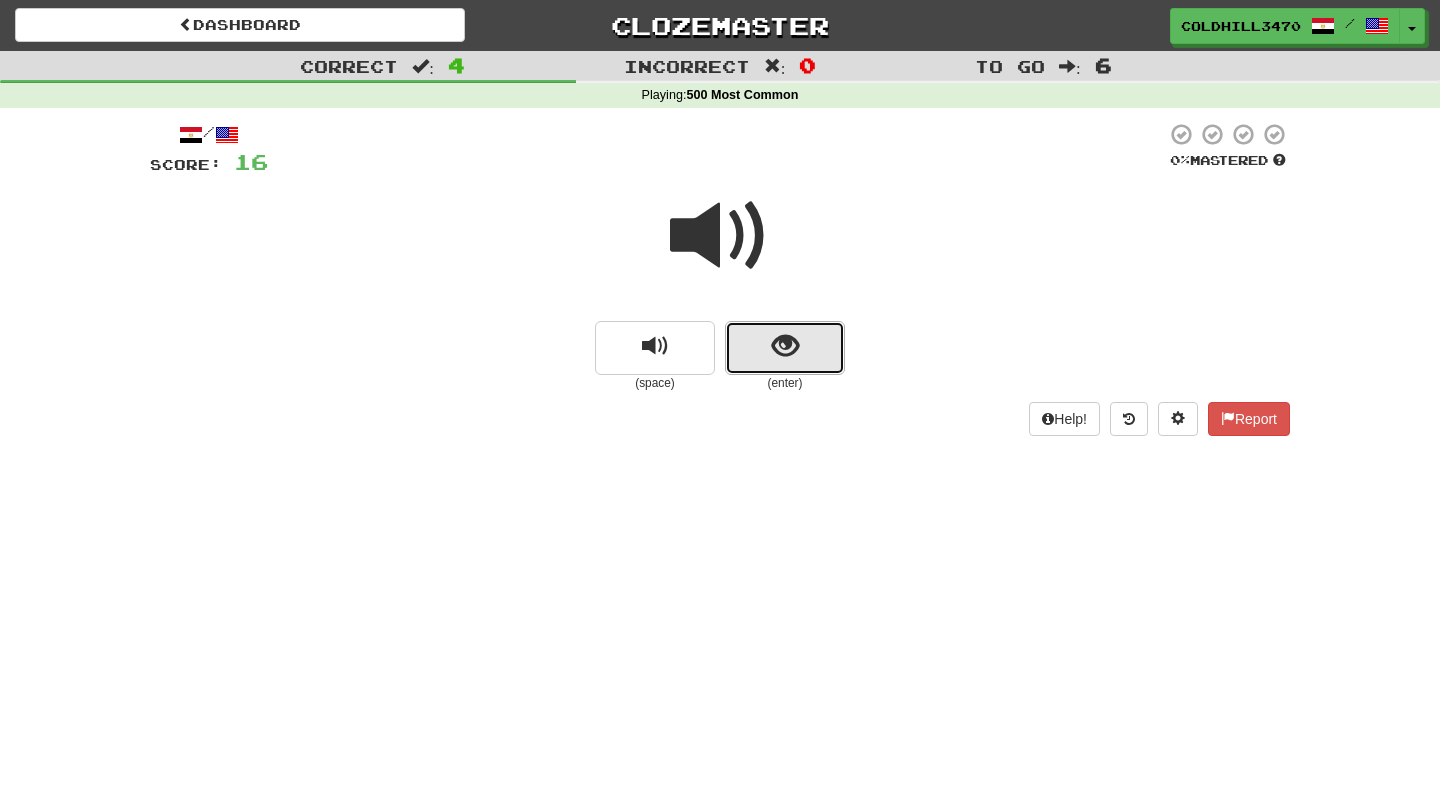 click at bounding box center [785, 346] 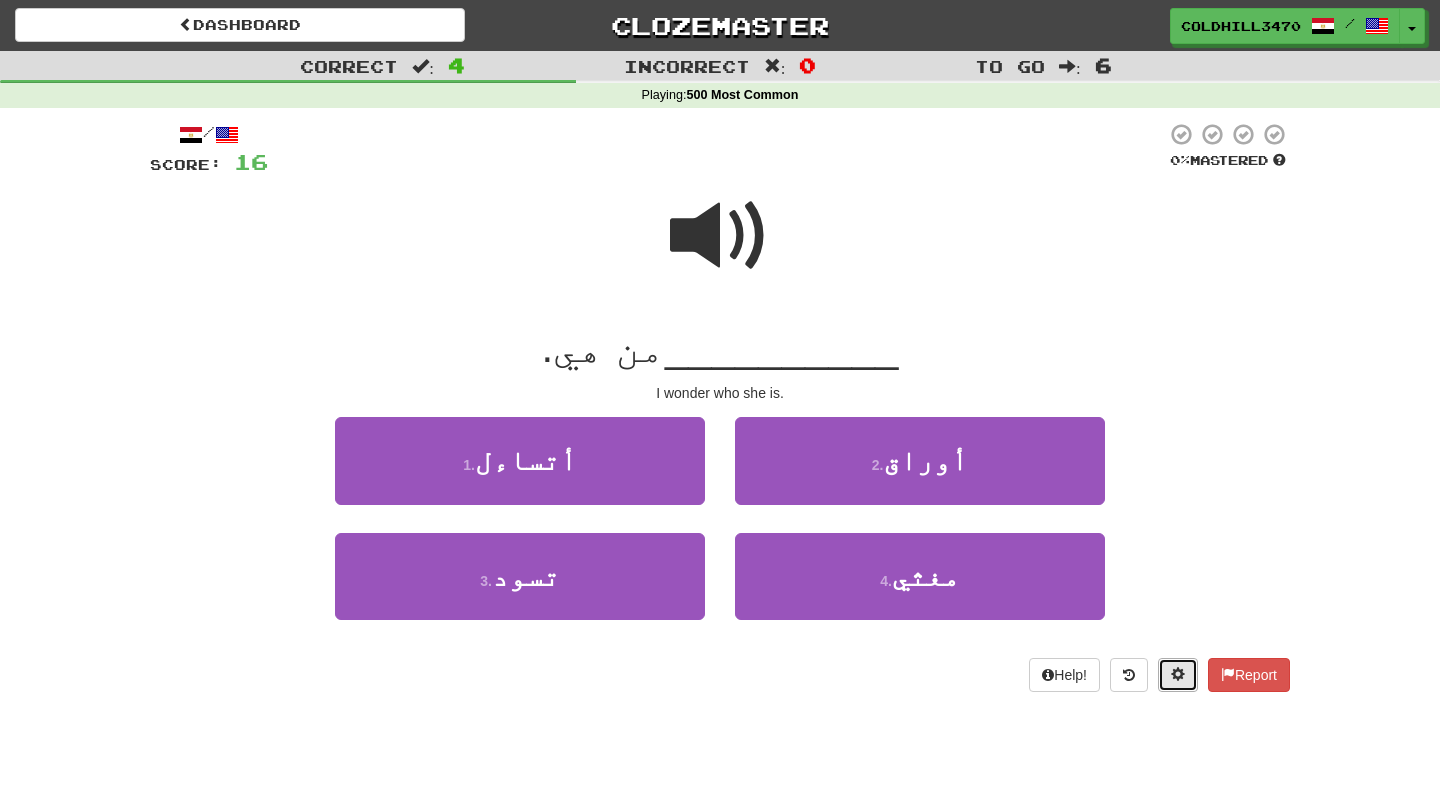 click at bounding box center [1178, 675] 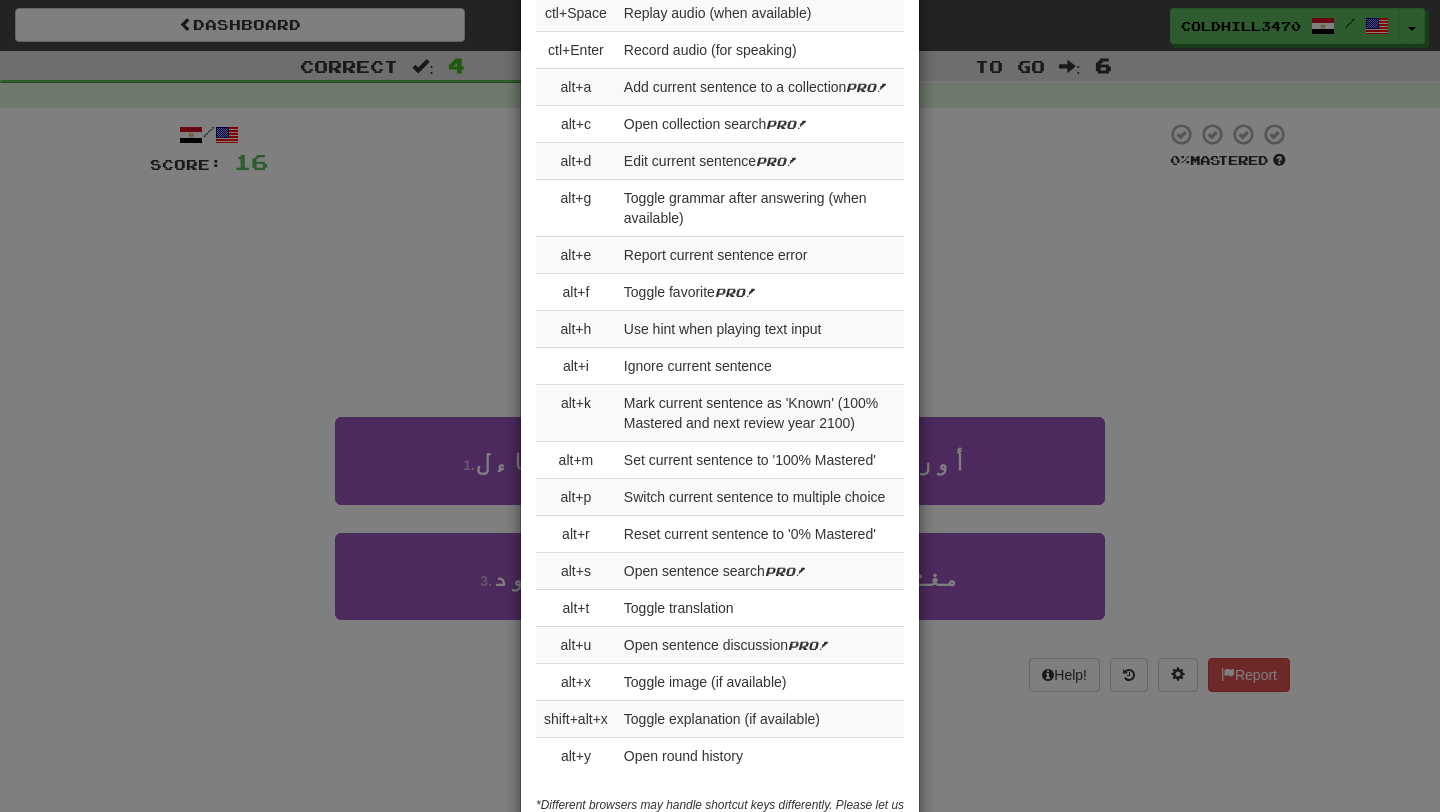 scroll, scrollTop: 2277, scrollLeft: 0, axis: vertical 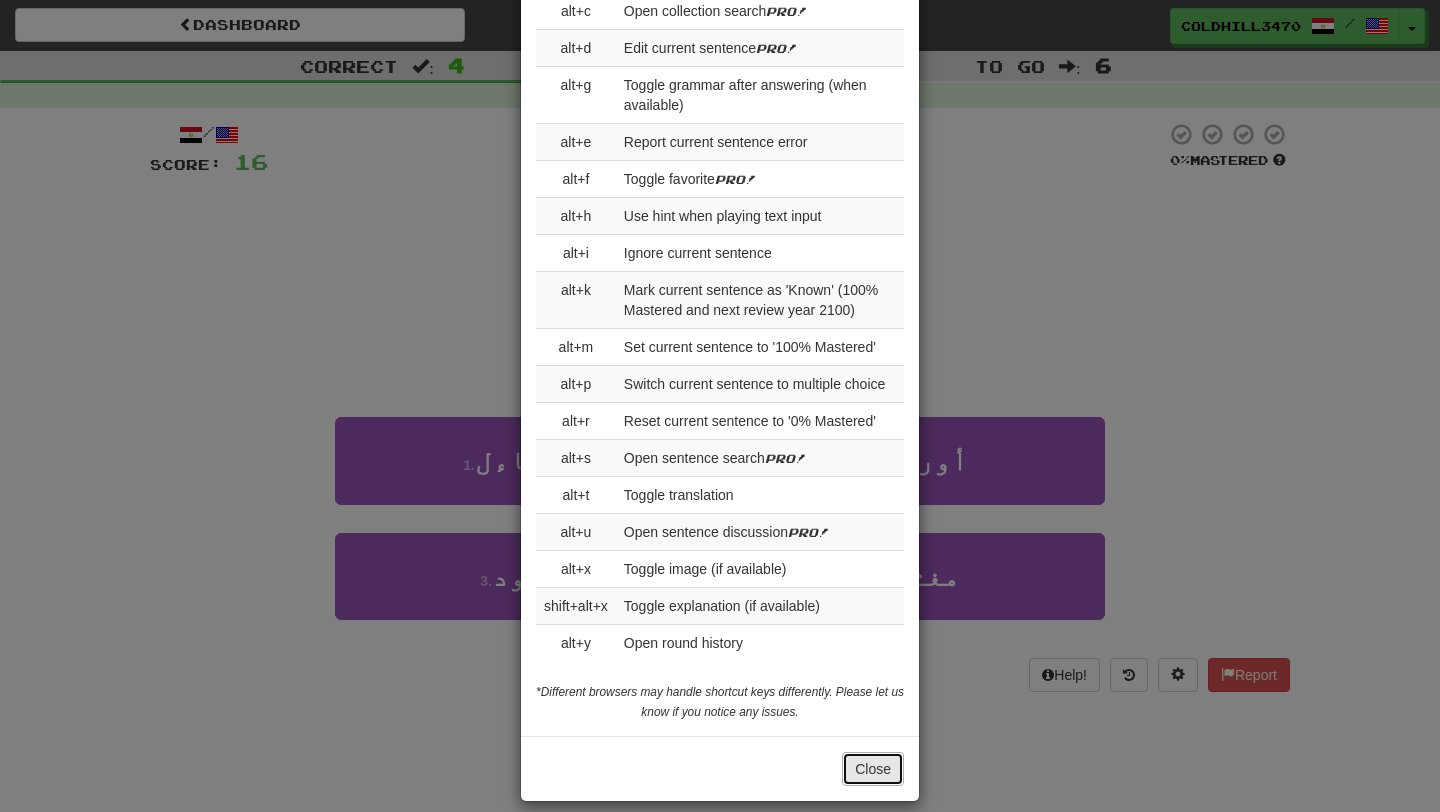 click on "Close" at bounding box center [873, 769] 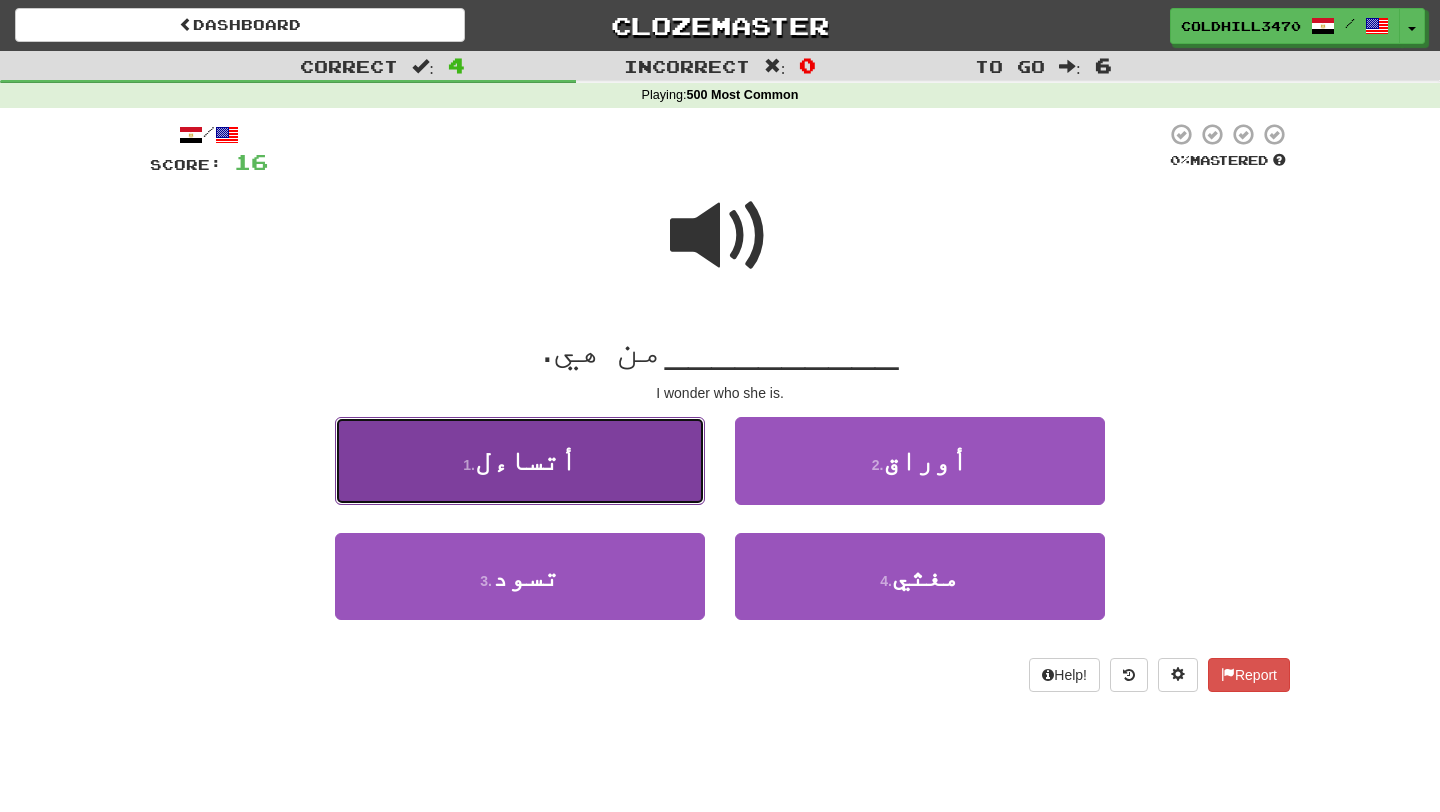 click on "أتساءل" at bounding box center (526, 460) 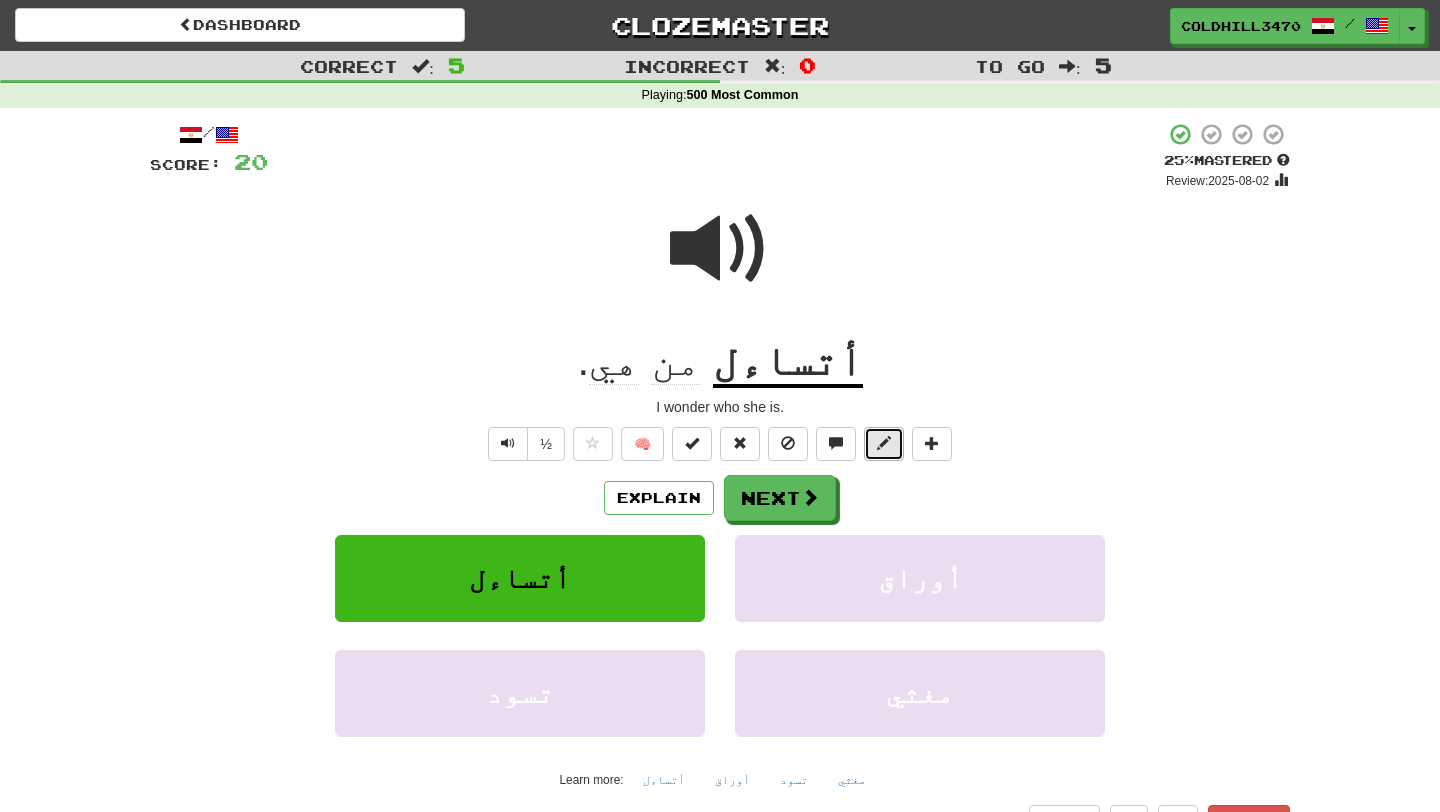 click at bounding box center (884, 444) 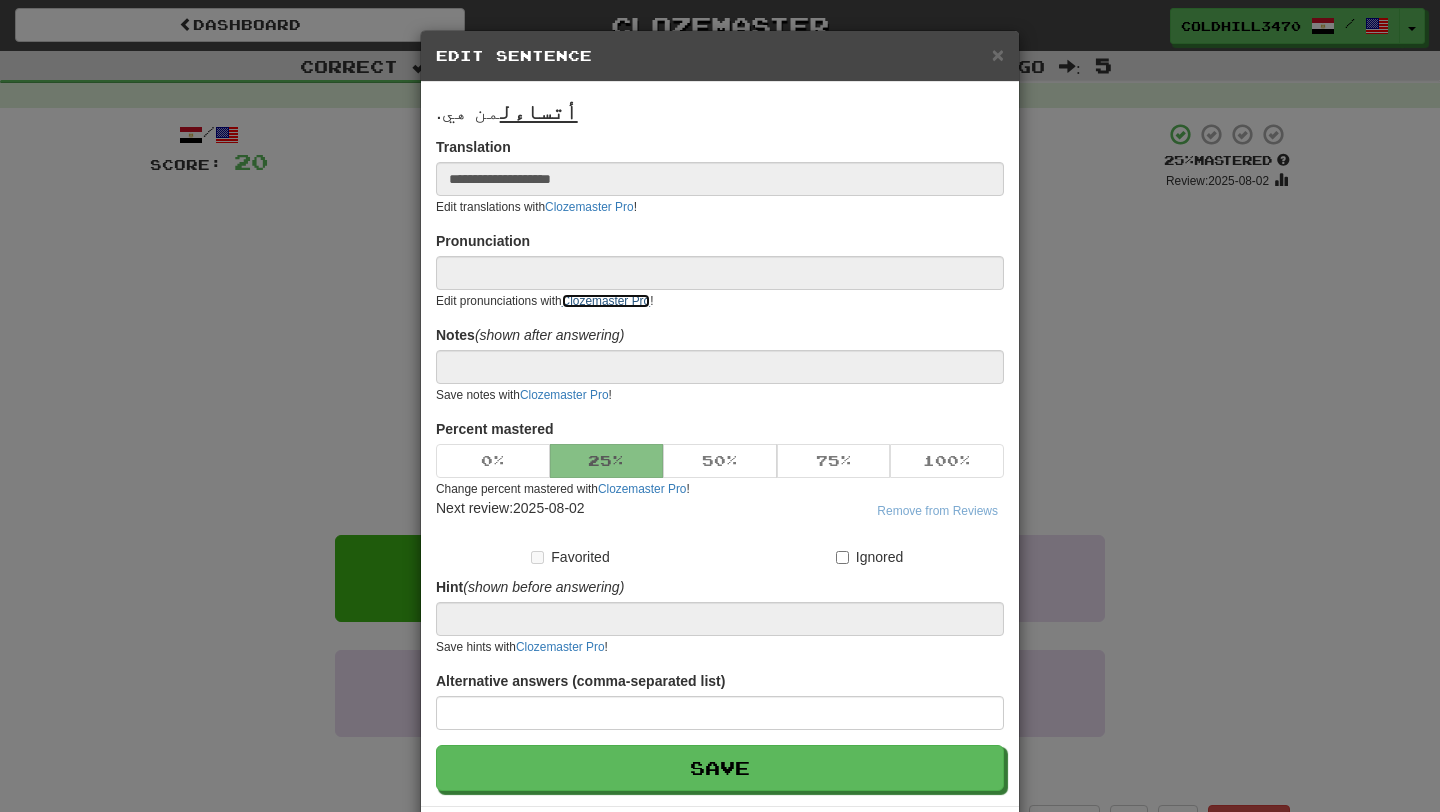 click on "Clozemaster Pro" at bounding box center [606, 301] 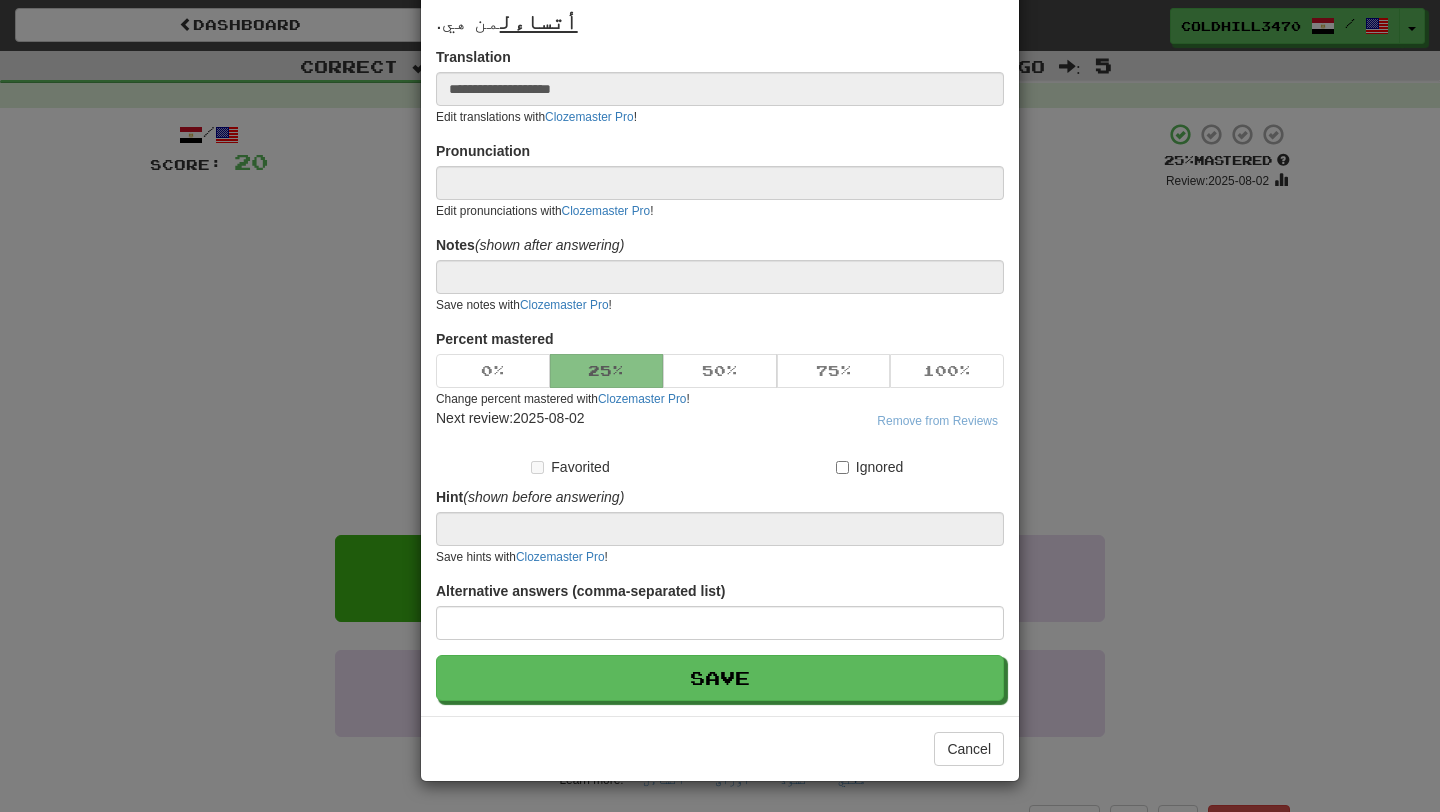 scroll, scrollTop: 0, scrollLeft: 0, axis: both 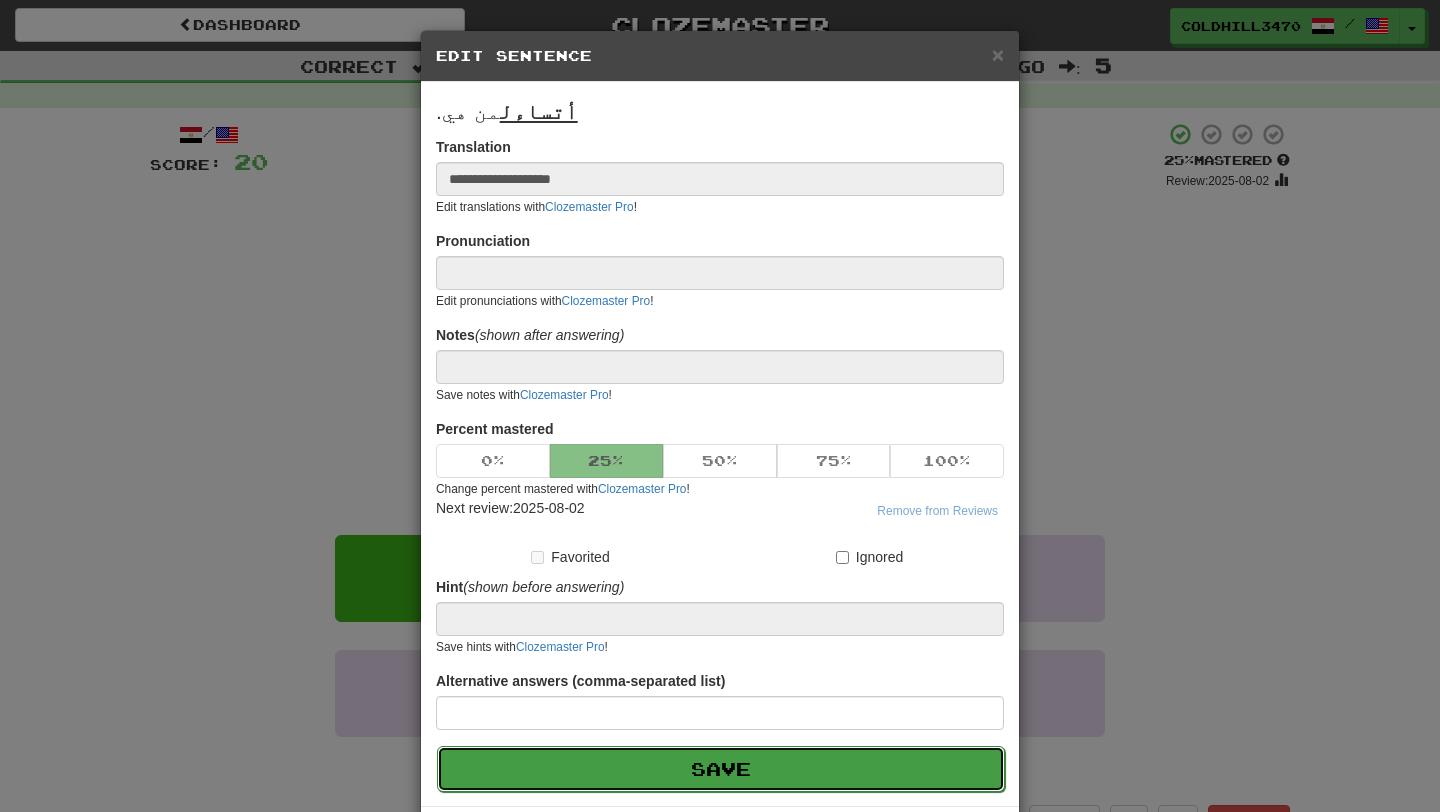 click on "Save" at bounding box center [721, 769] 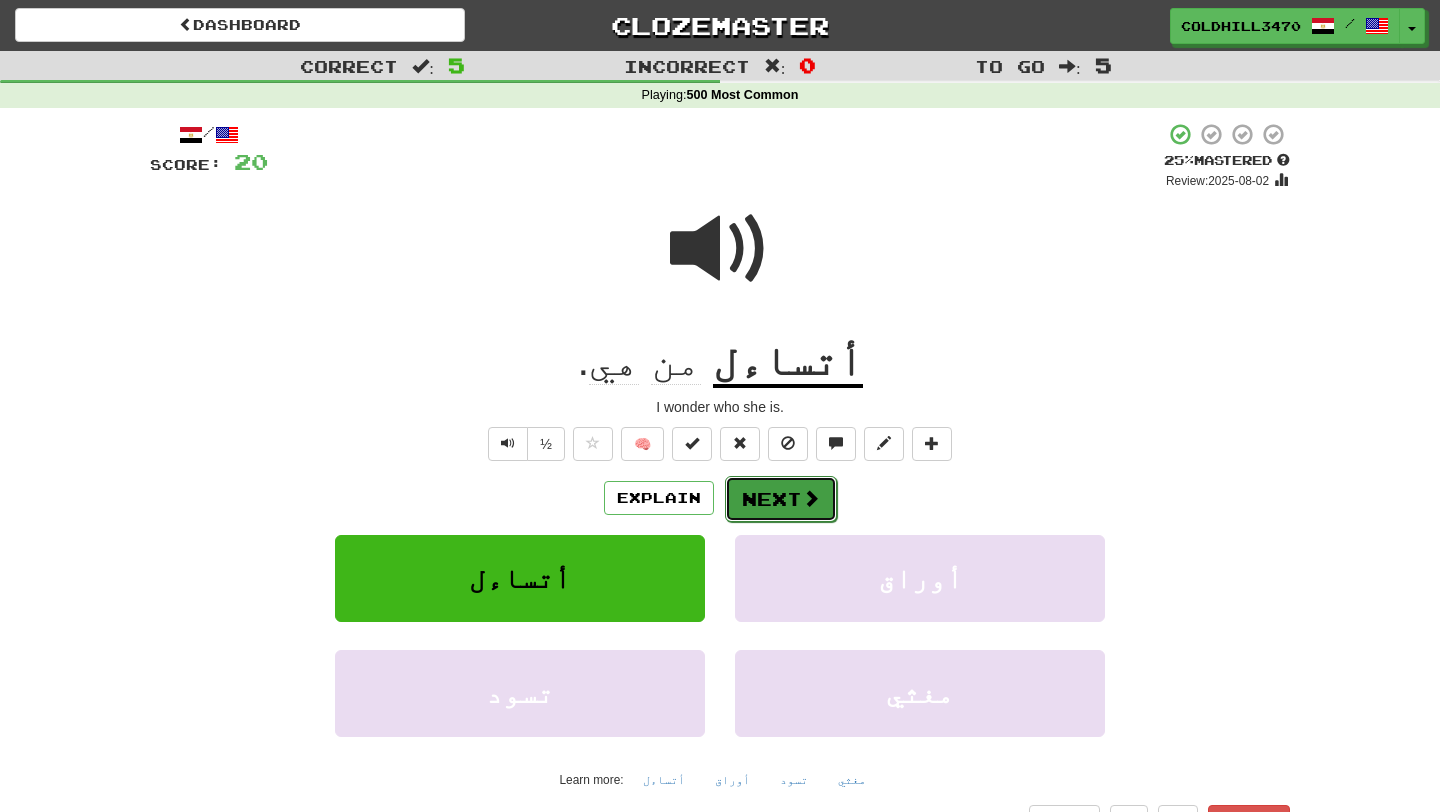 click on "Next" at bounding box center (781, 499) 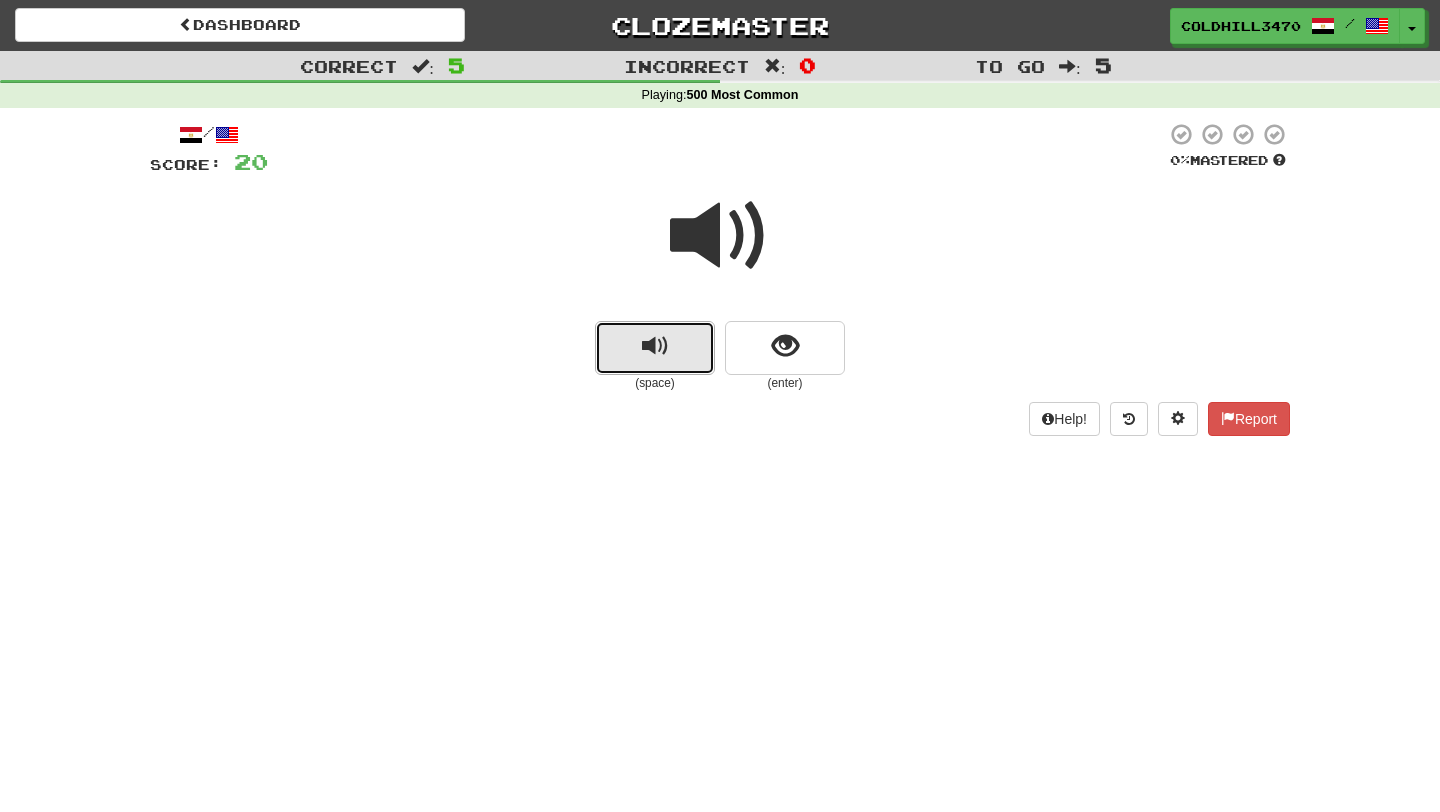 click at bounding box center (655, 346) 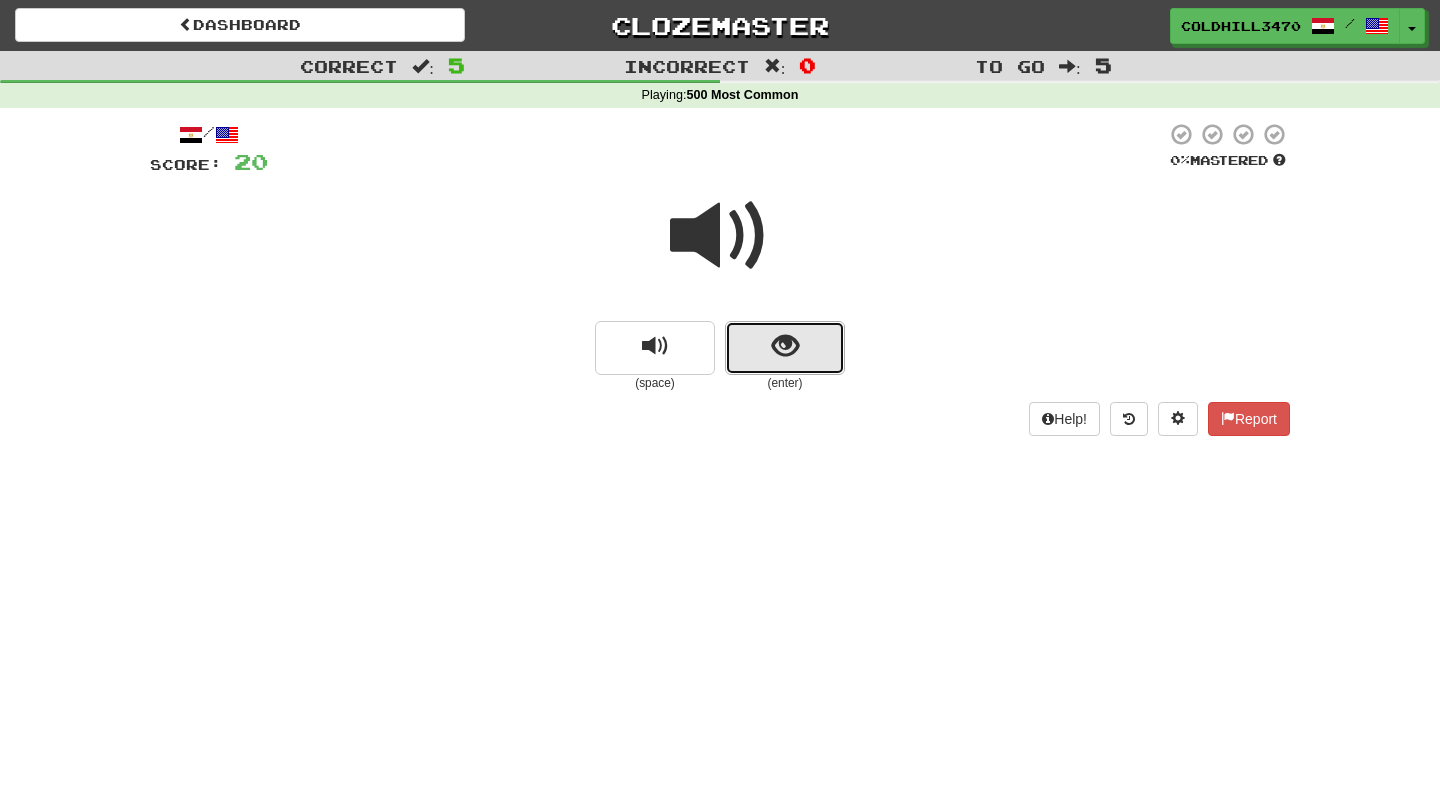 click at bounding box center [785, 348] 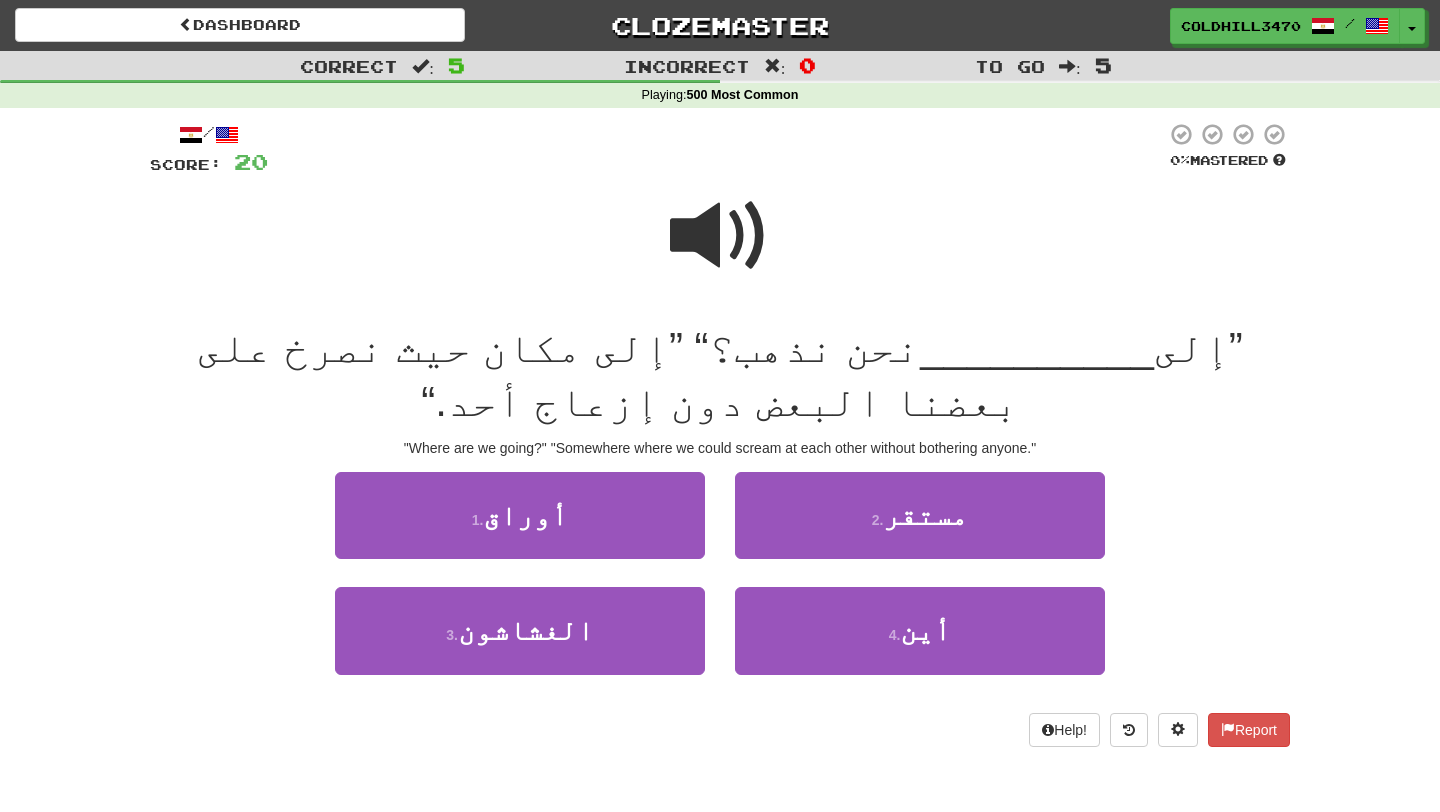 click at bounding box center (720, 236) 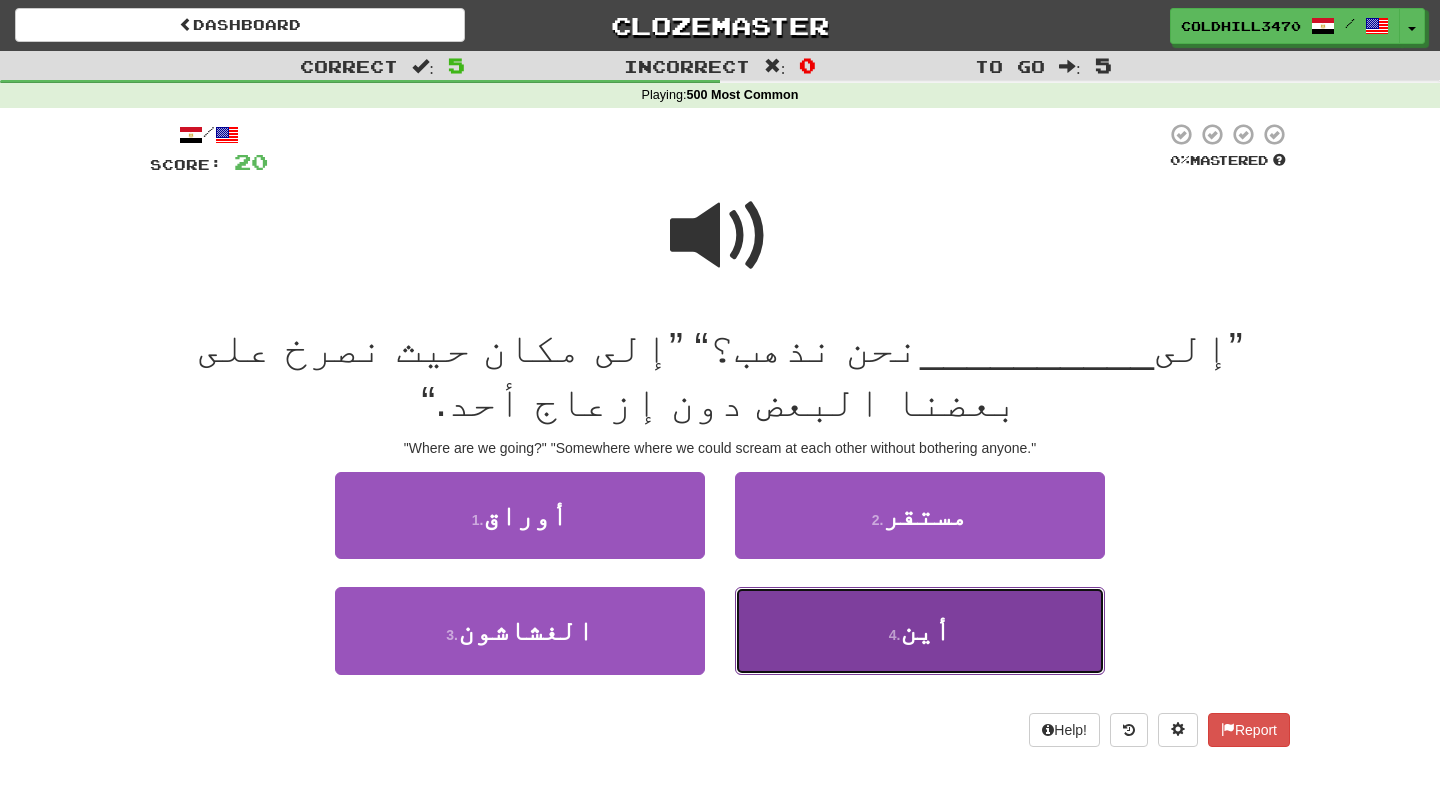 click on "4 .  أين" at bounding box center (920, 630) 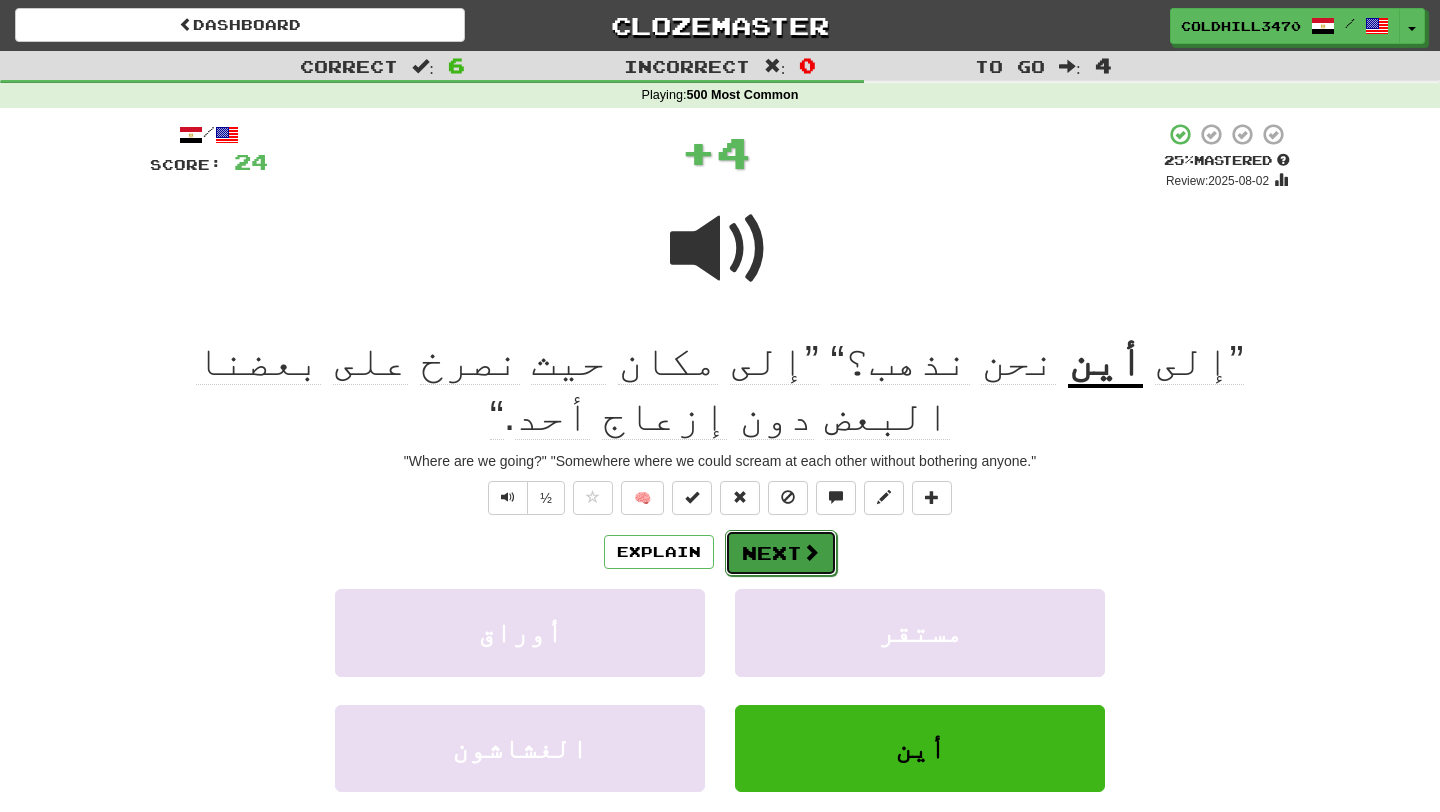 click on "Next" at bounding box center (781, 553) 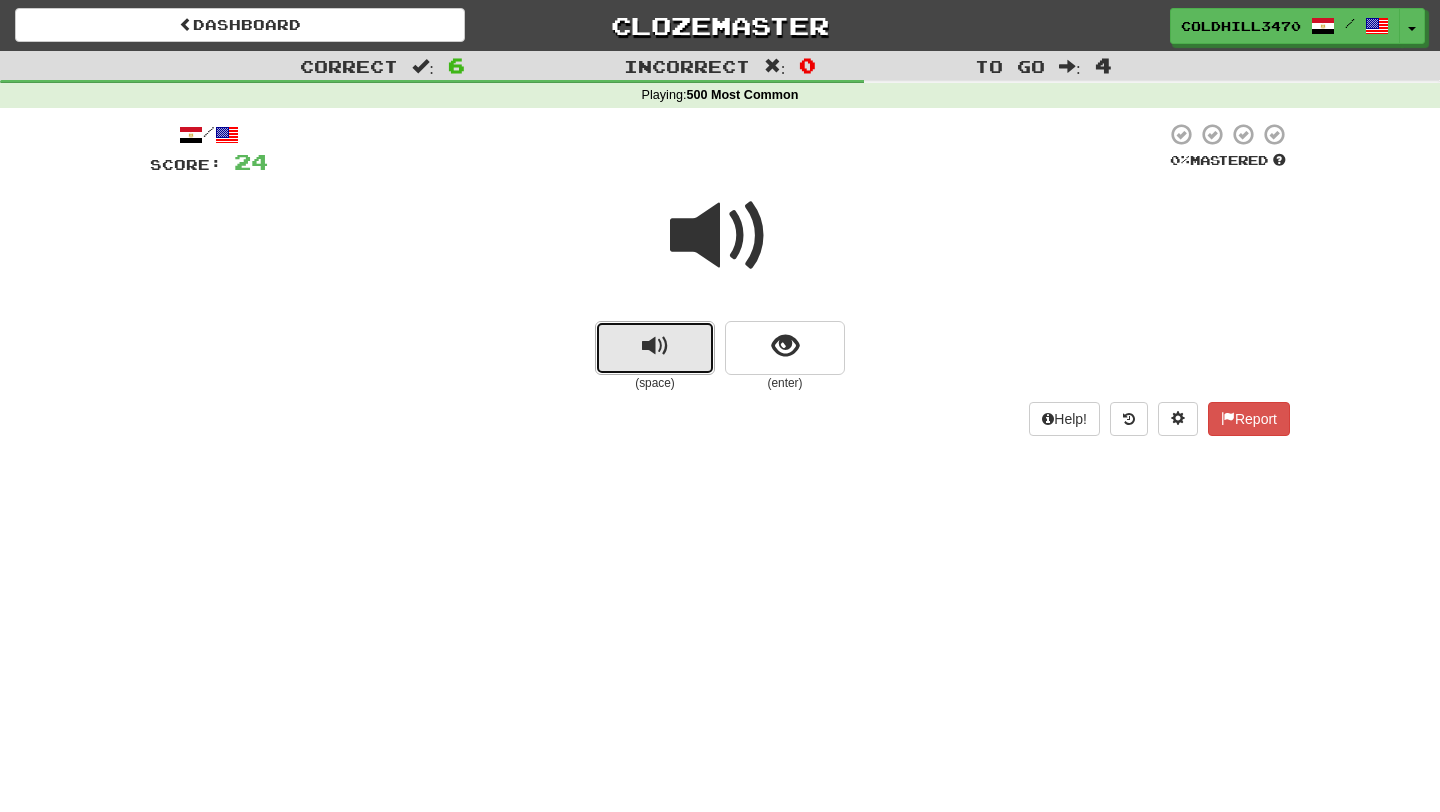 click at bounding box center [655, 346] 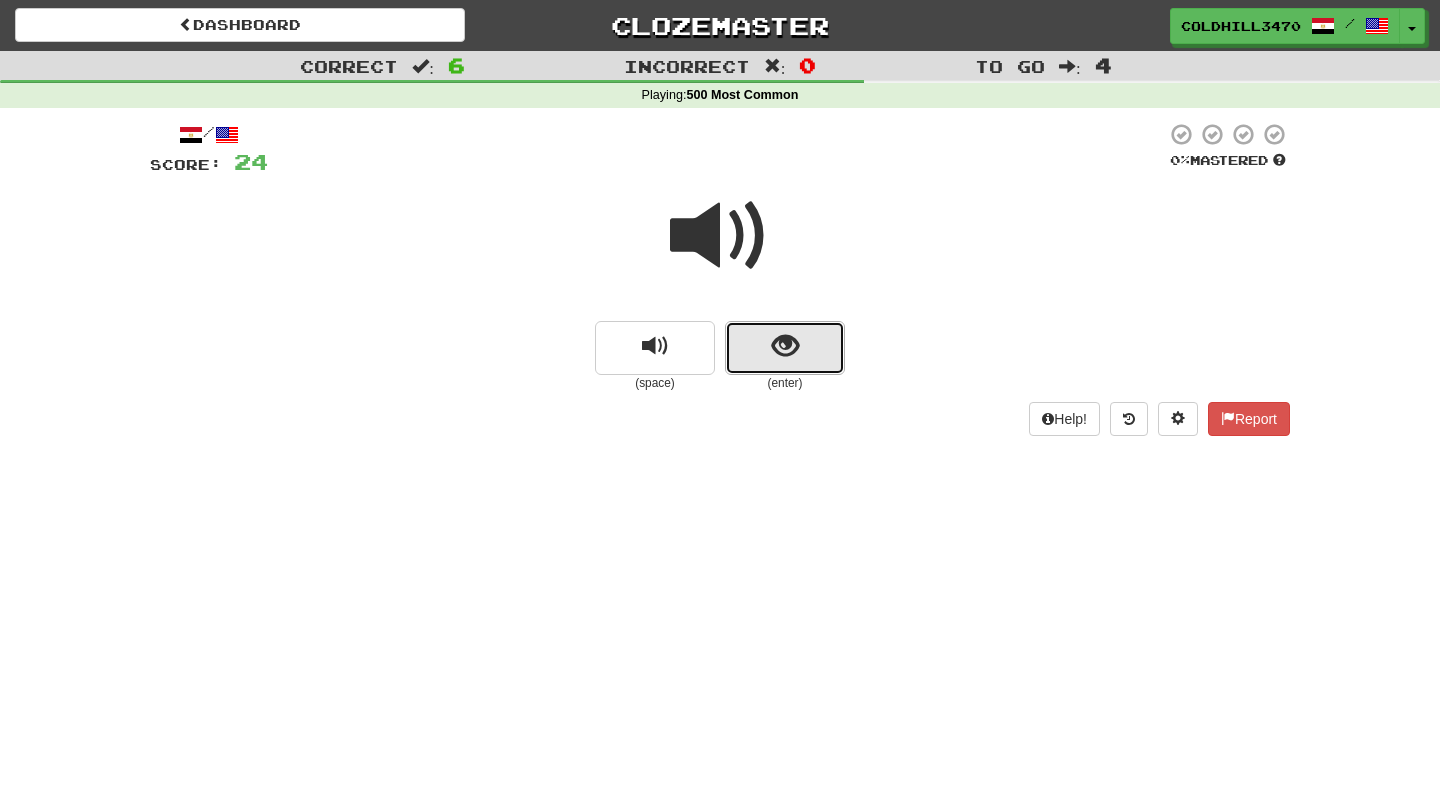 click at bounding box center [785, 346] 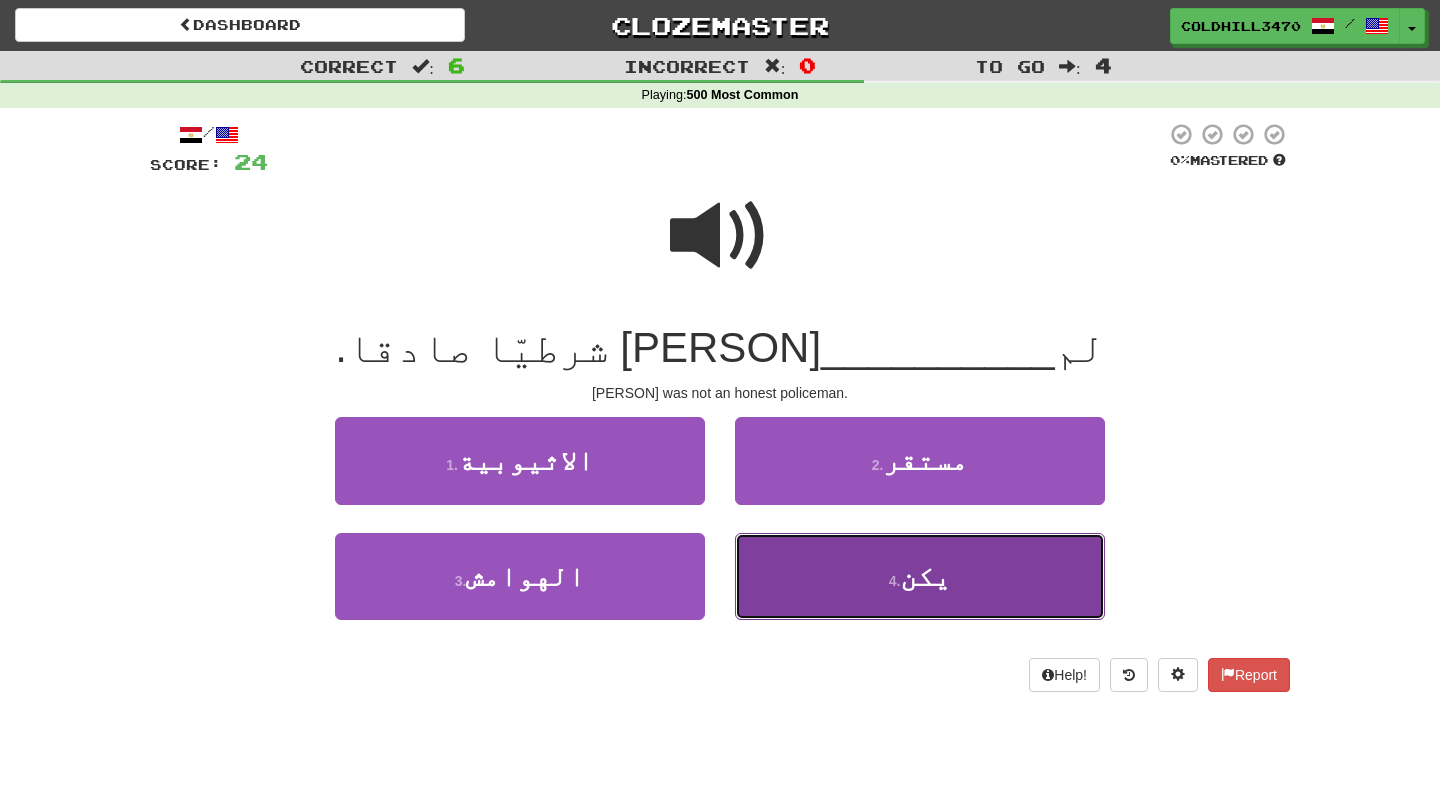 click on "4 .  يكن" at bounding box center (920, 576) 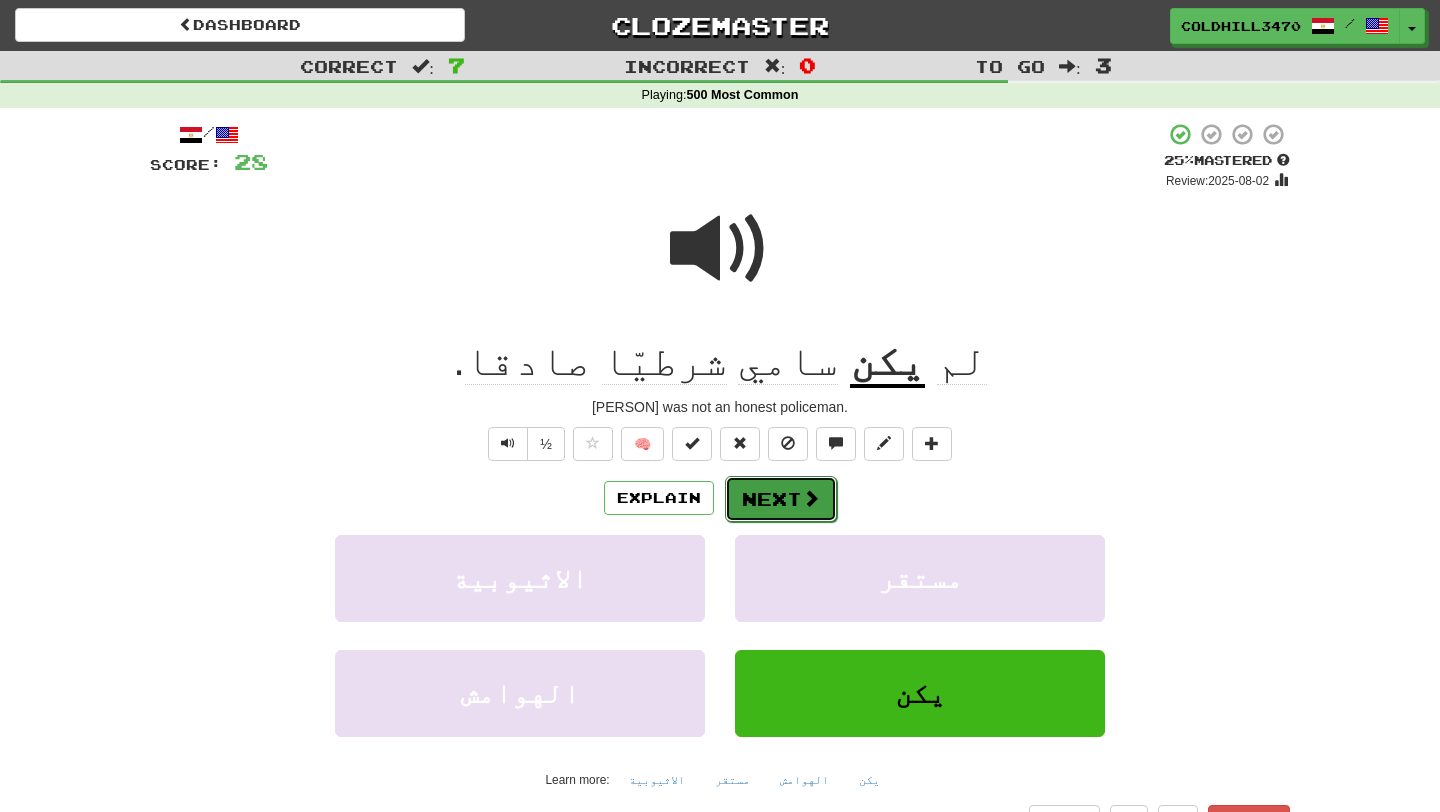 click on "Next" at bounding box center (781, 499) 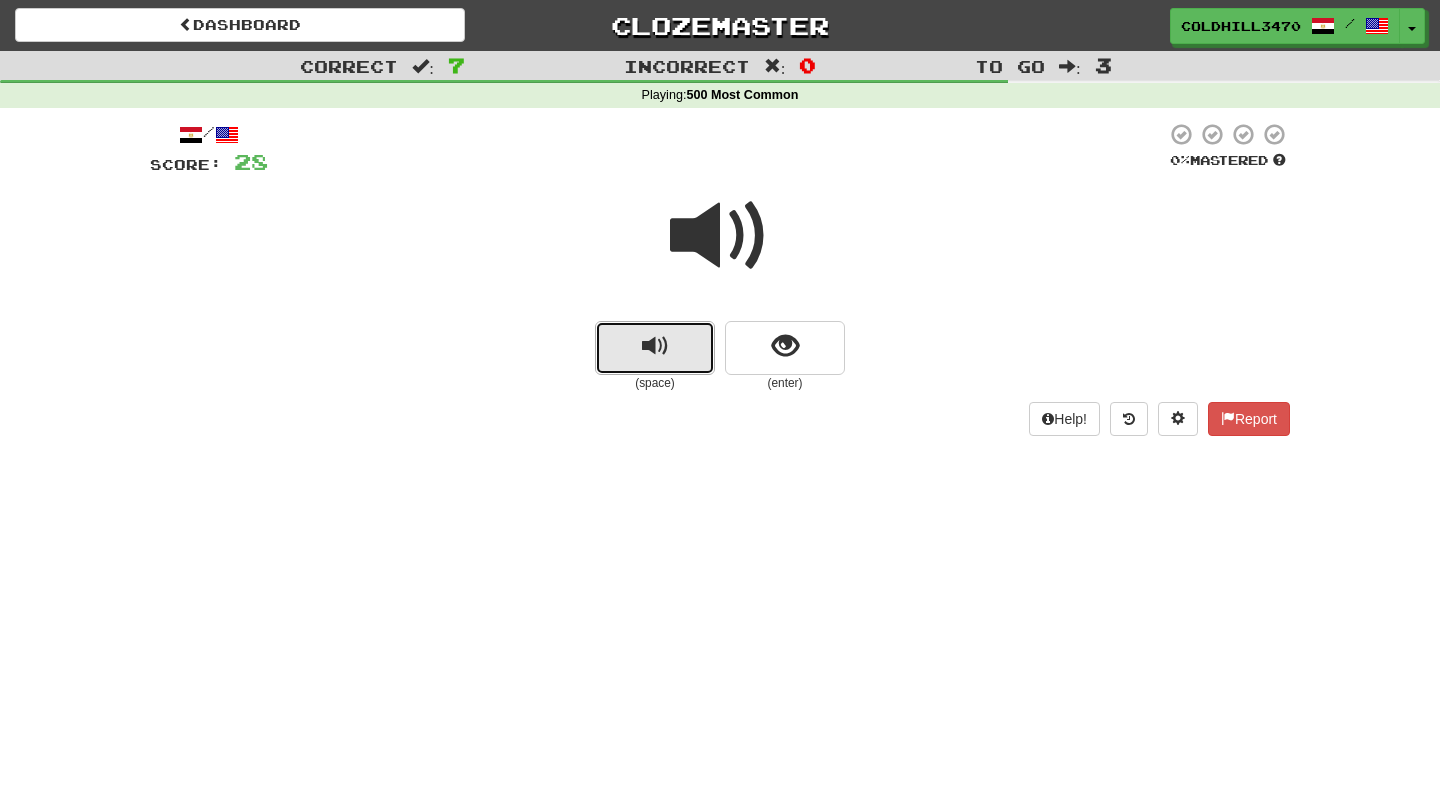 click at bounding box center (655, 348) 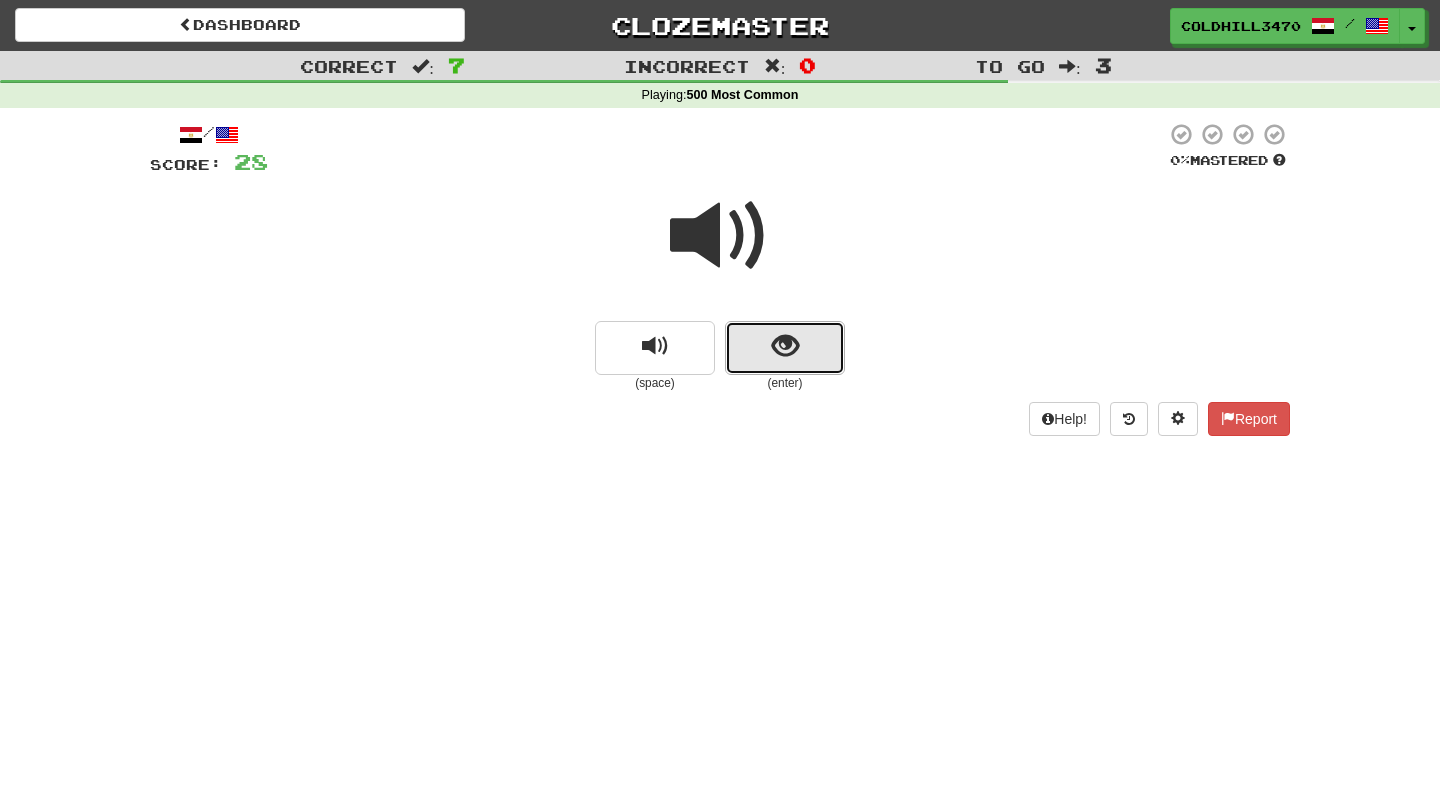 click at bounding box center [785, 346] 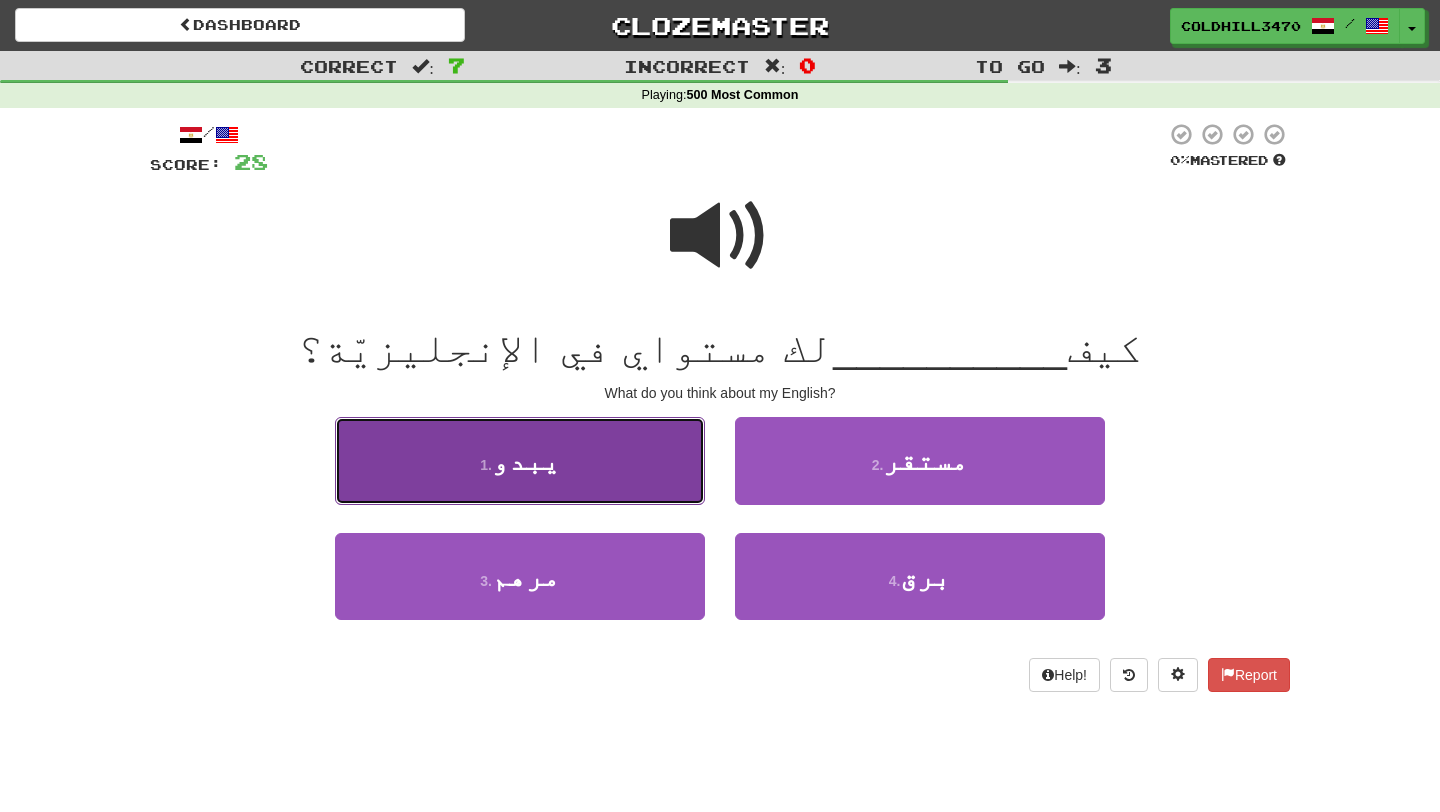 click on "1 .  يبدو" at bounding box center (520, 460) 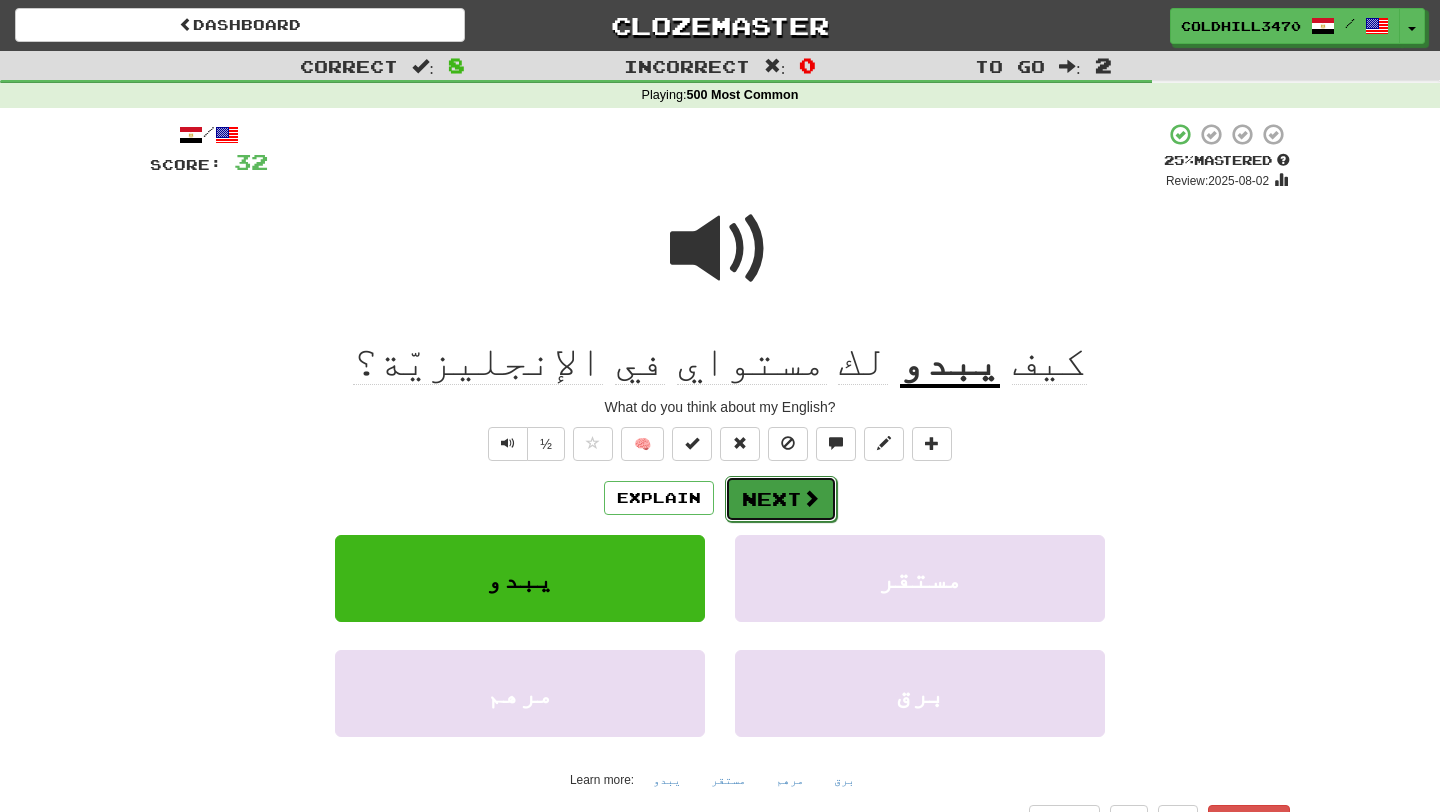 click on "Next" at bounding box center [781, 499] 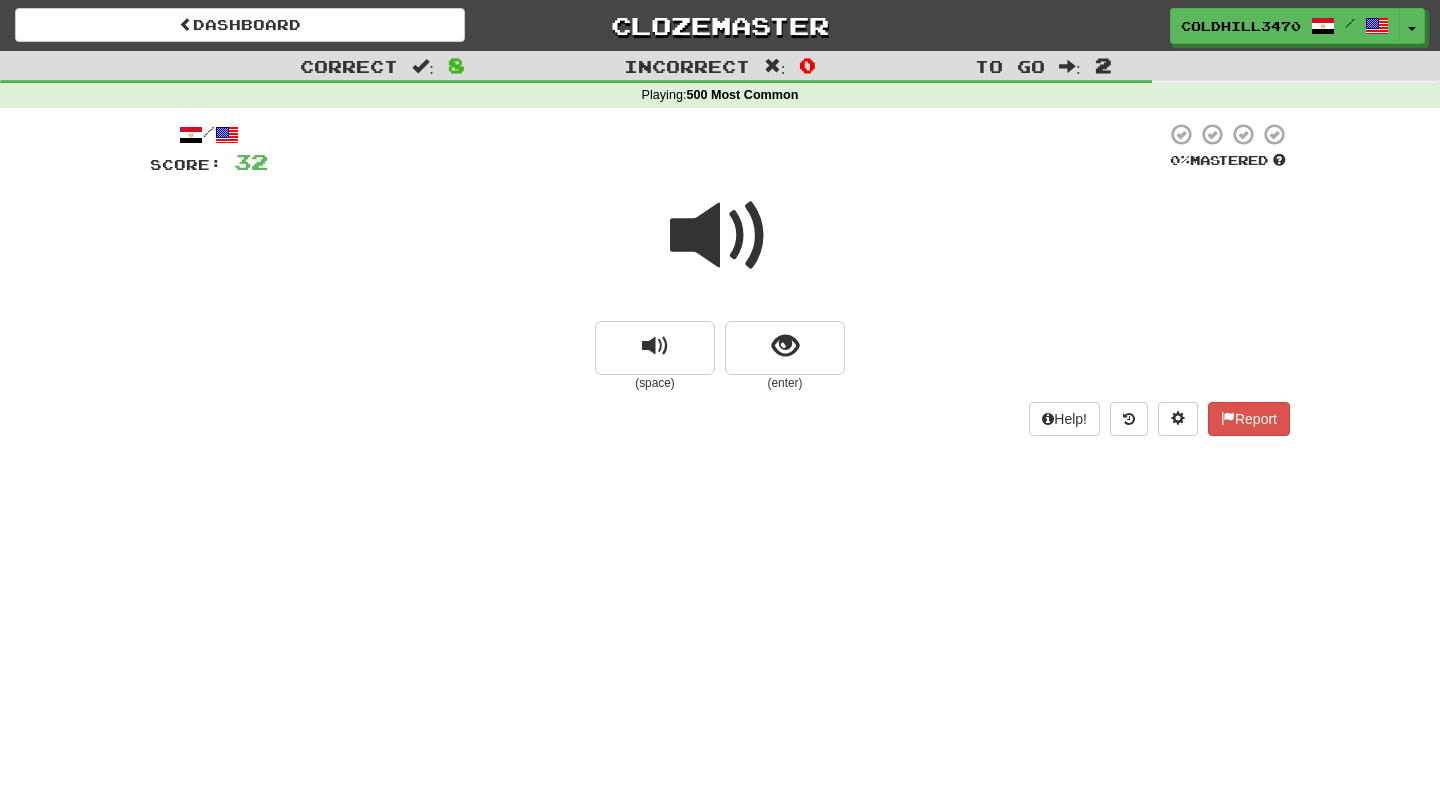 click at bounding box center [720, 236] 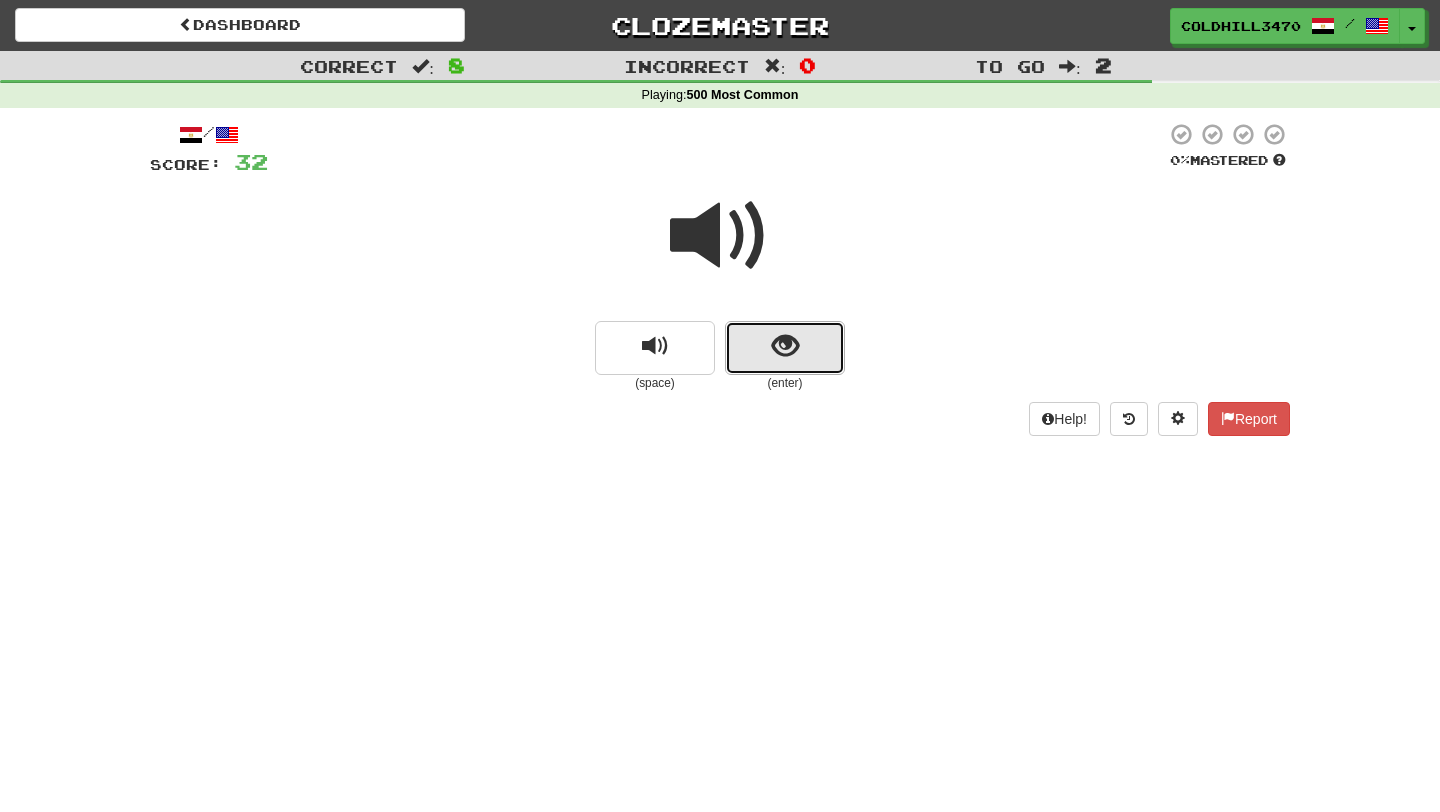 click at bounding box center [785, 346] 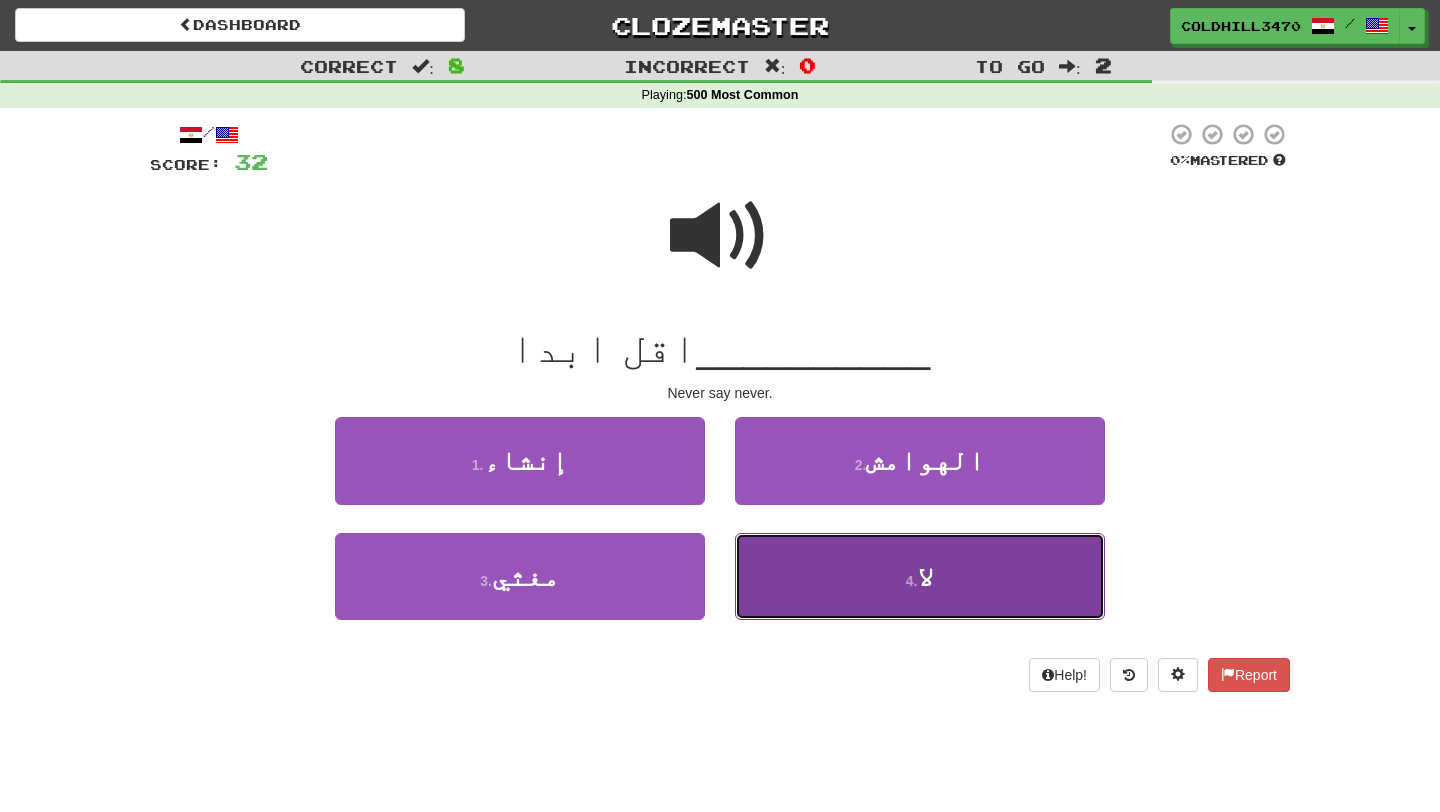 click on "لا" at bounding box center (925, 576) 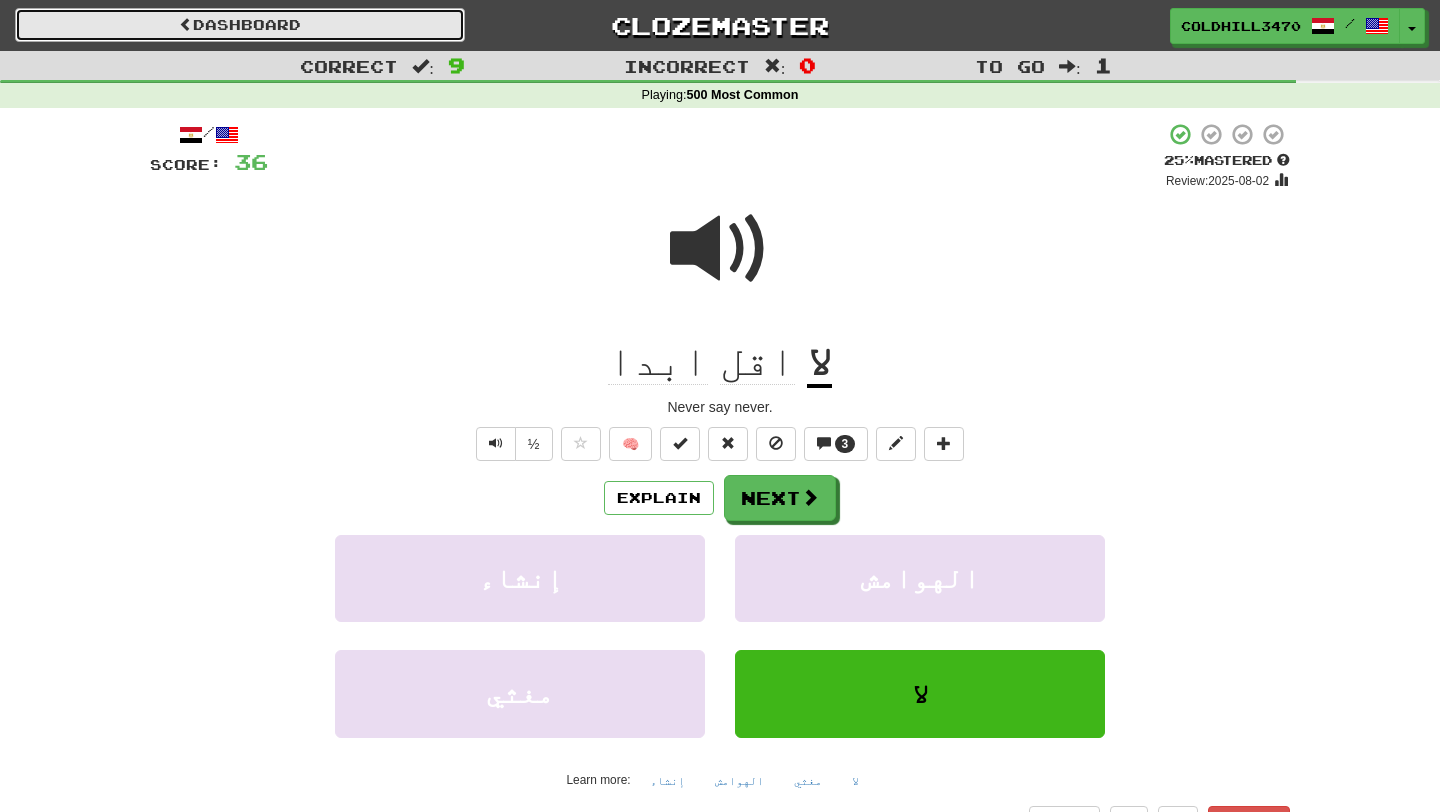 click on "Dashboard" at bounding box center [240, 25] 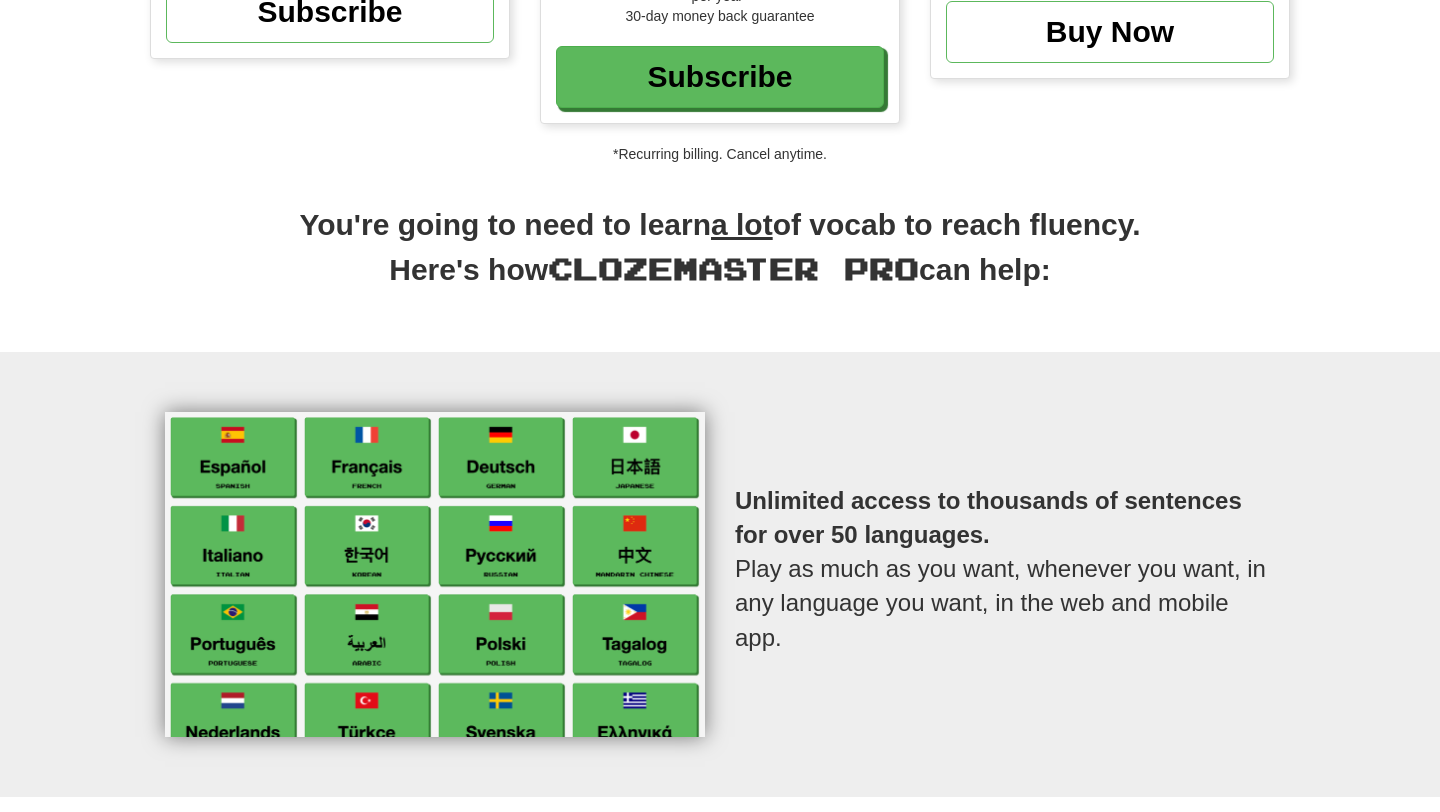 scroll, scrollTop: 0, scrollLeft: 0, axis: both 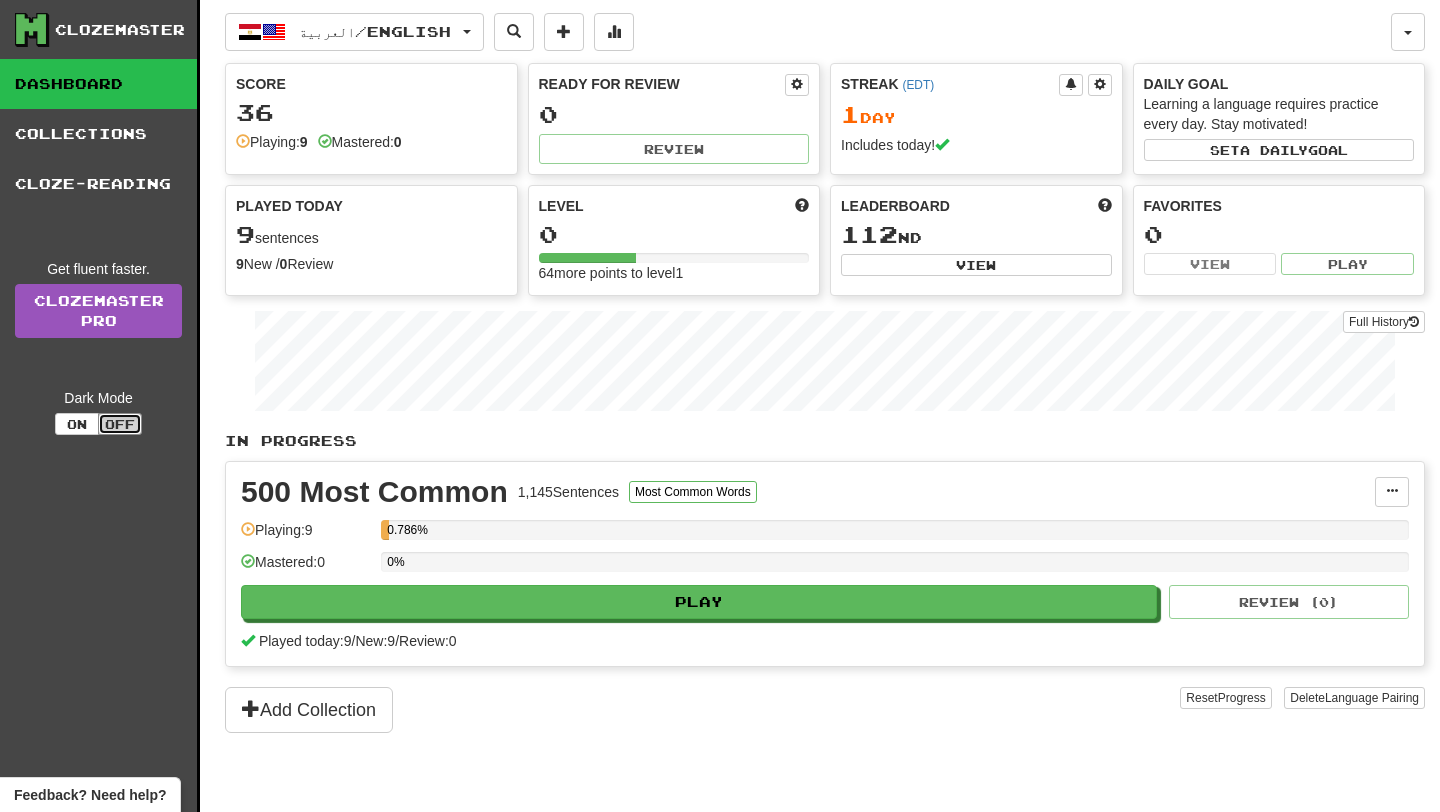 click on "Off" at bounding box center (120, 424) 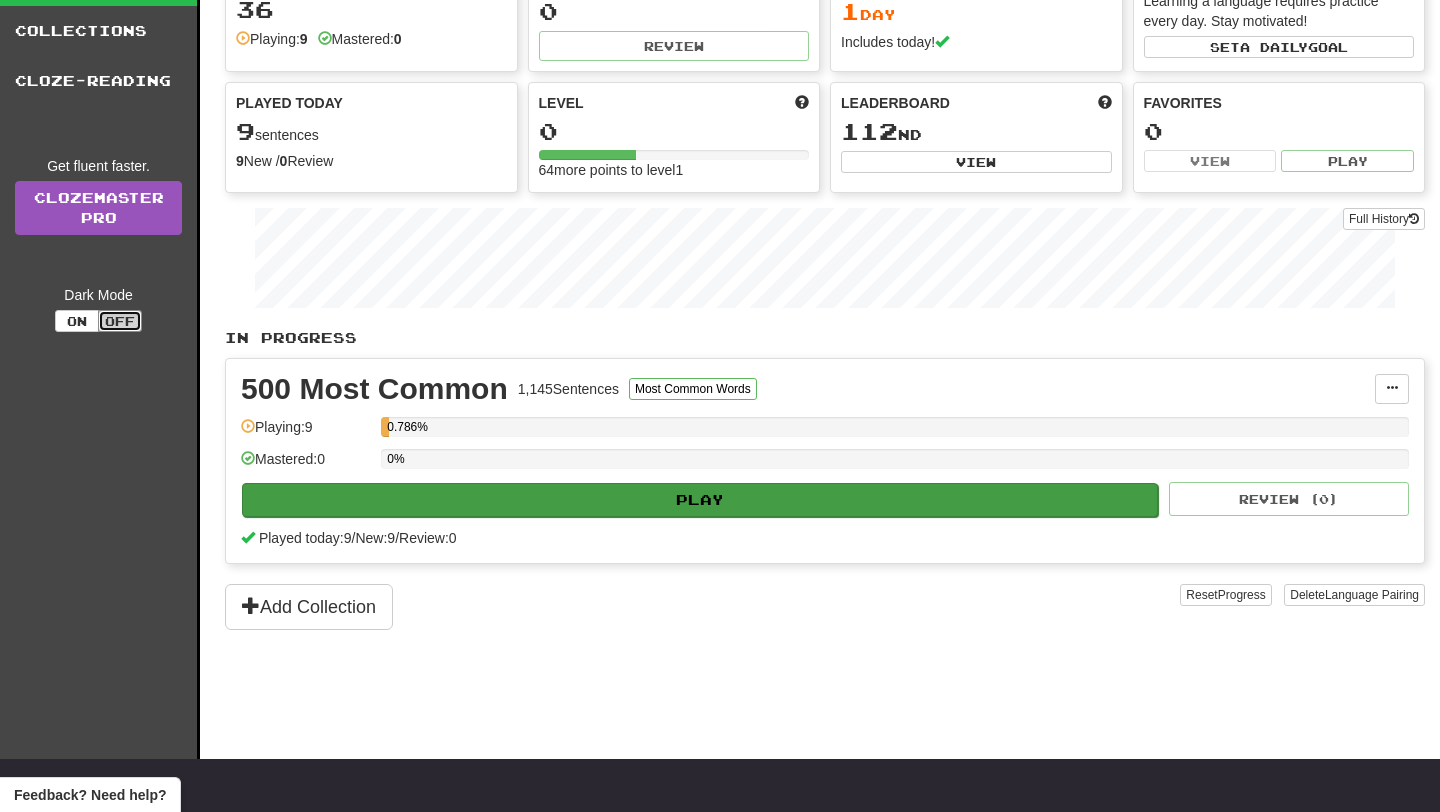 scroll, scrollTop: 101, scrollLeft: 0, axis: vertical 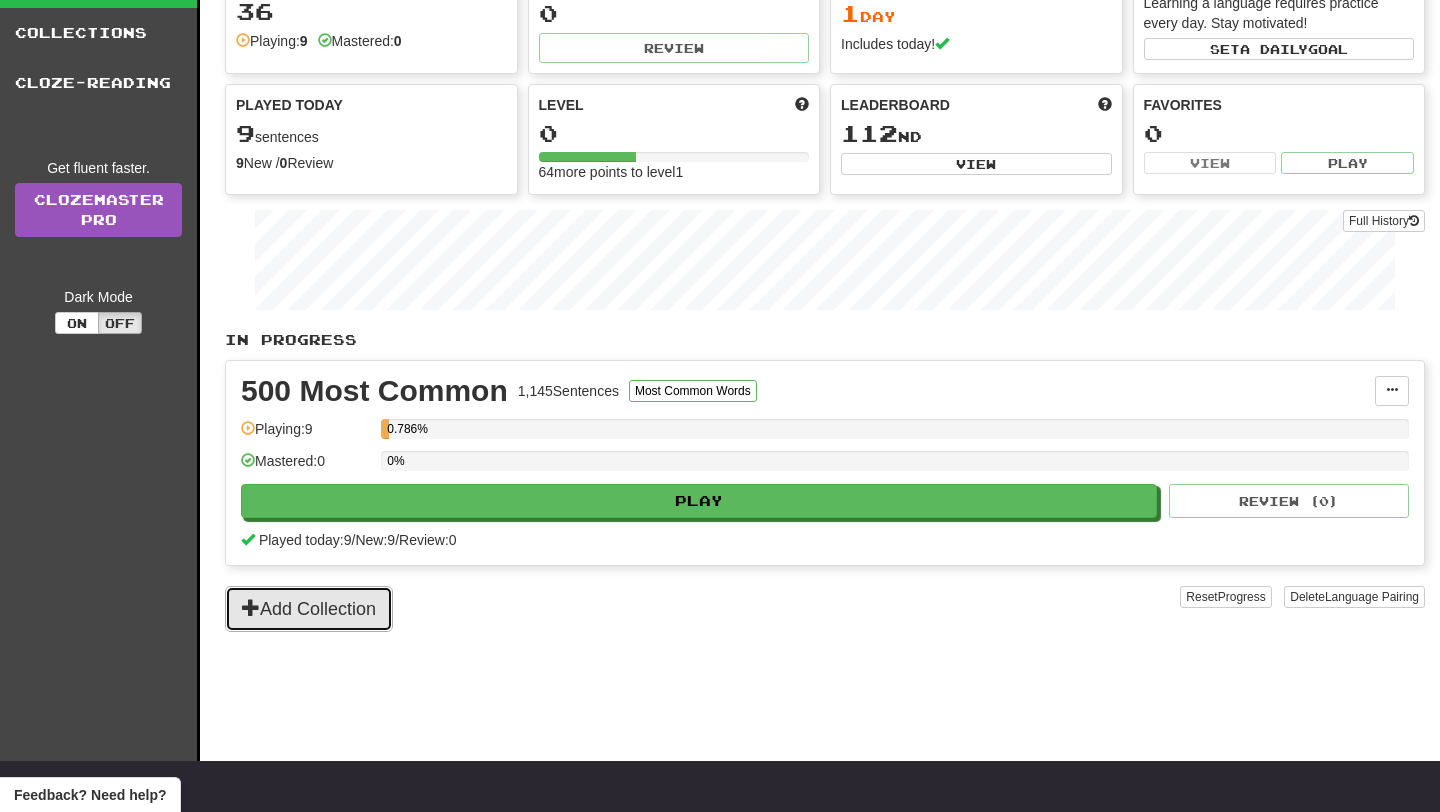 click on "Add Collection" at bounding box center (309, 609) 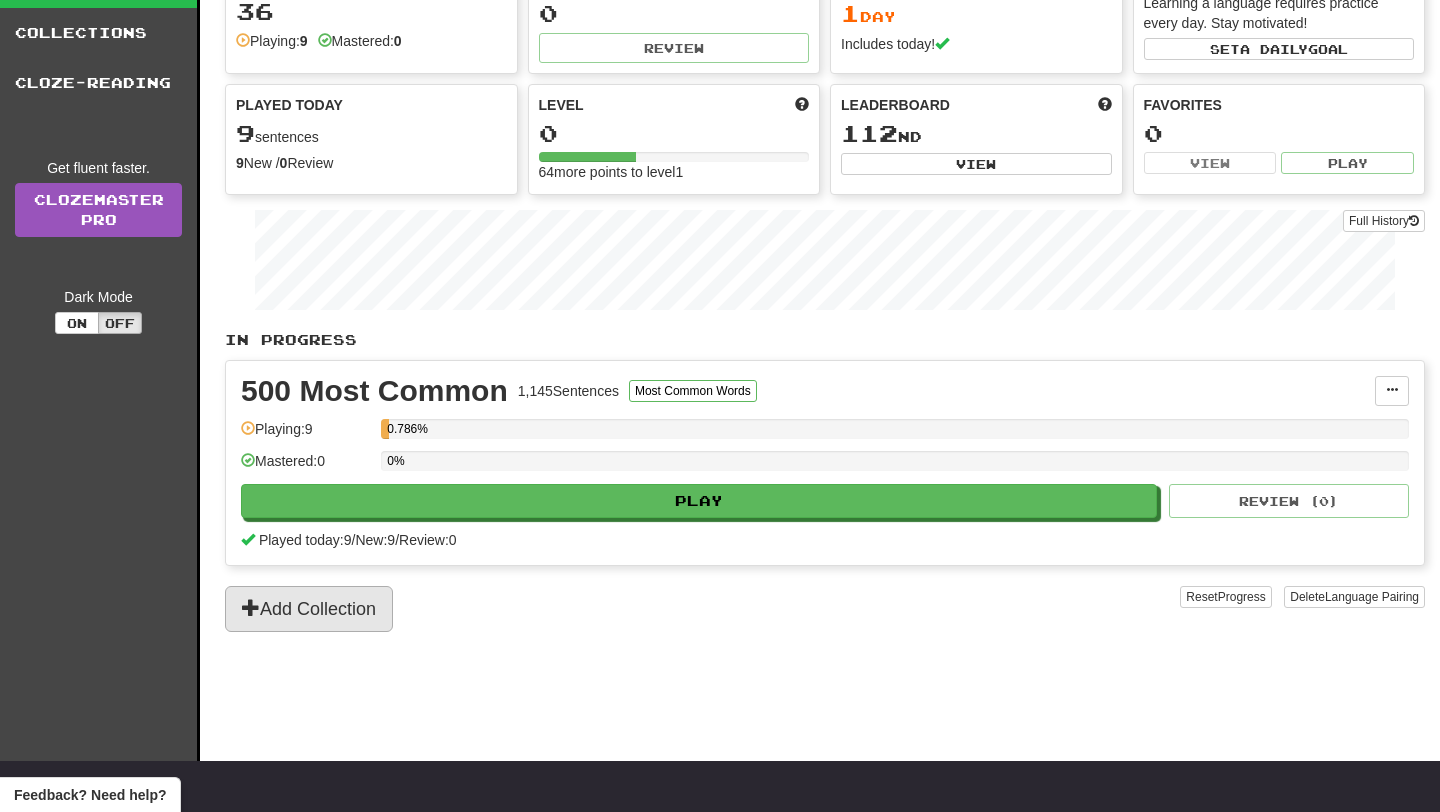 scroll, scrollTop: 0, scrollLeft: 0, axis: both 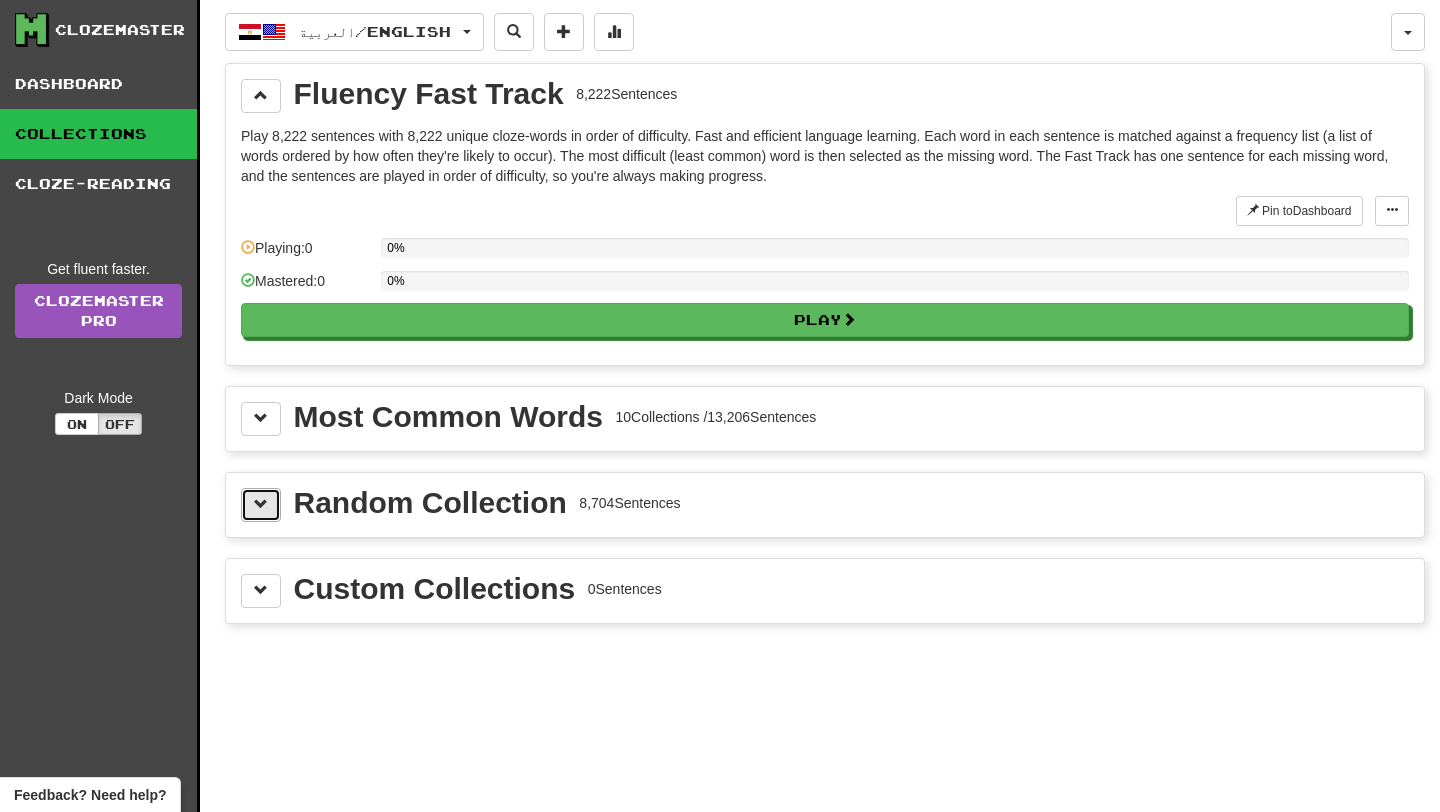 click at bounding box center [261, 504] 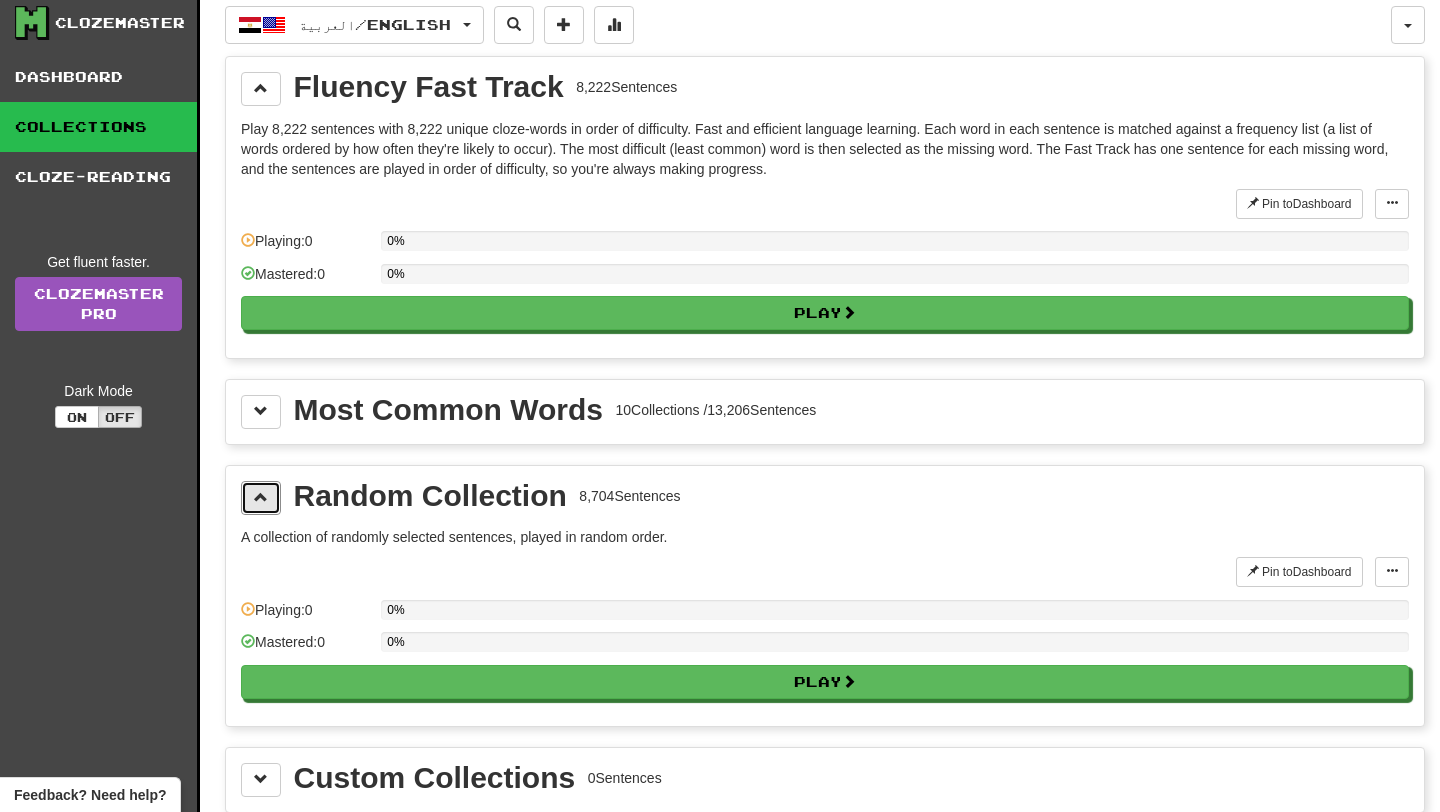 scroll, scrollTop: 0, scrollLeft: 0, axis: both 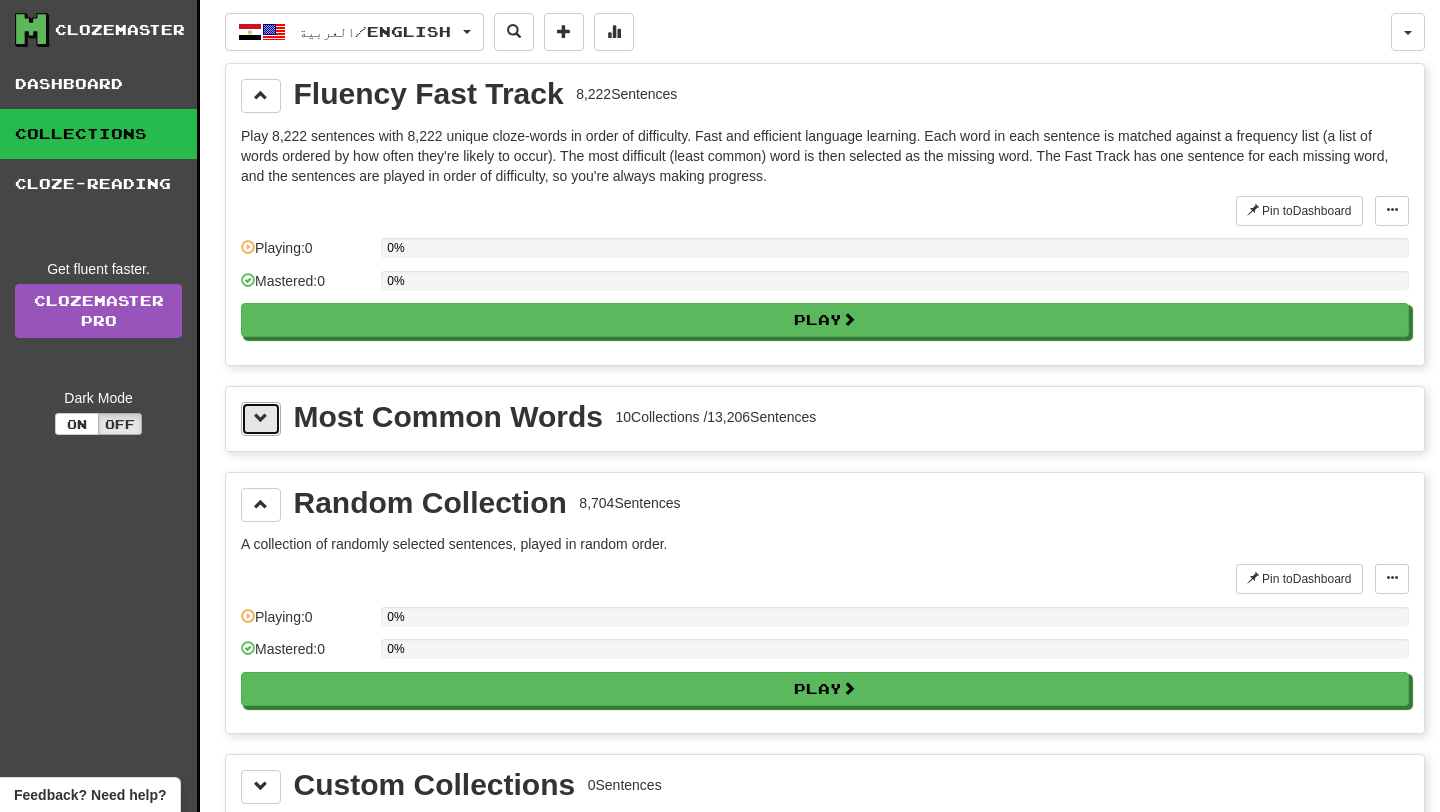 click at bounding box center (261, 418) 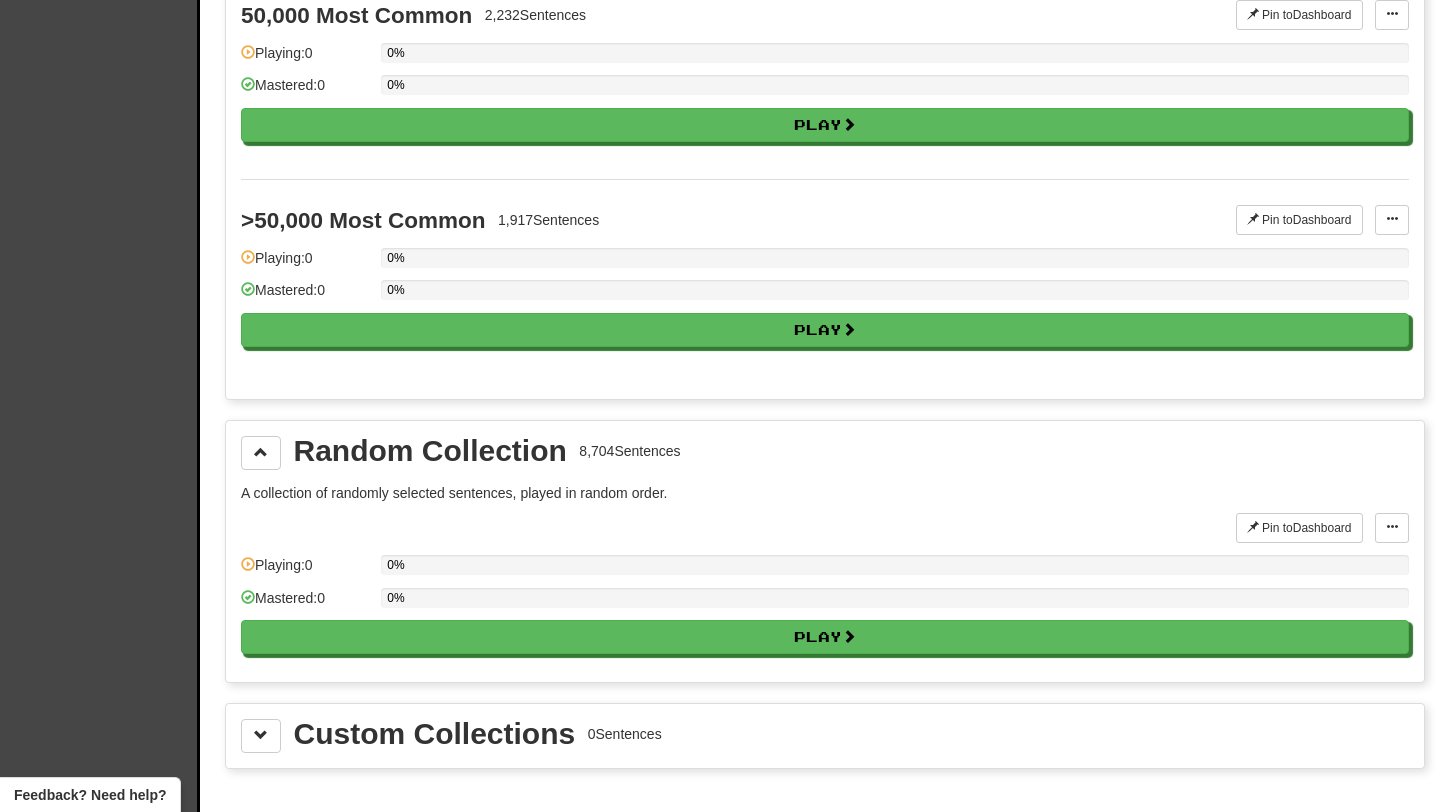 scroll, scrollTop: 2082, scrollLeft: 0, axis: vertical 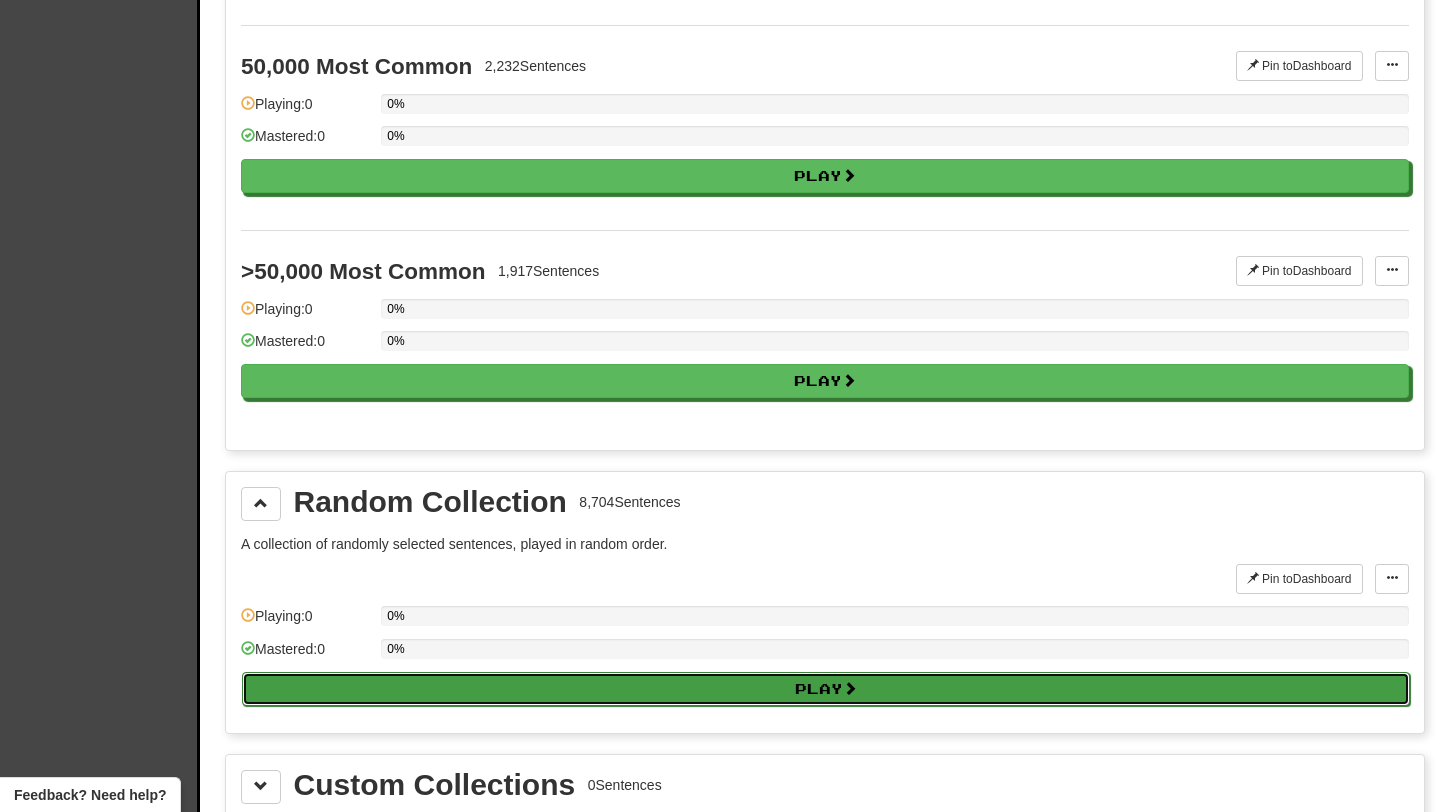click on "Play" at bounding box center (826, 689) 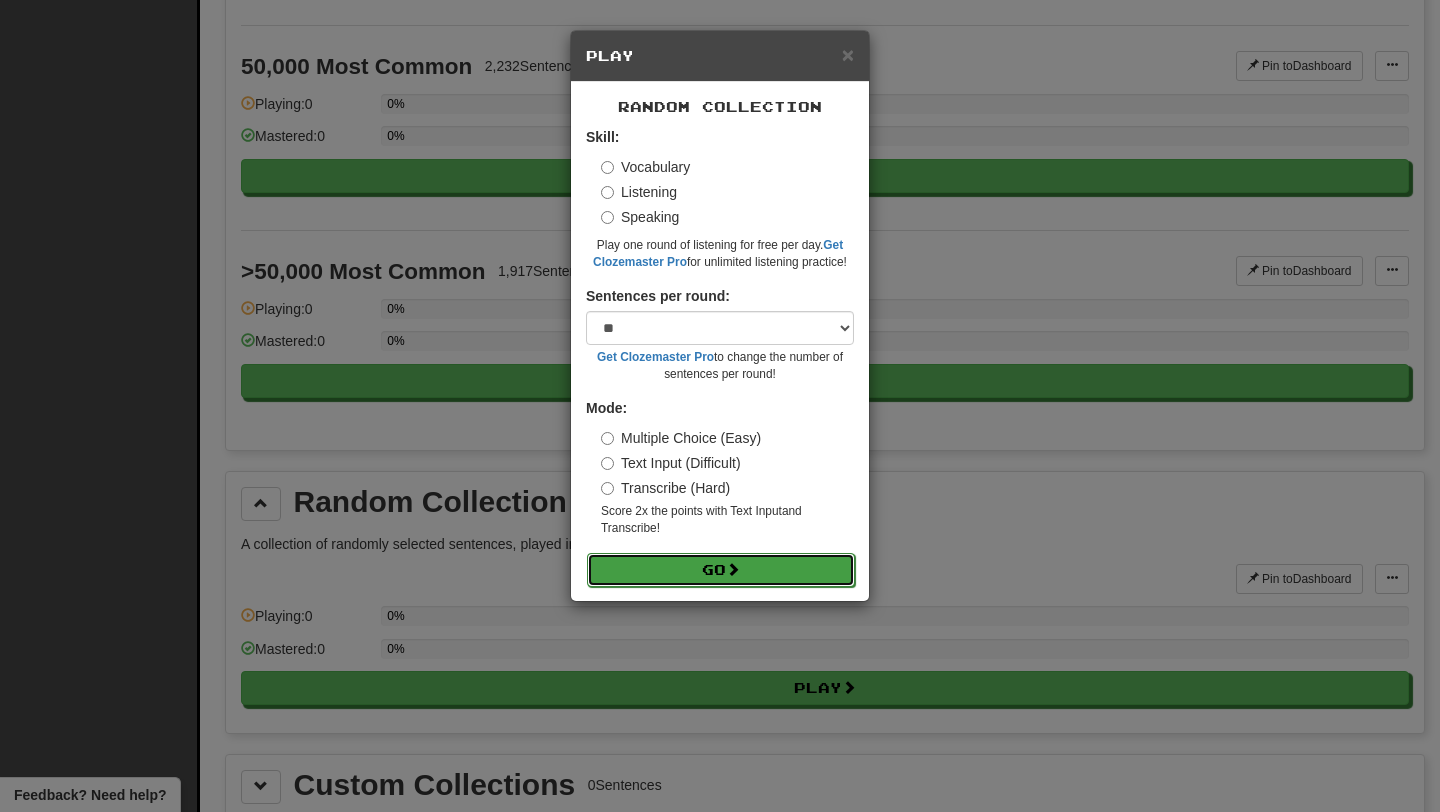 click on "Go" at bounding box center [721, 570] 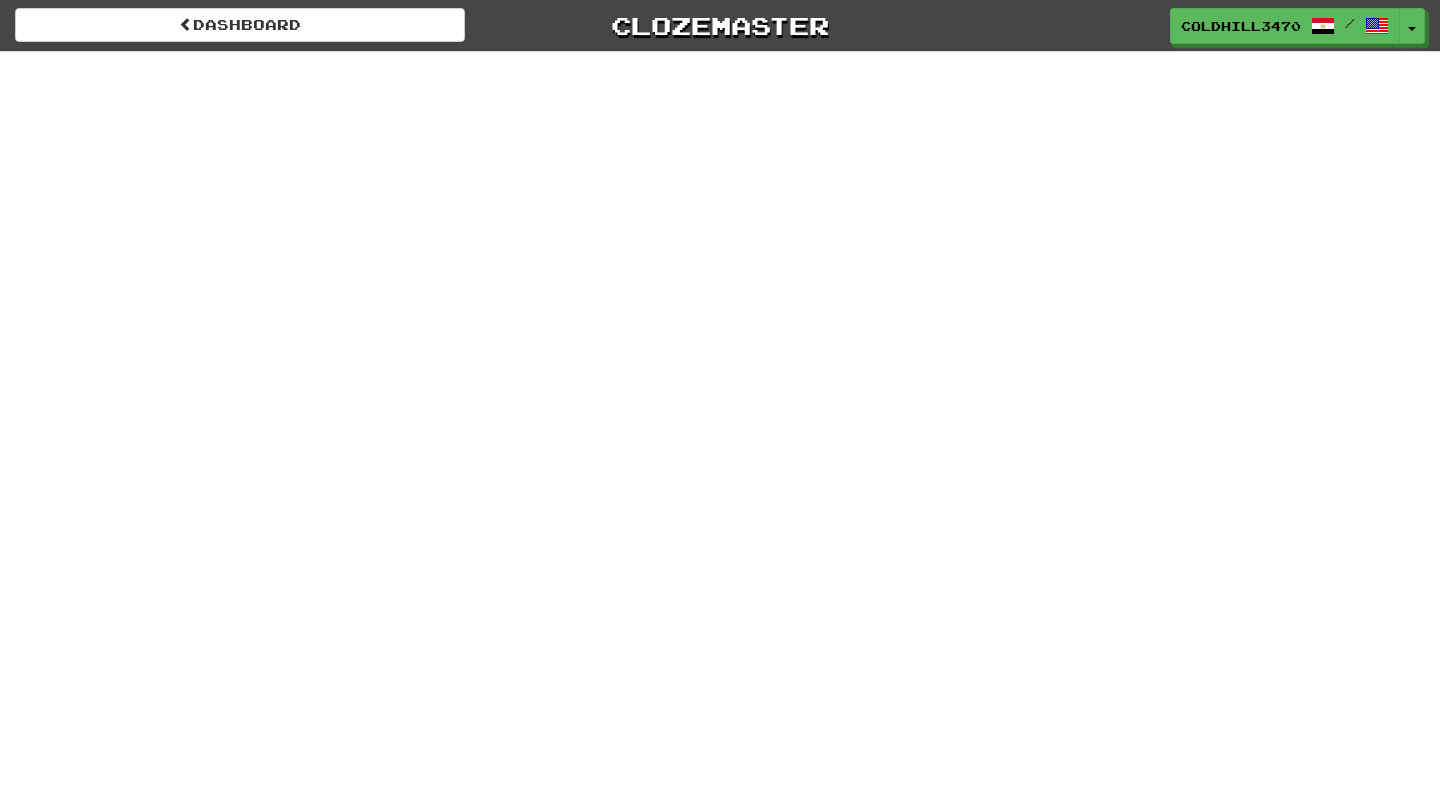 scroll, scrollTop: 0, scrollLeft: 0, axis: both 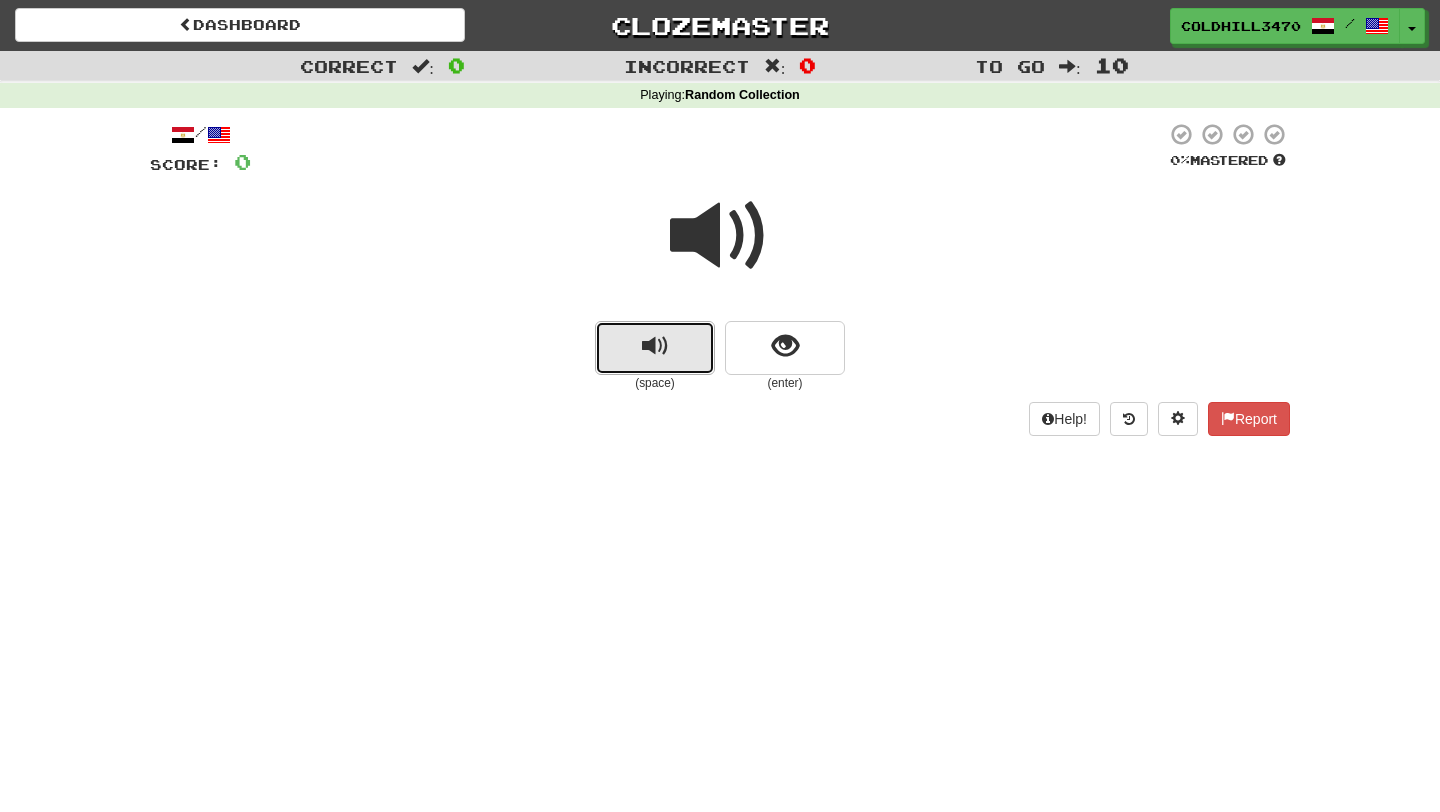 click at bounding box center [655, 346] 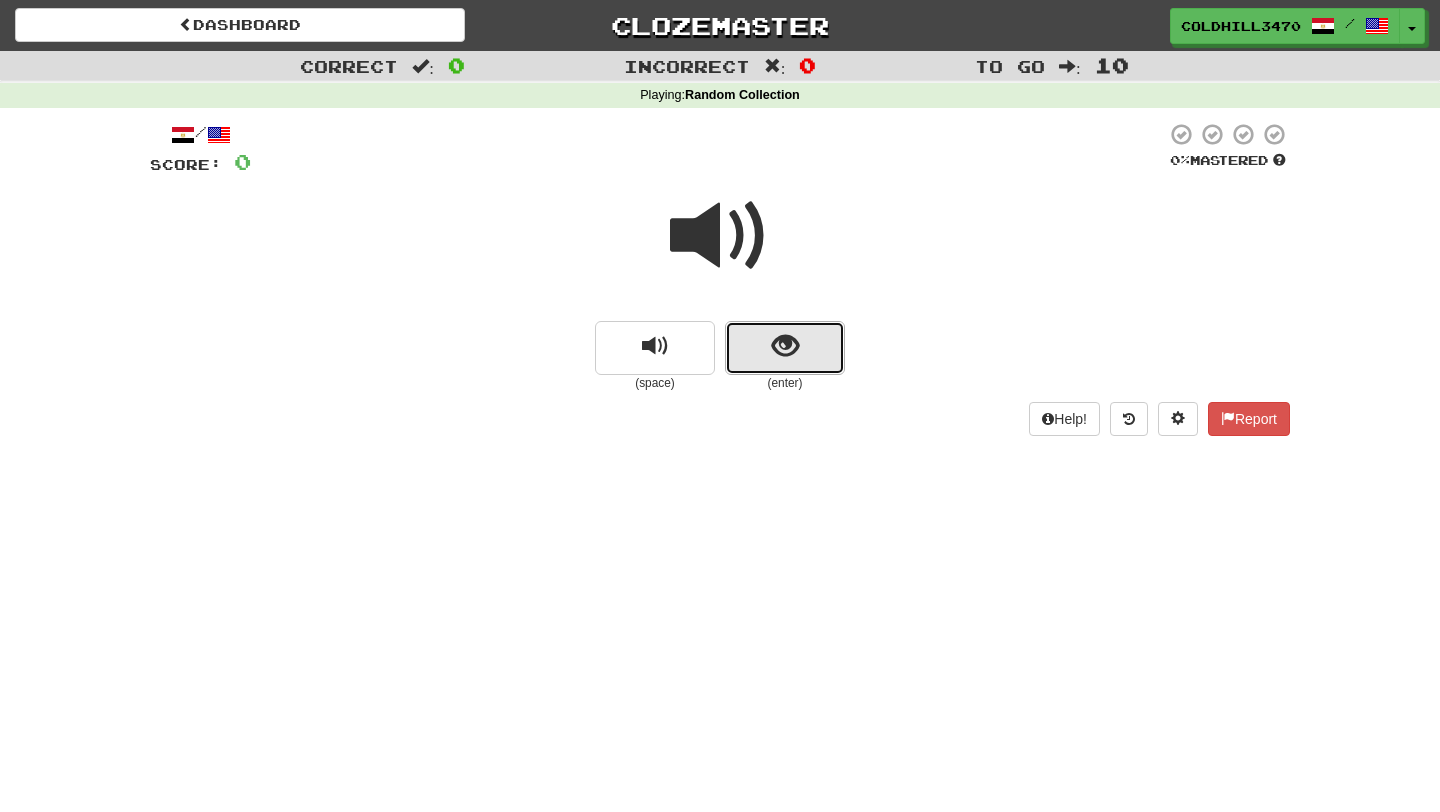 click at bounding box center [785, 346] 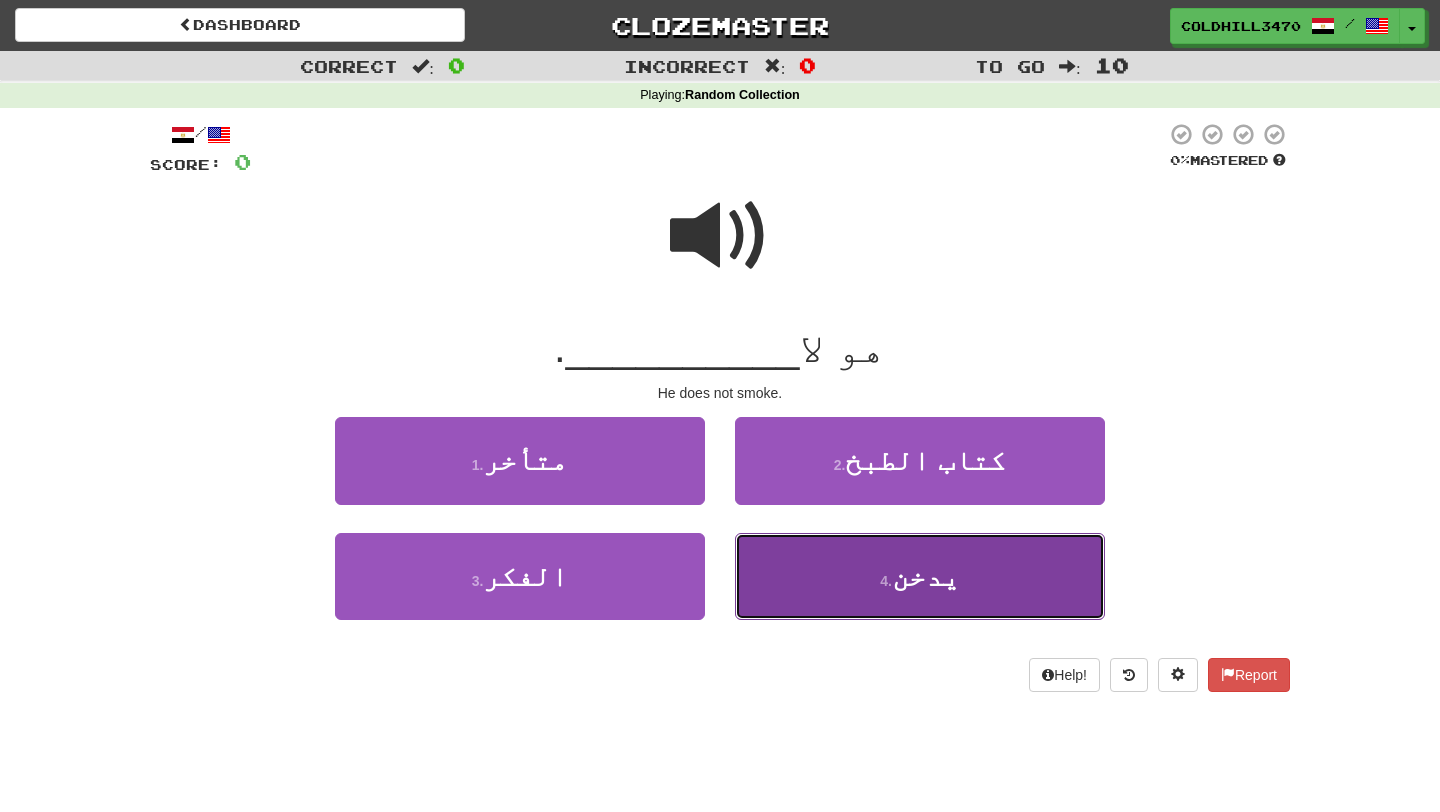 click on "يدخن" at bounding box center (926, 576) 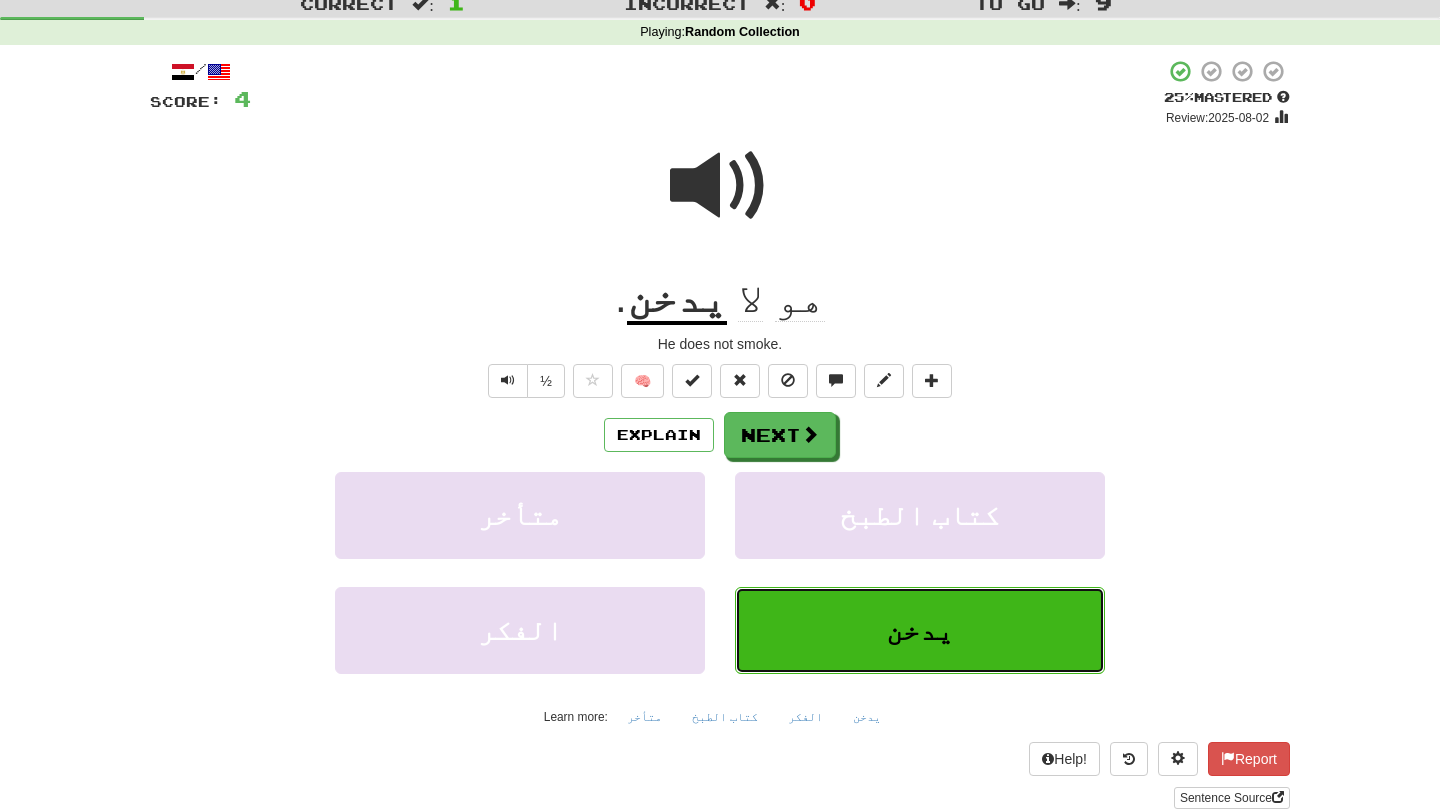 scroll, scrollTop: 65, scrollLeft: 0, axis: vertical 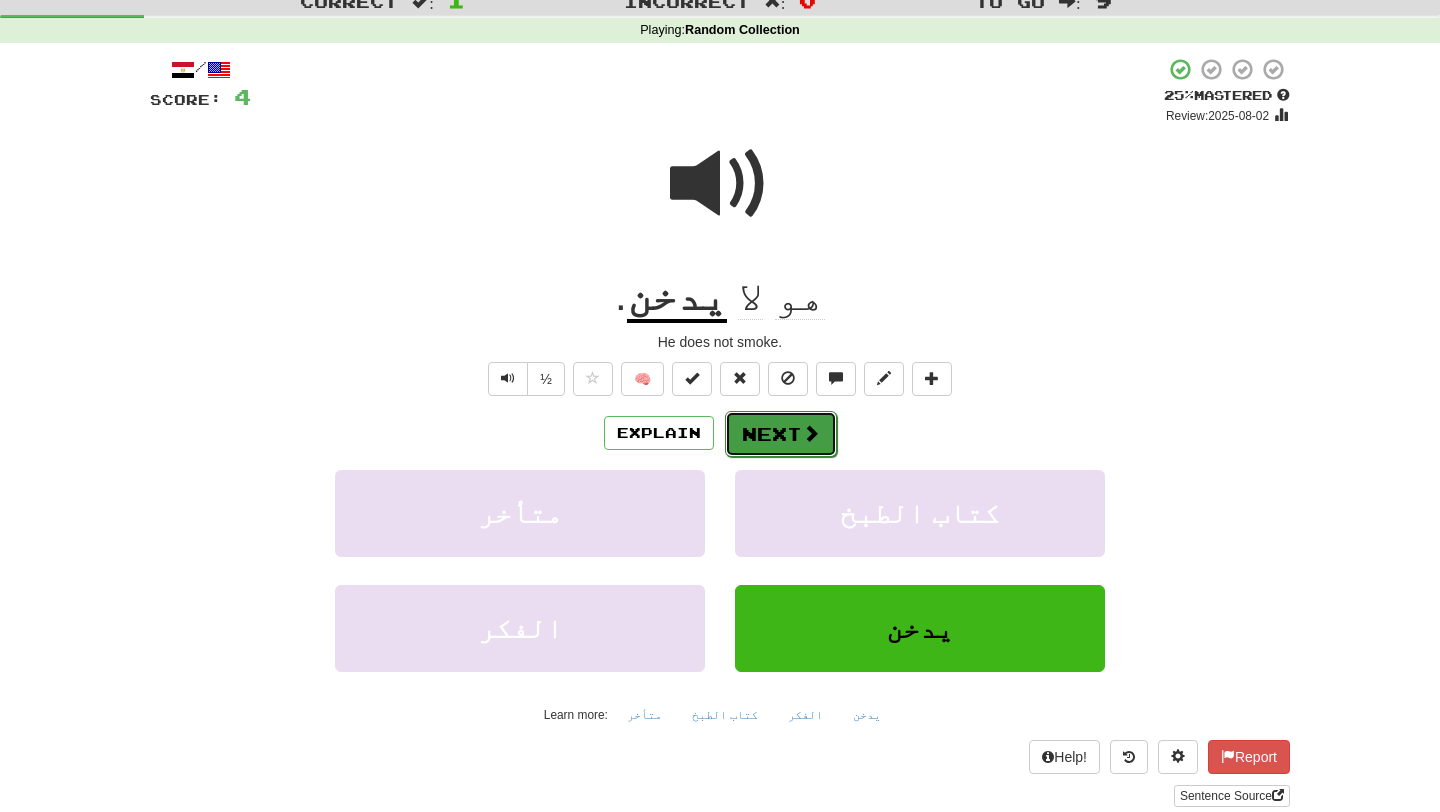 click on "Next" at bounding box center (781, 434) 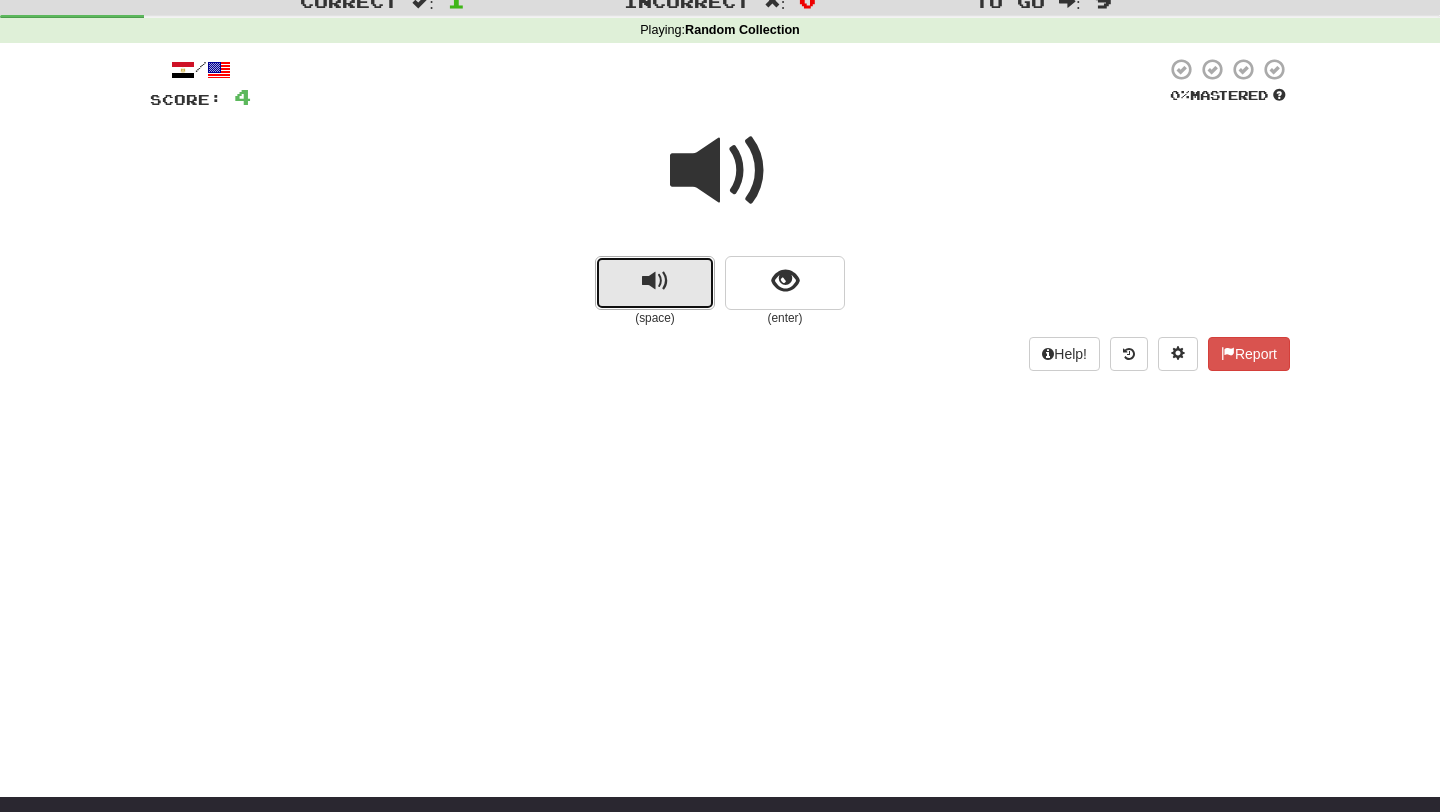 click at bounding box center [655, 283] 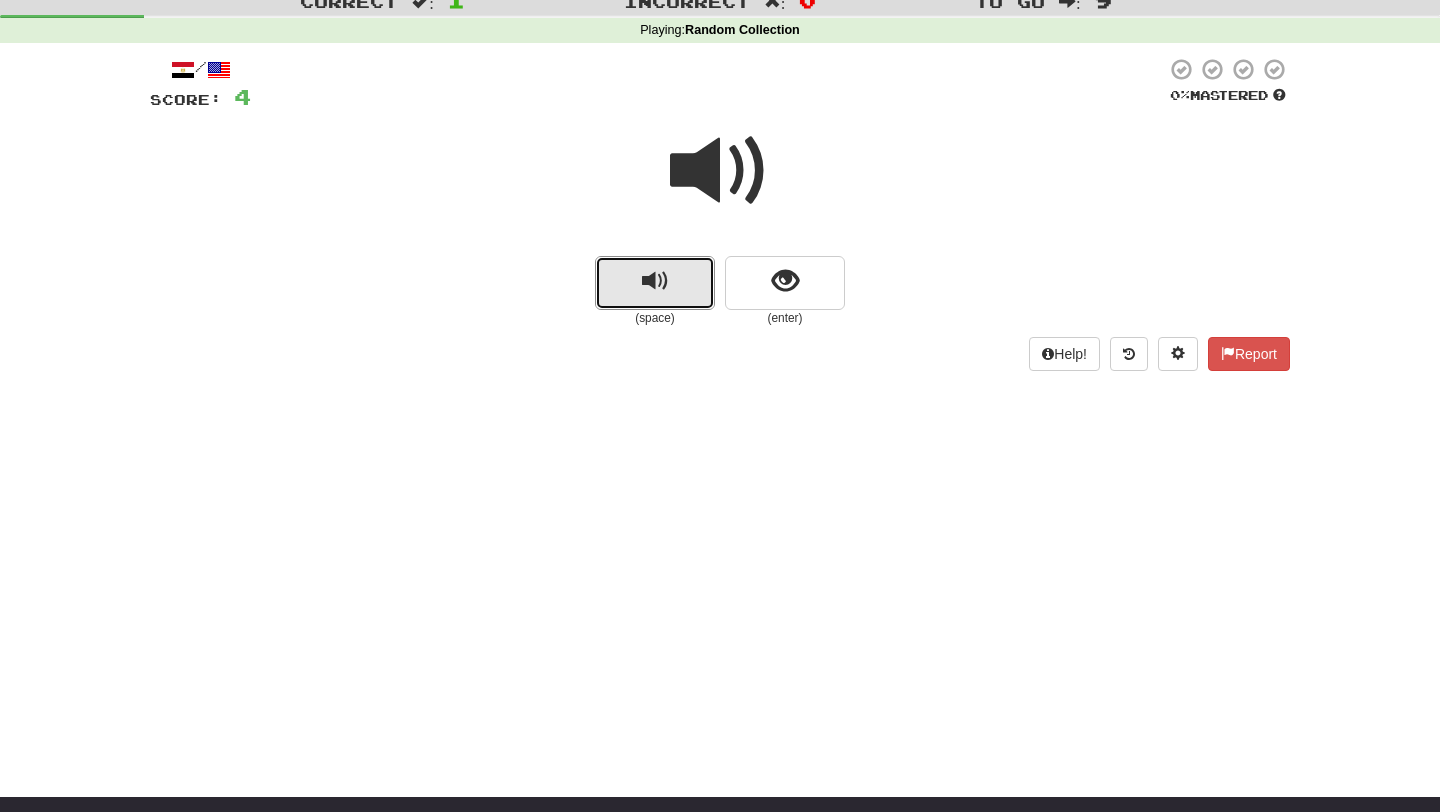 scroll, scrollTop: 0, scrollLeft: 0, axis: both 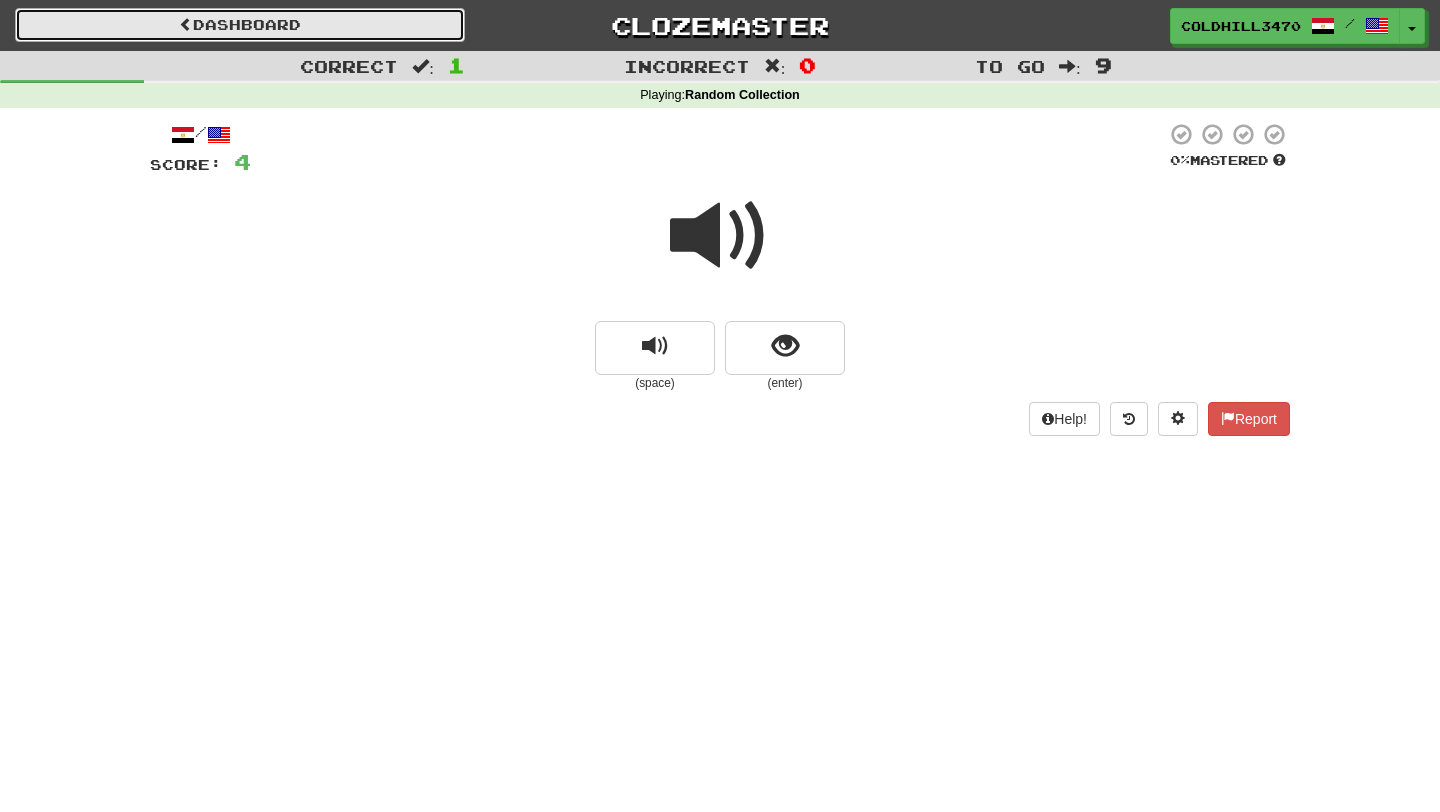 click at bounding box center [186, 24] 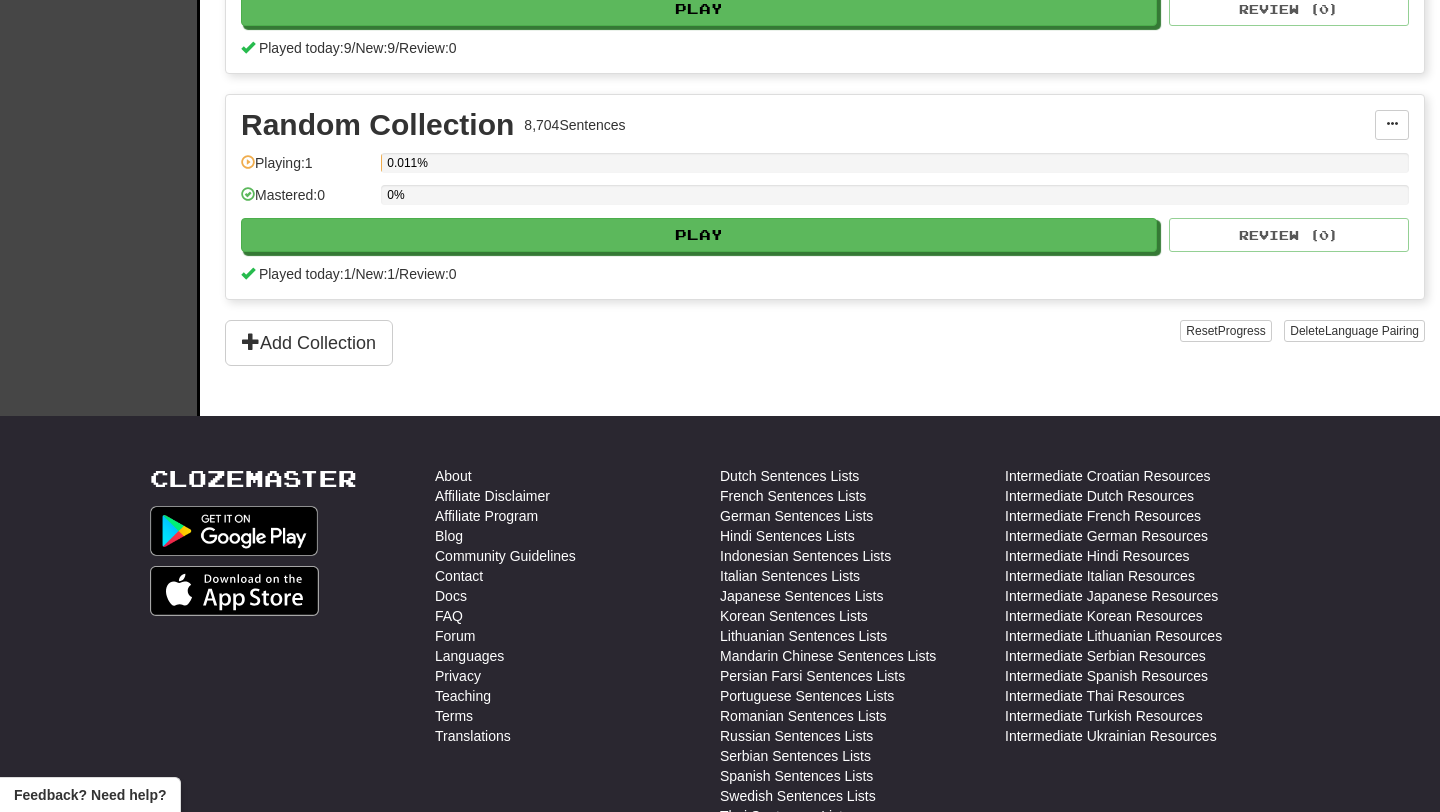 scroll, scrollTop: 590, scrollLeft: 0, axis: vertical 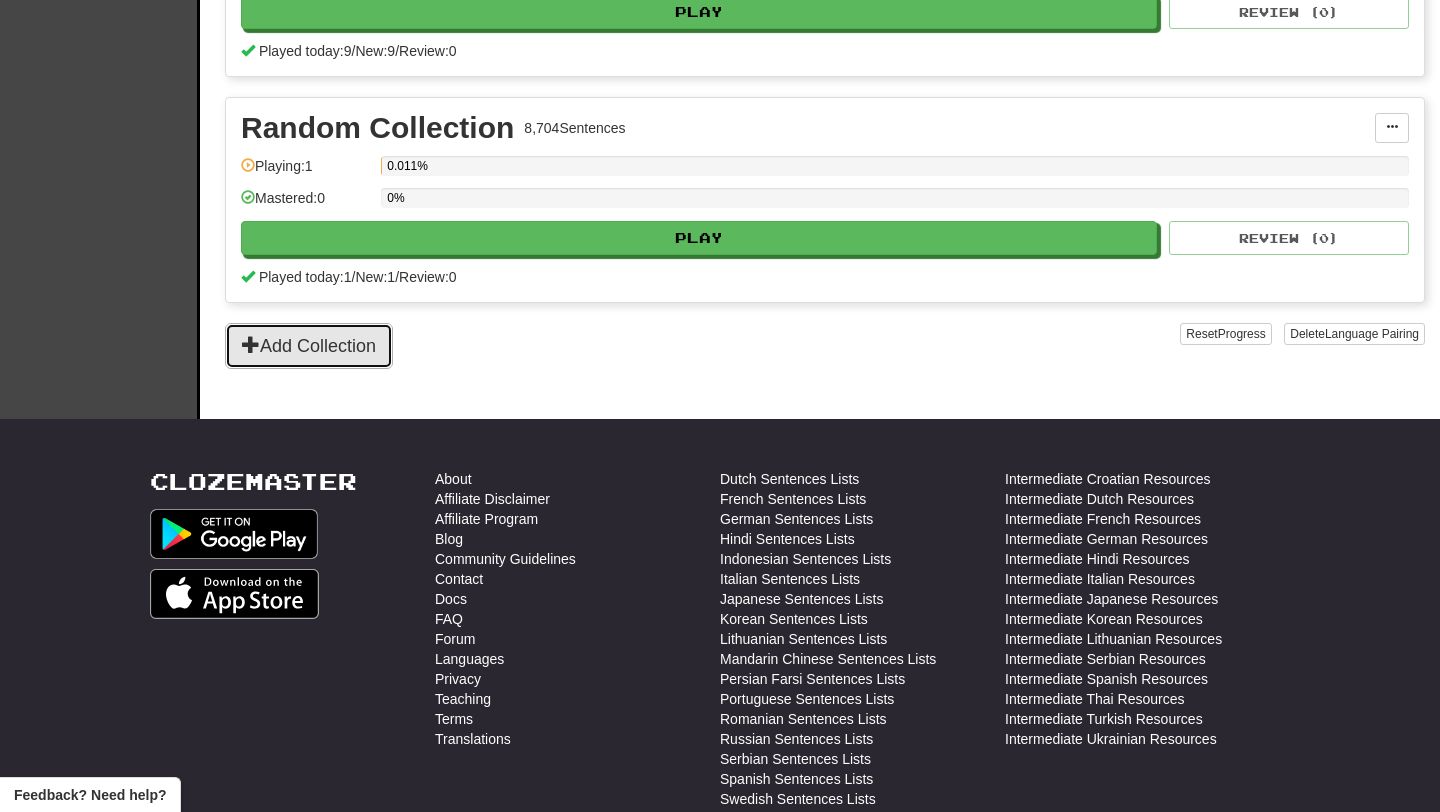 click on "Add Collection" at bounding box center (309, 346) 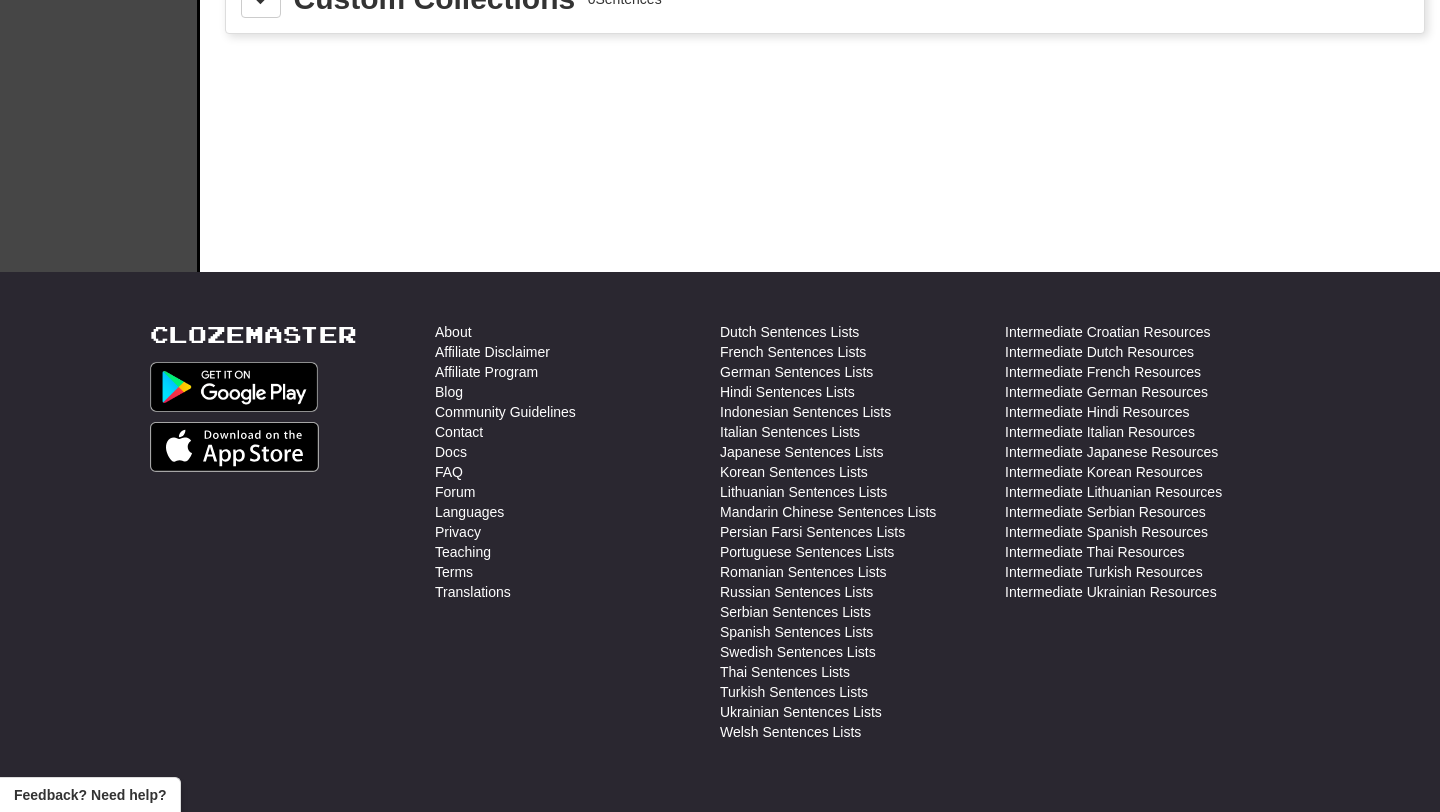 scroll, scrollTop: 0, scrollLeft: 0, axis: both 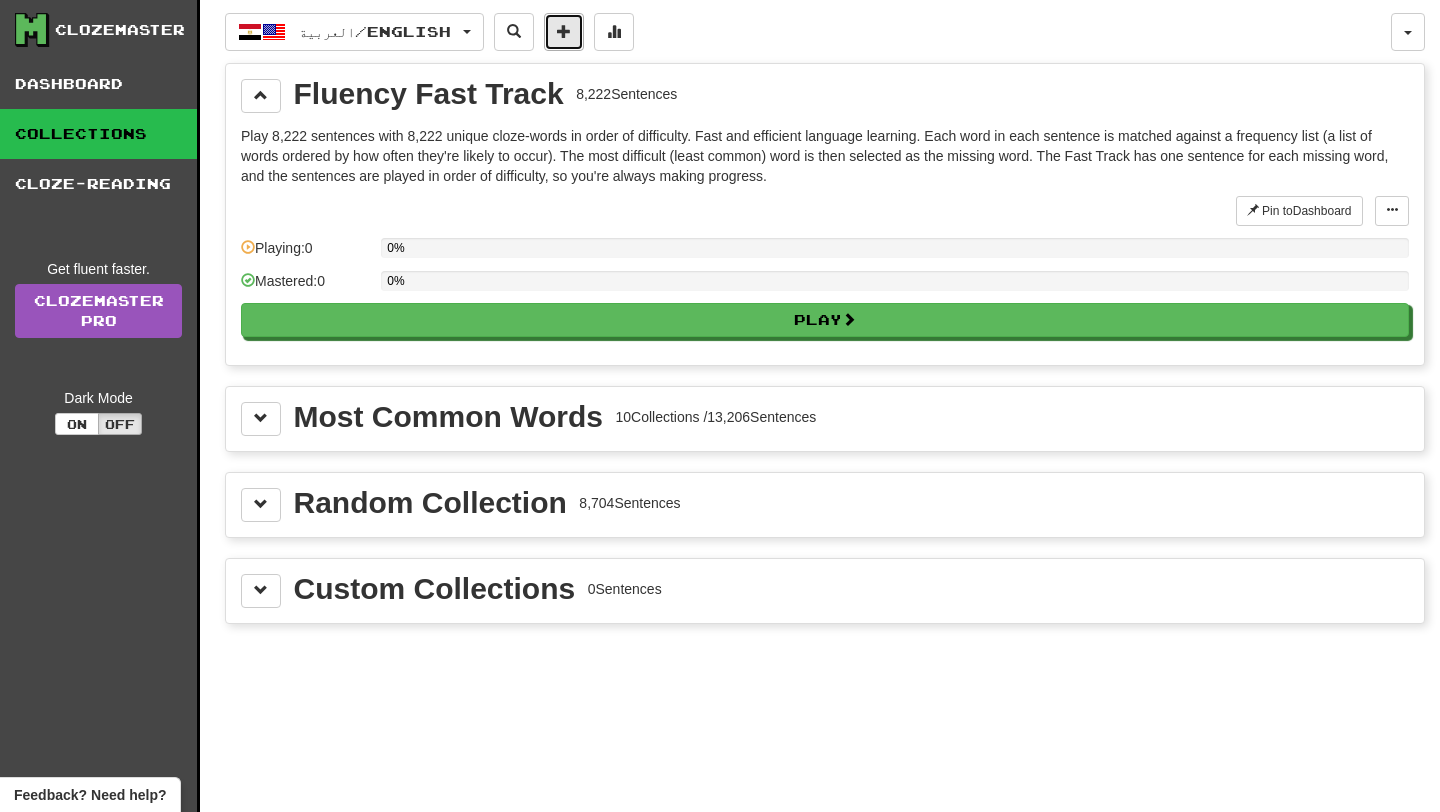 click at bounding box center (564, 31) 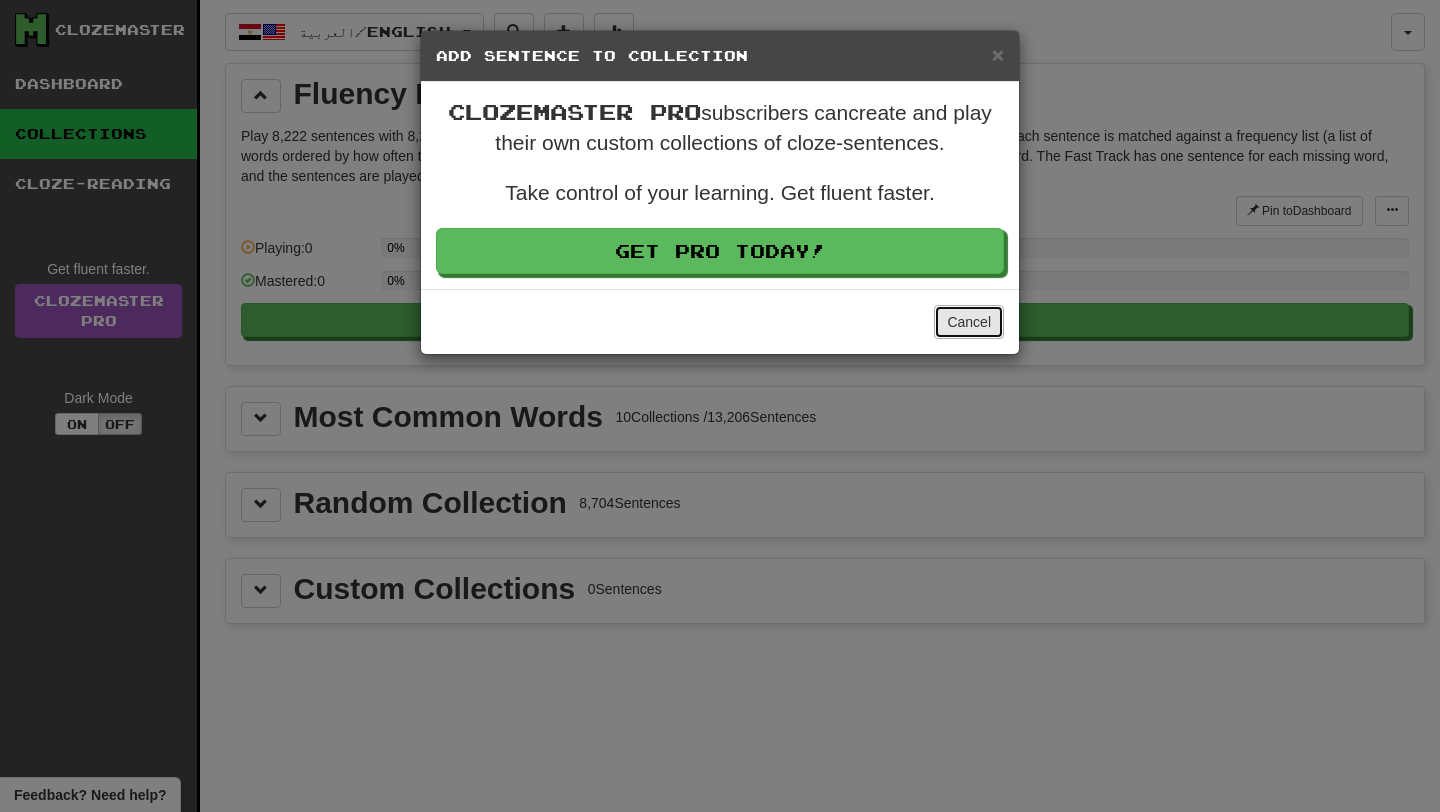 click on "Cancel" at bounding box center (969, 322) 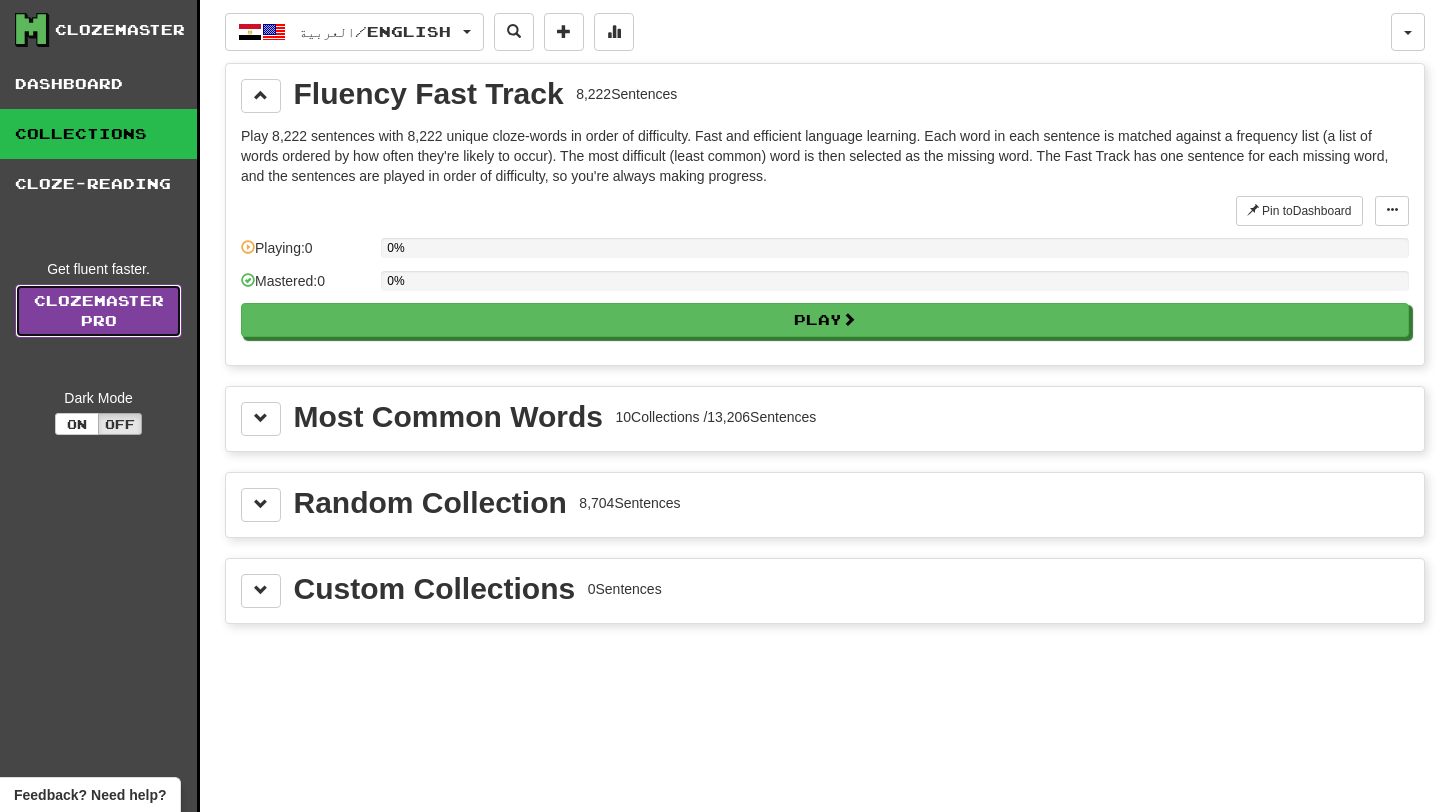 click on "Clozemaster Pro" at bounding box center [98, 311] 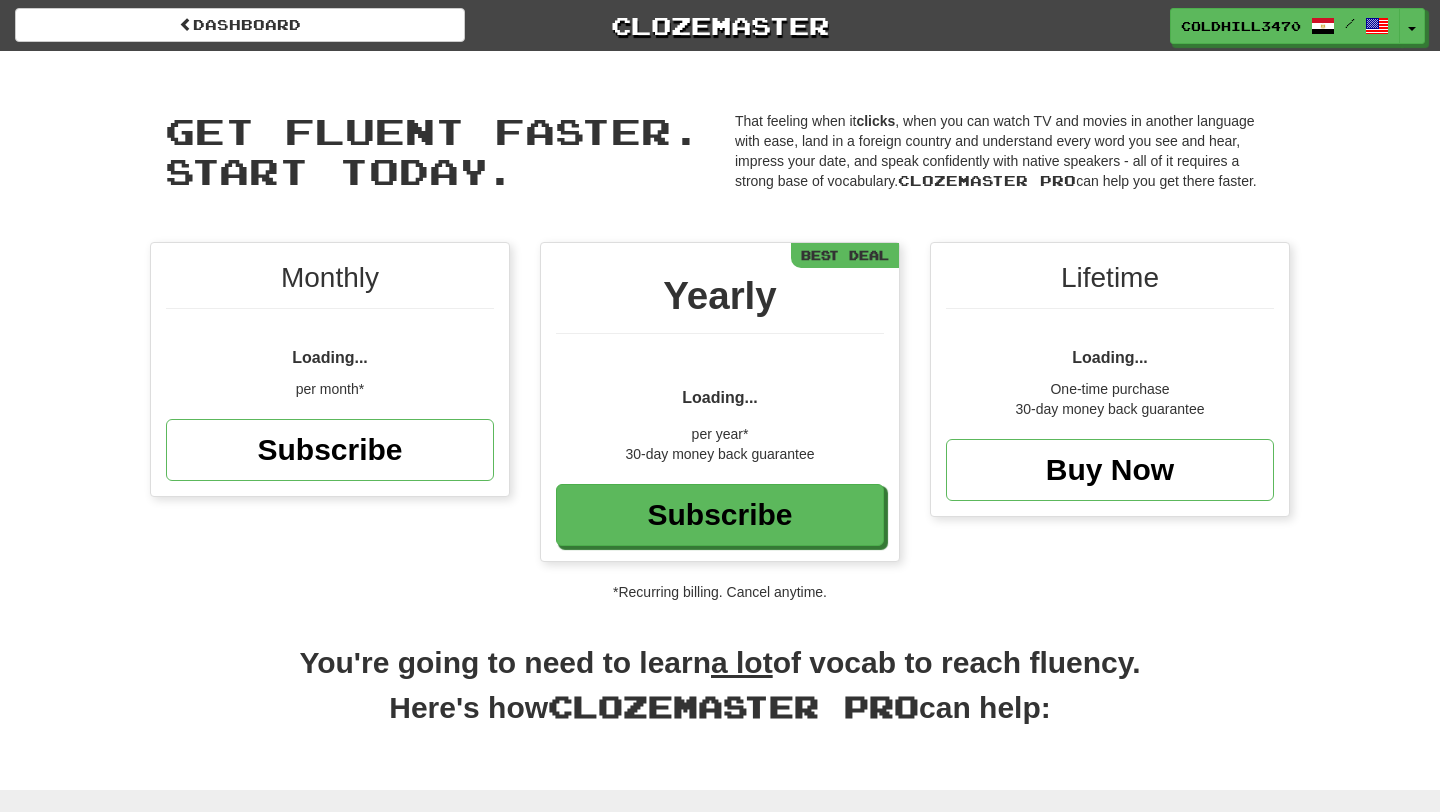 scroll, scrollTop: 0, scrollLeft: 0, axis: both 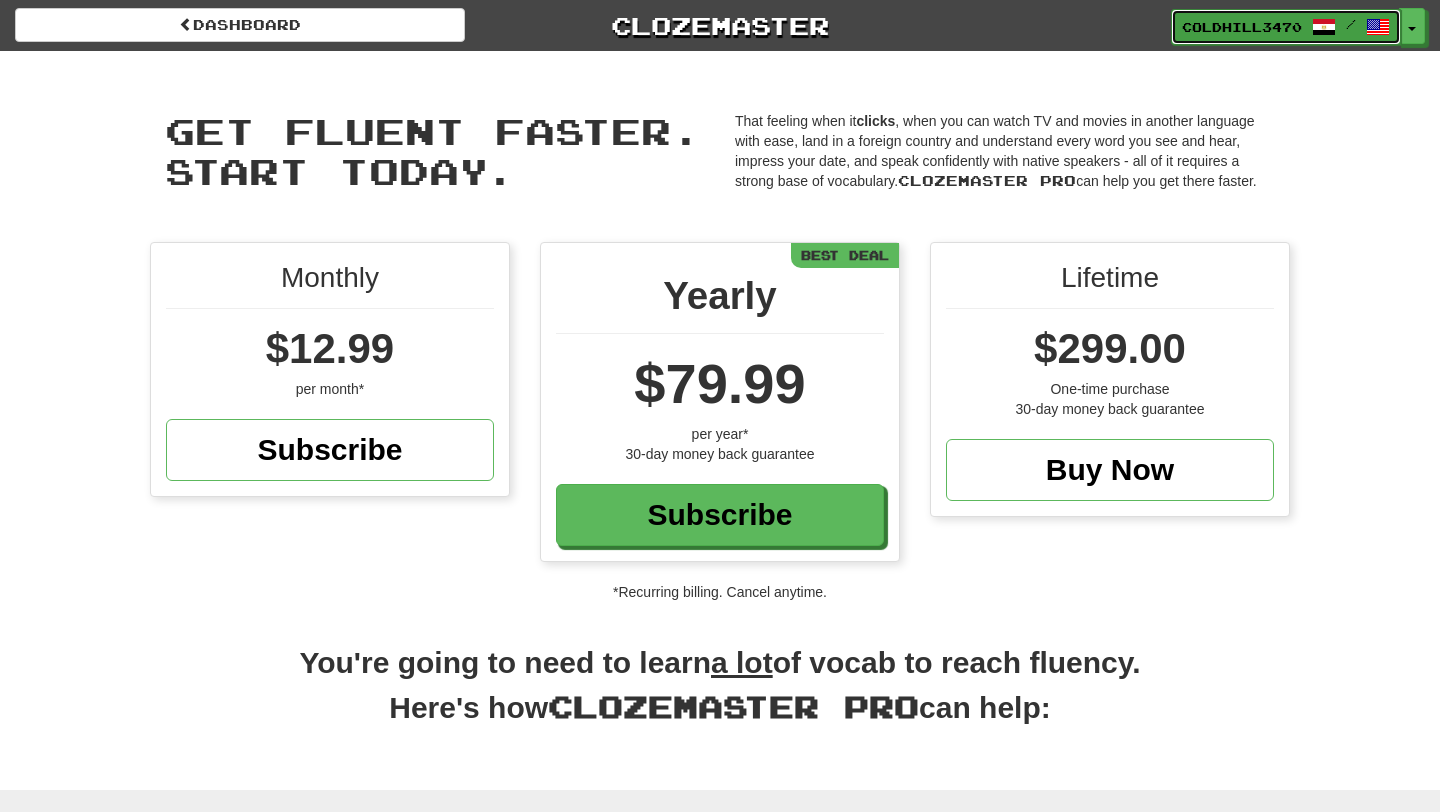 click on "ColdHill3470" at bounding box center (1242, 27) 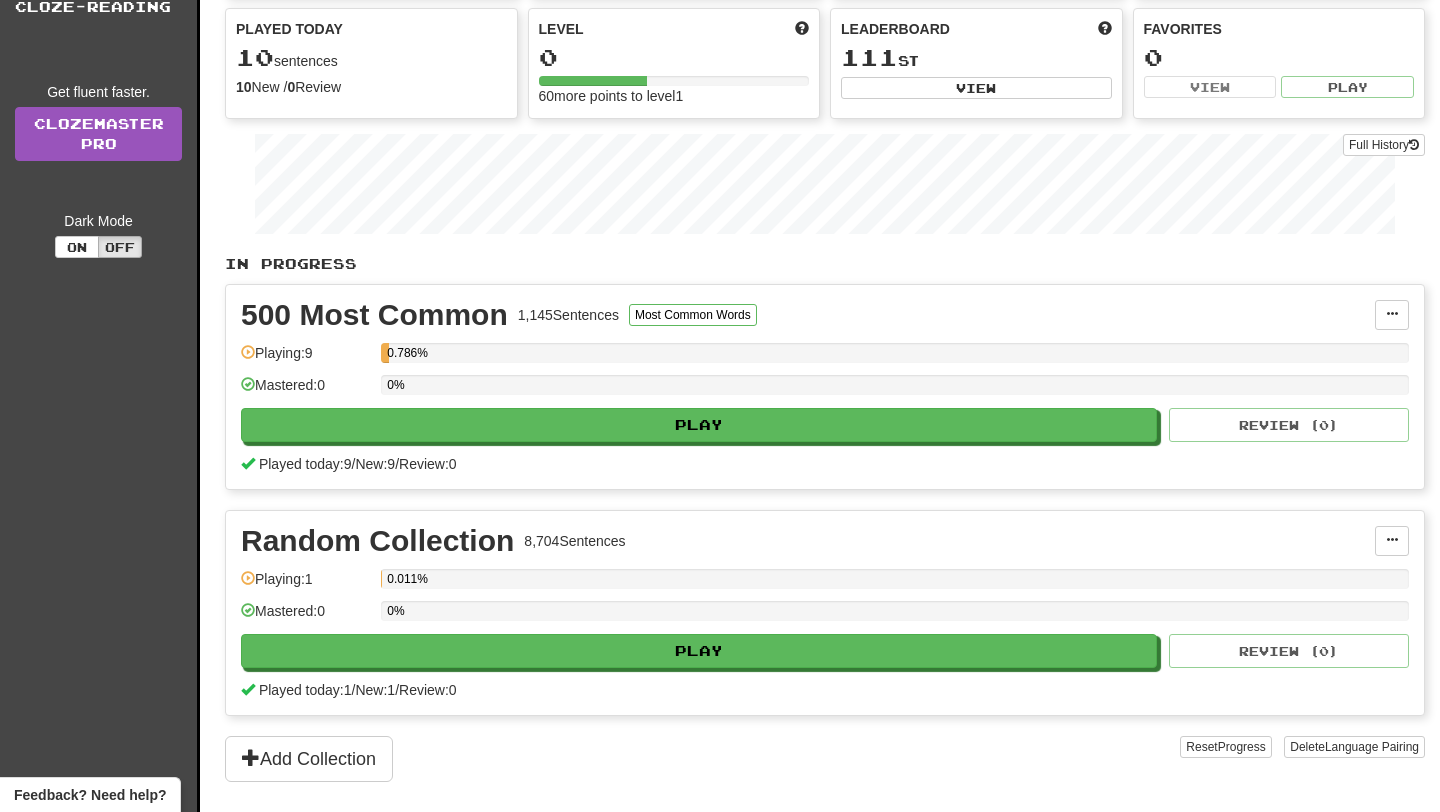scroll, scrollTop: 0, scrollLeft: 0, axis: both 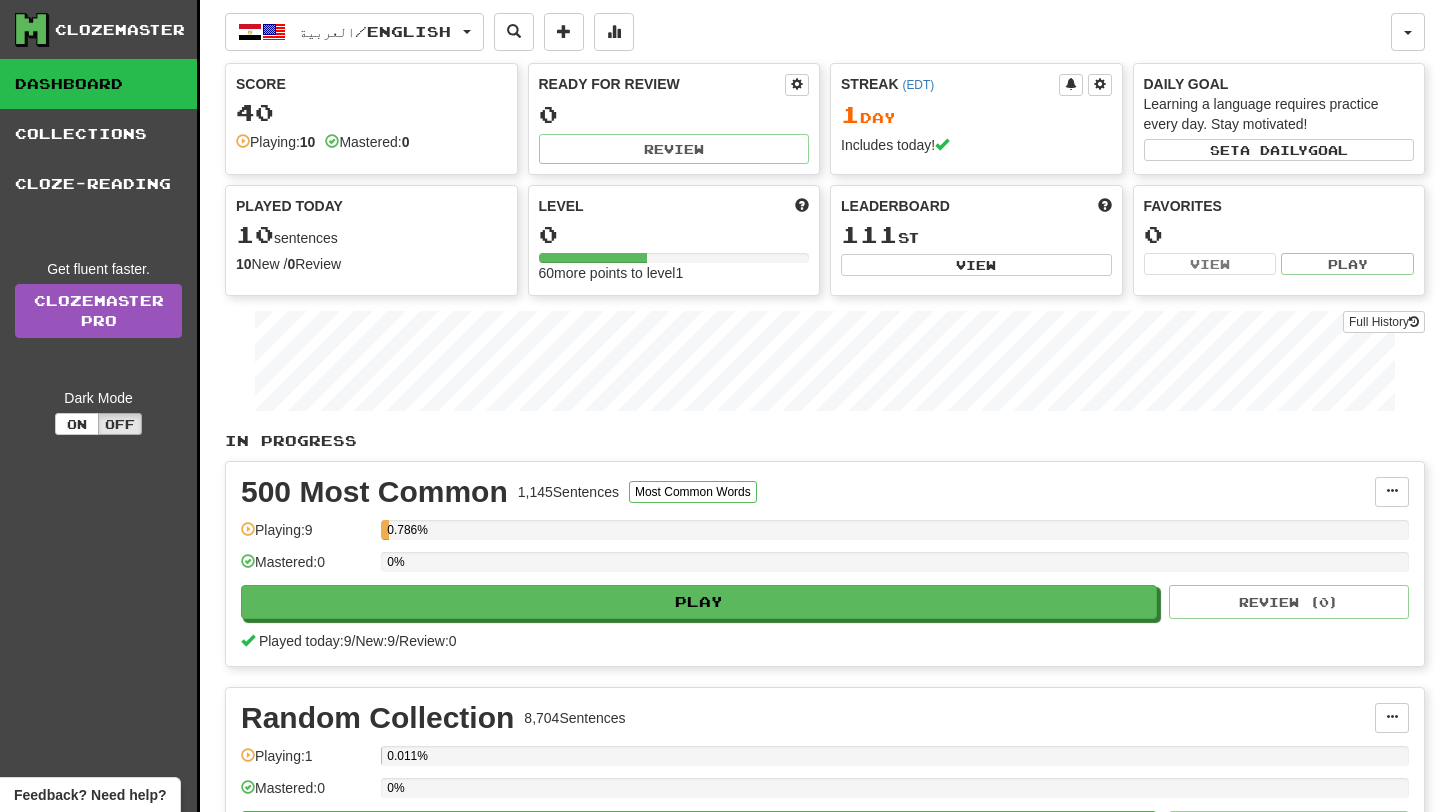 click on "Feedback? Need help?" at bounding box center [90, 795] 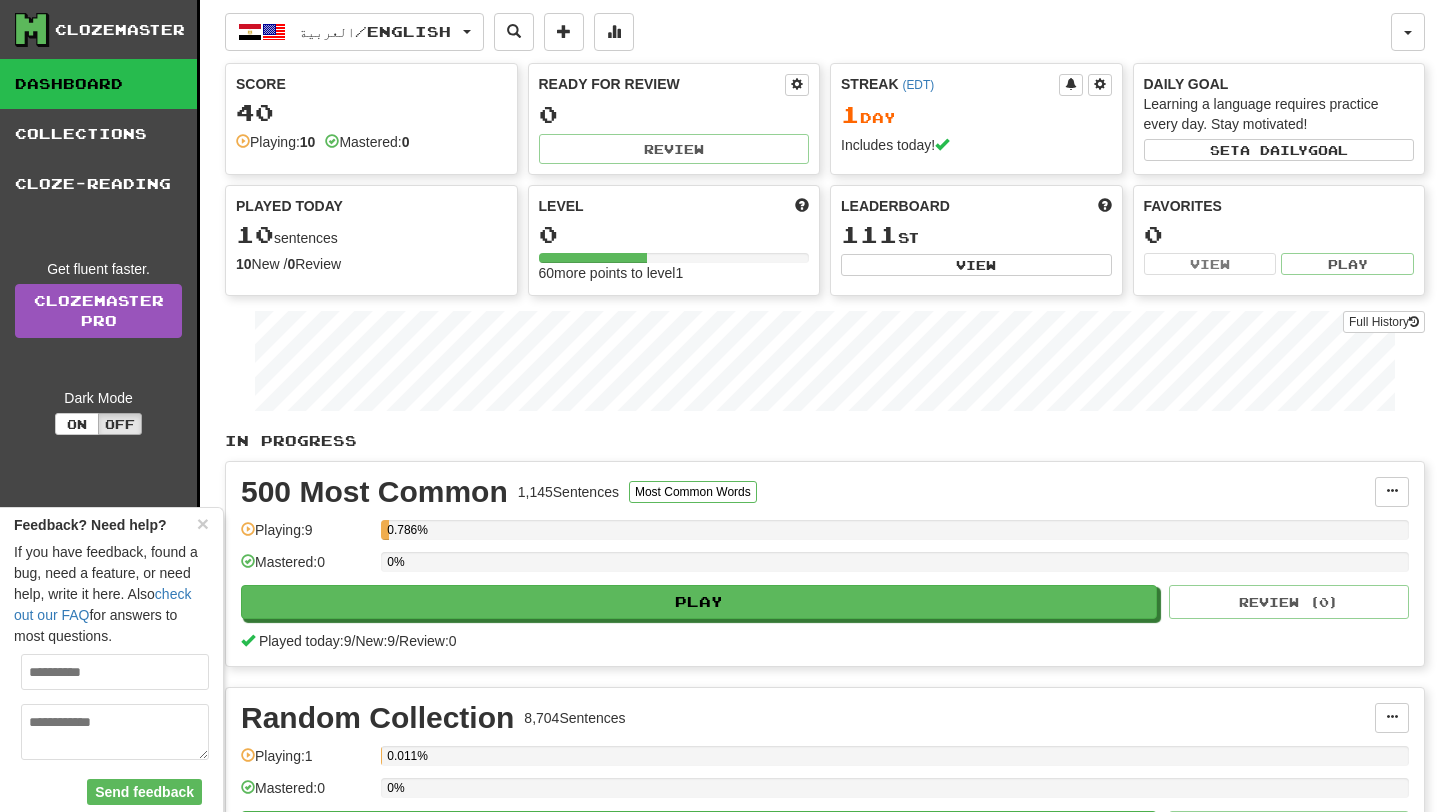 click at bounding box center (115, 672) 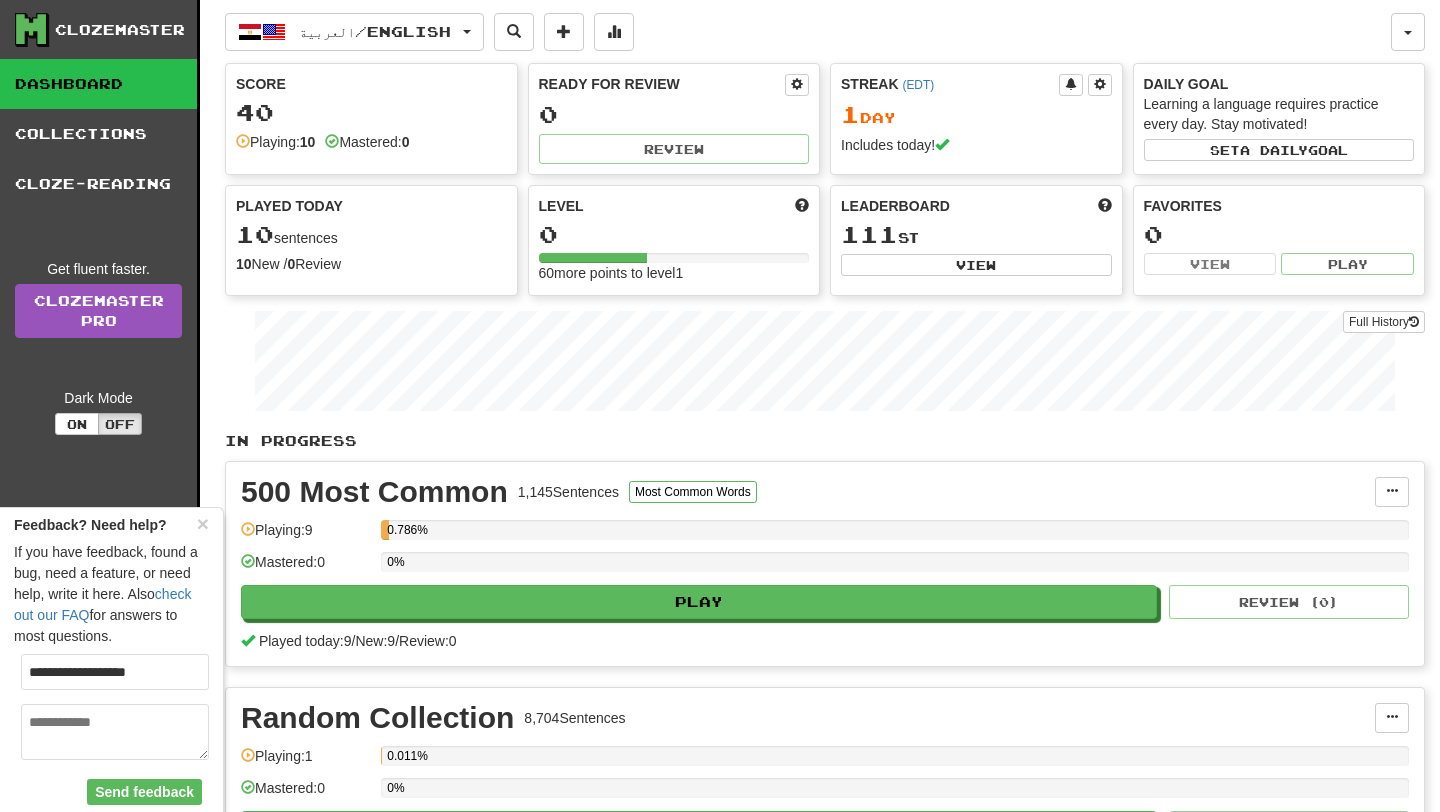 click at bounding box center (115, 732) 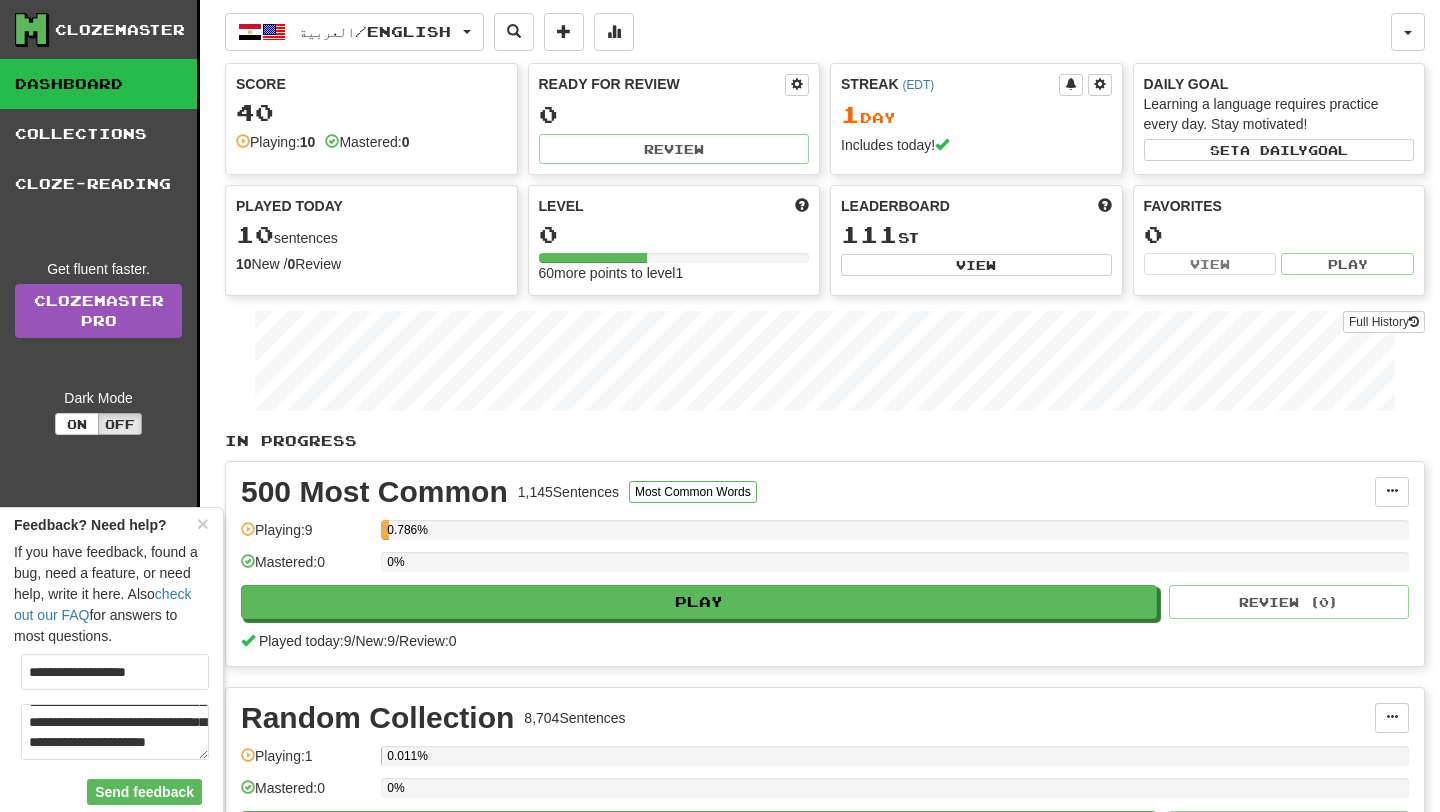 scroll, scrollTop: 151, scrollLeft: 0, axis: vertical 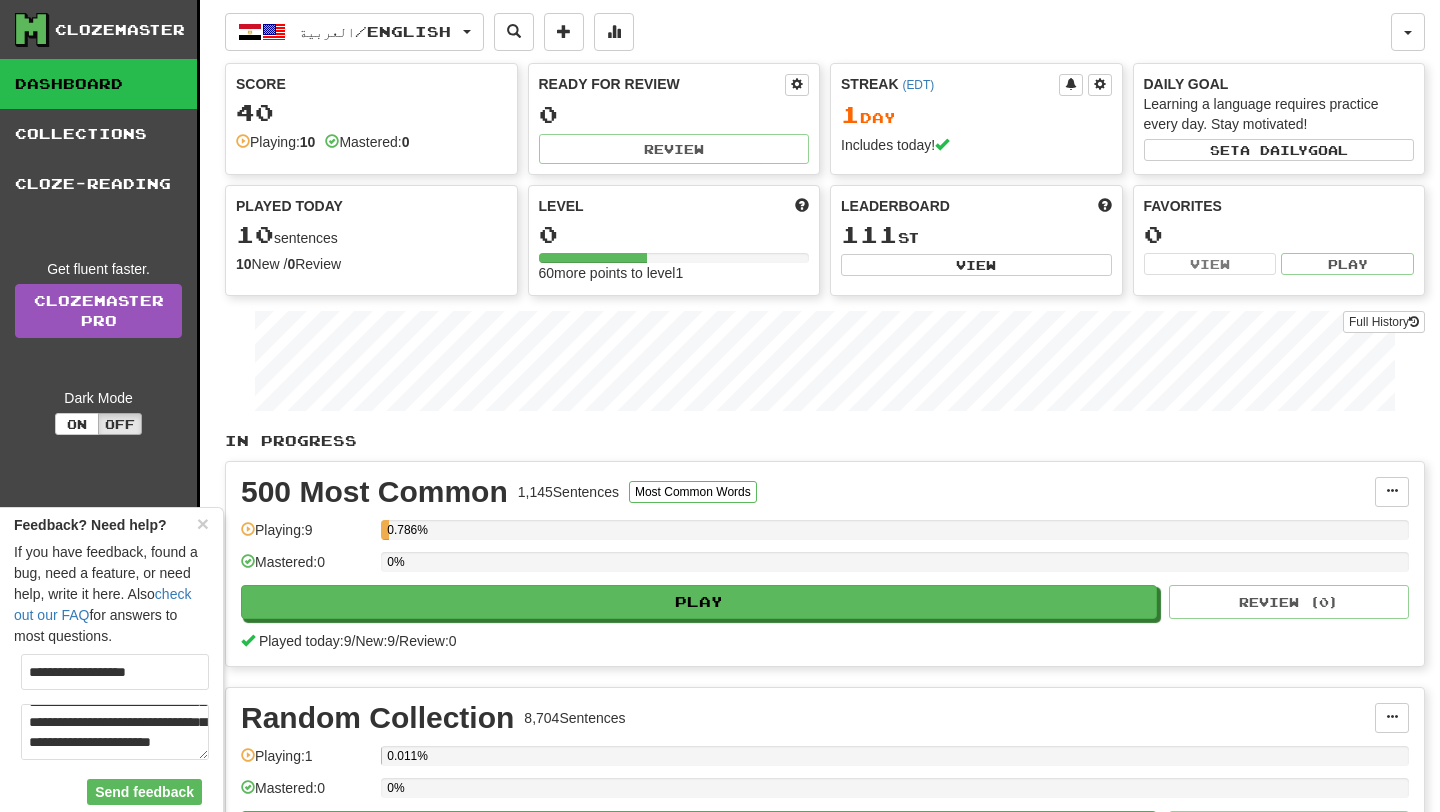 type on "**********" 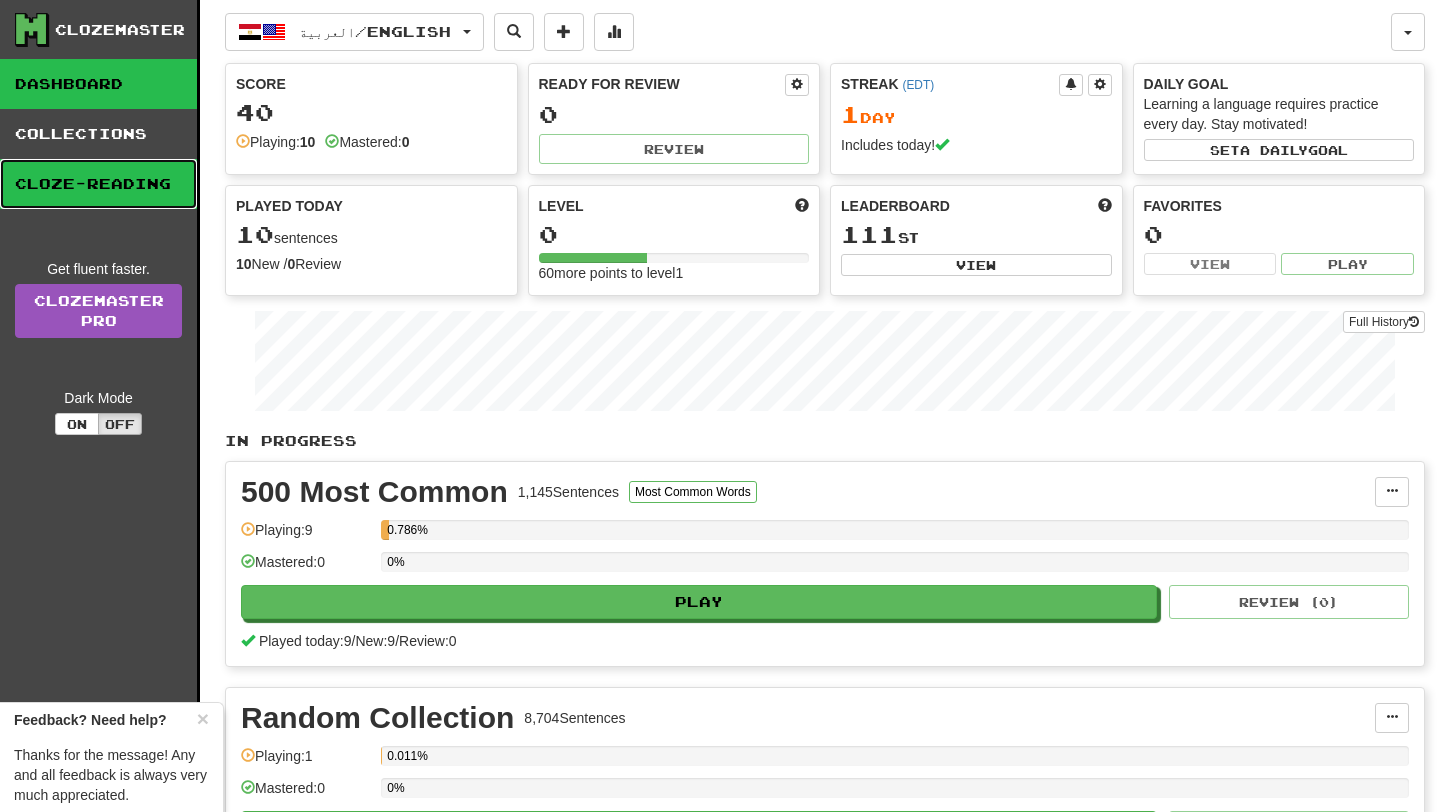 click on "Cloze-Reading" at bounding box center (98, 184) 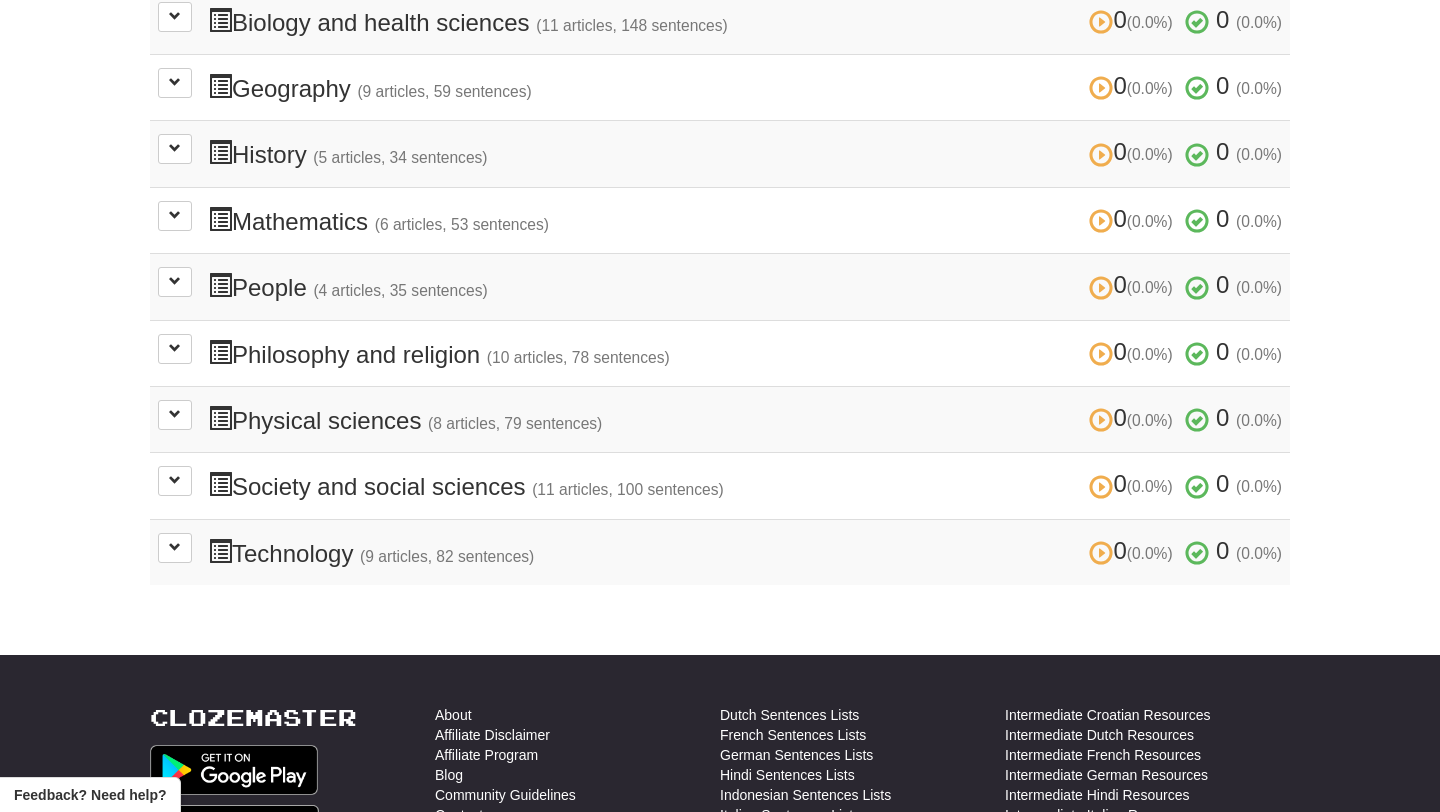 scroll, scrollTop: 679, scrollLeft: 0, axis: vertical 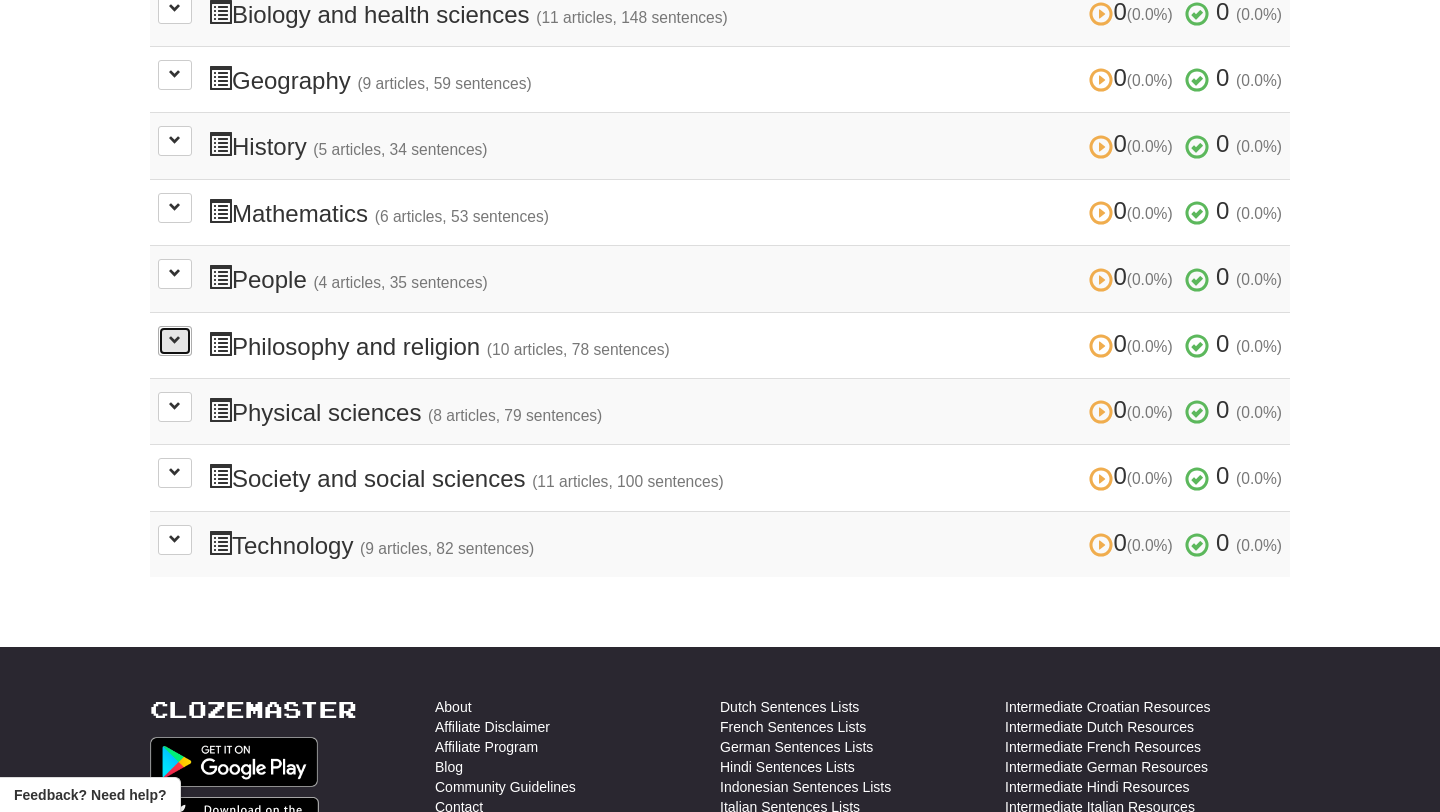 click at bounding box center [175, 341] 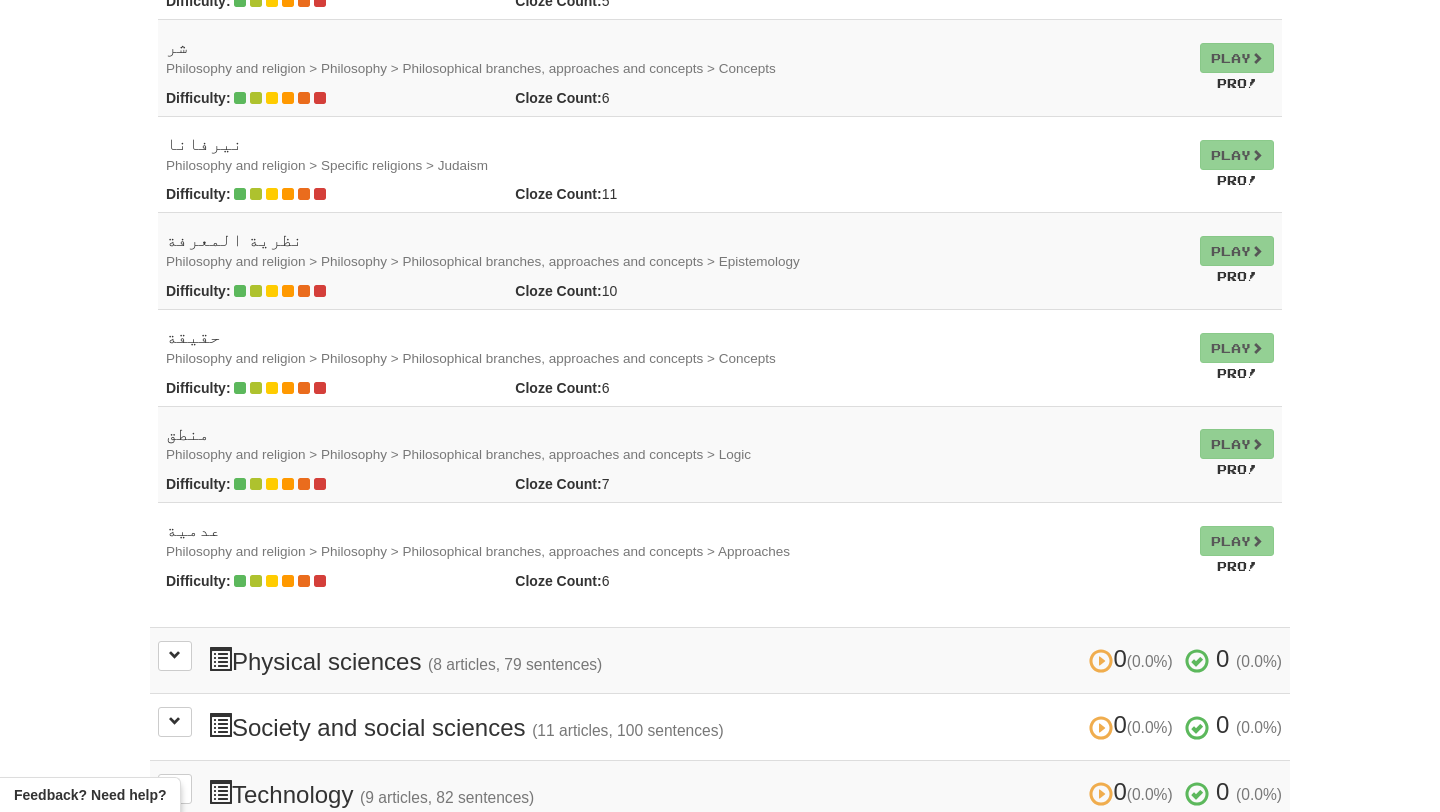 scroll, scrollTop: 1419, scrollLeft: 0, axis: vertical 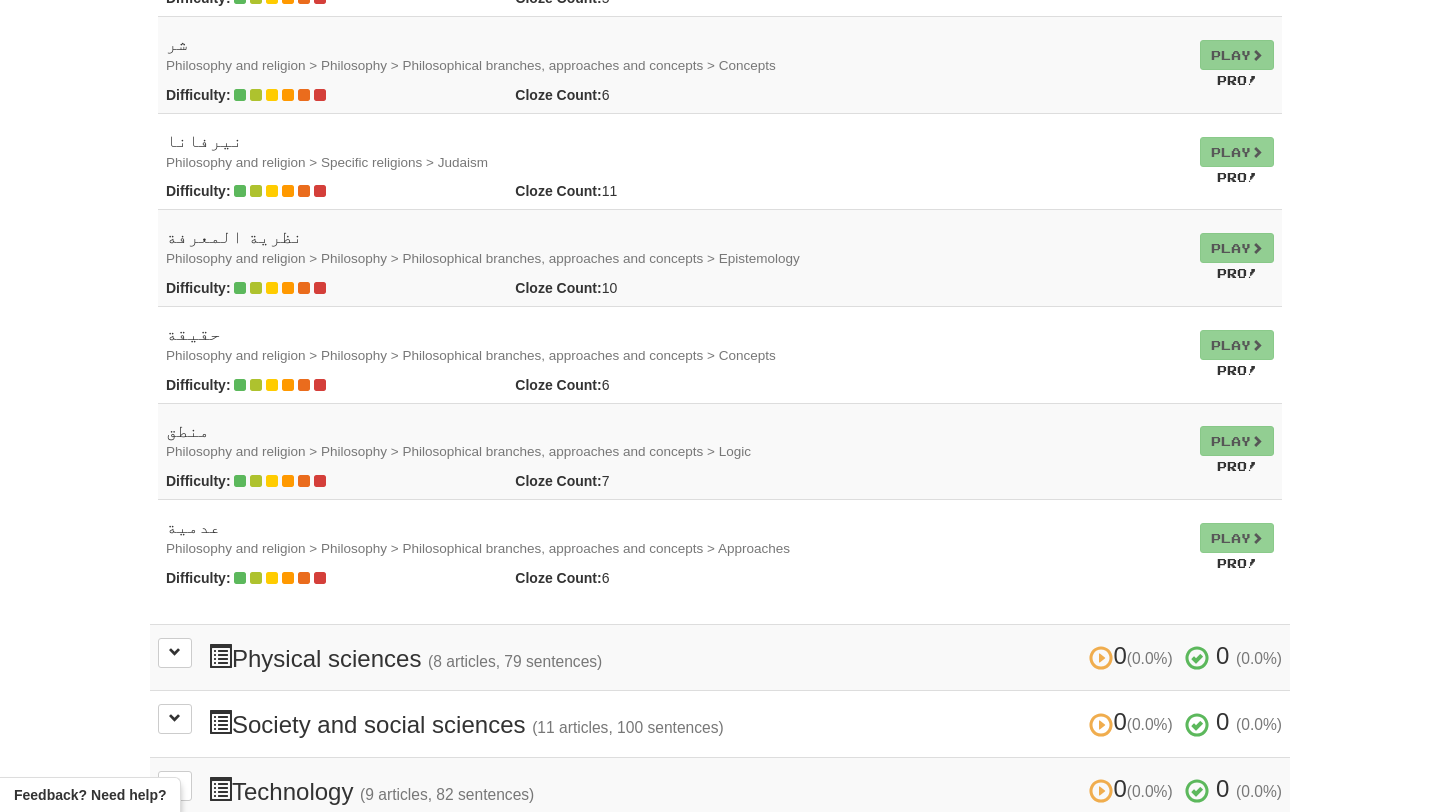 click on "Play
Pro!" at bounding box center (1237, 355) 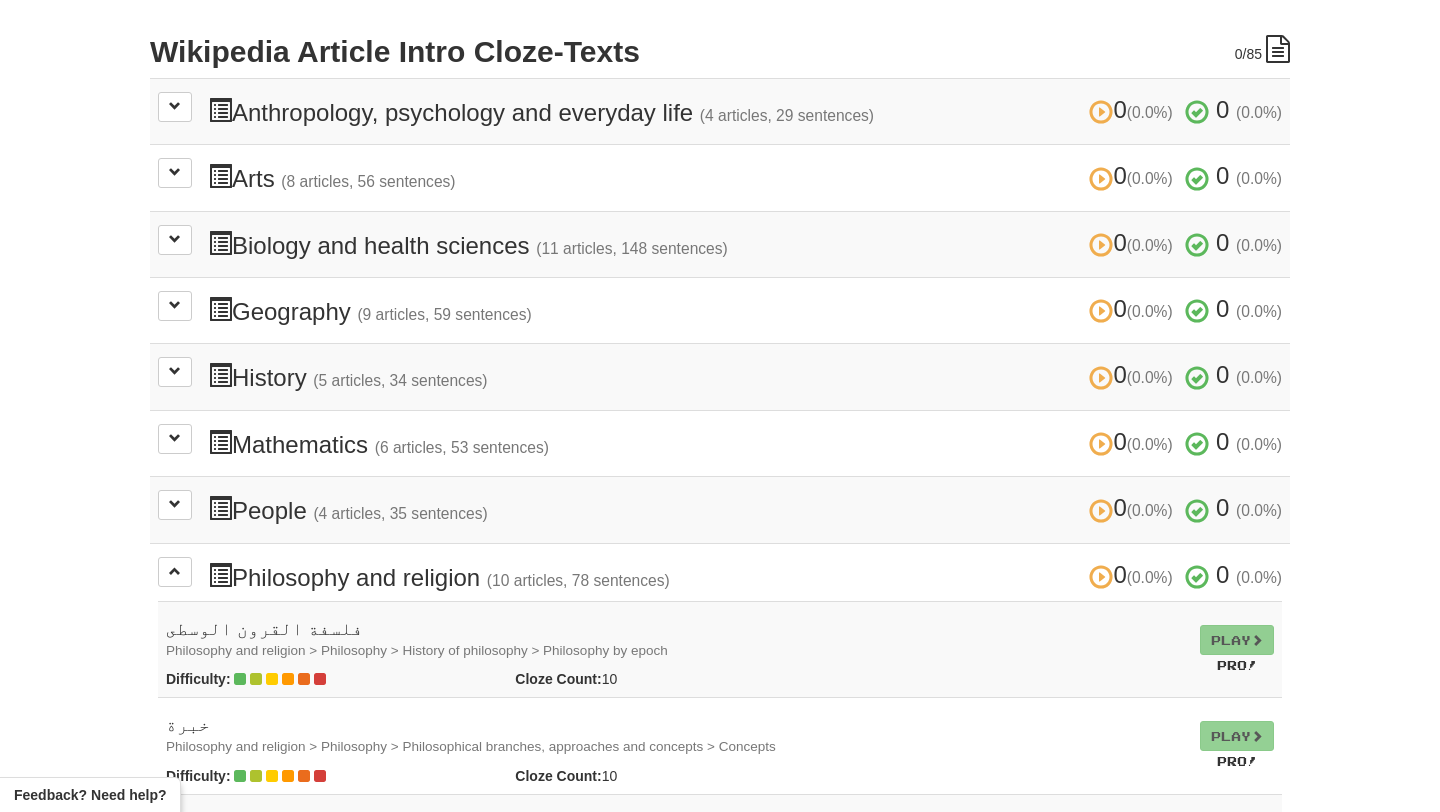 scroll, scrollTop: 451, scrollLeft: 0, axis: vertical 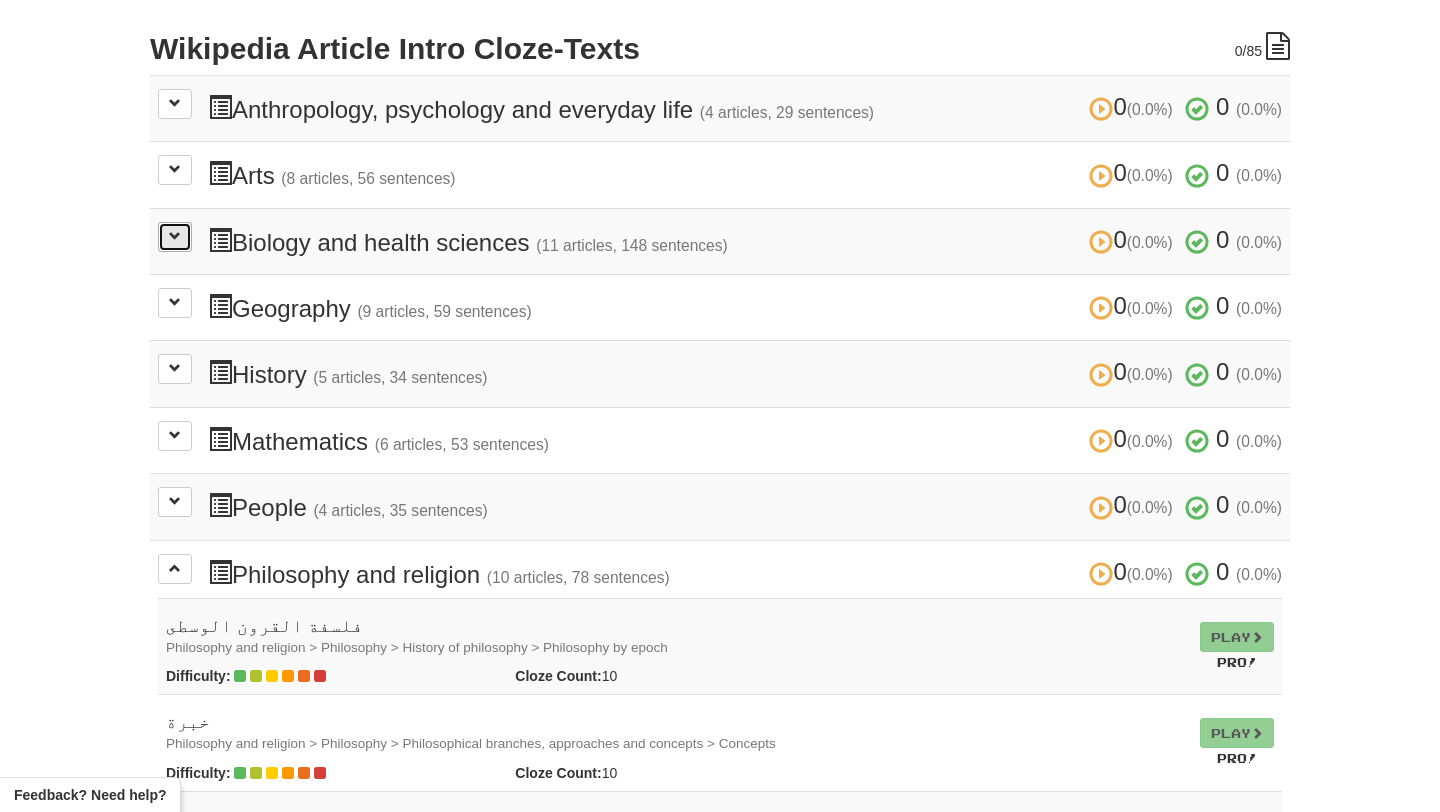 click at bounding box center (175, 237) 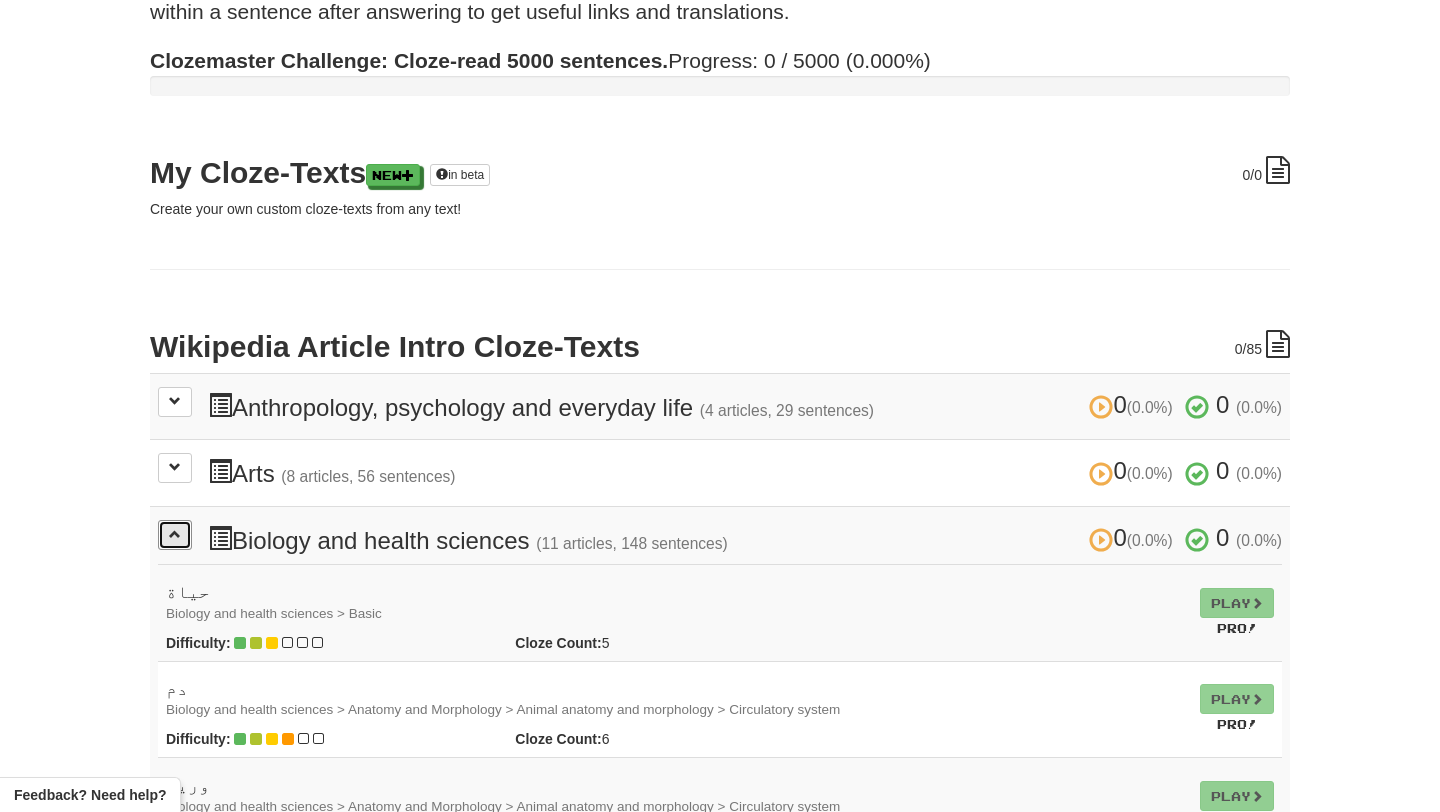 scroll, scrollTop: 171, scrollLeft: 0, axis: vertical 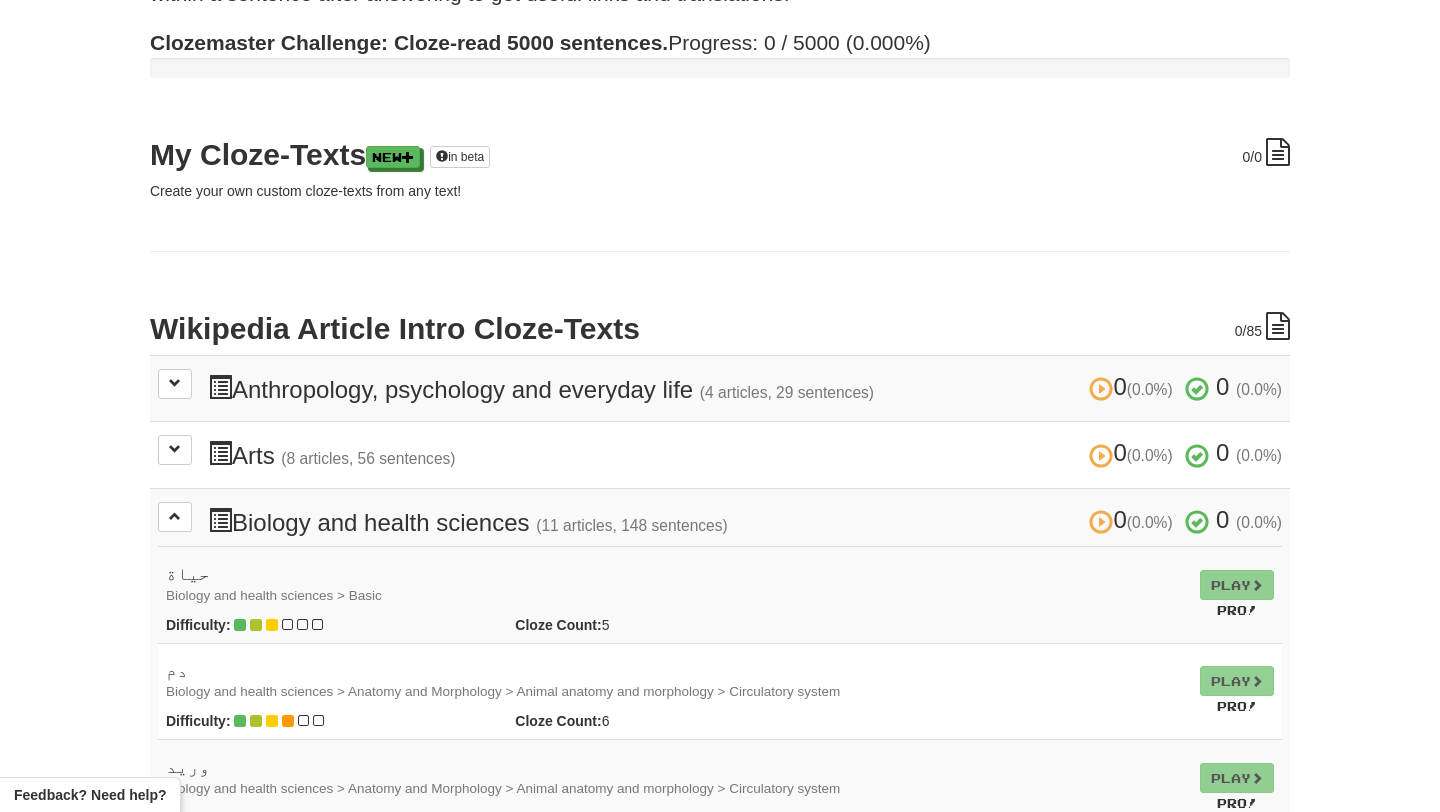 click on "Play
Pro!" at bounding box center (1237, 594) 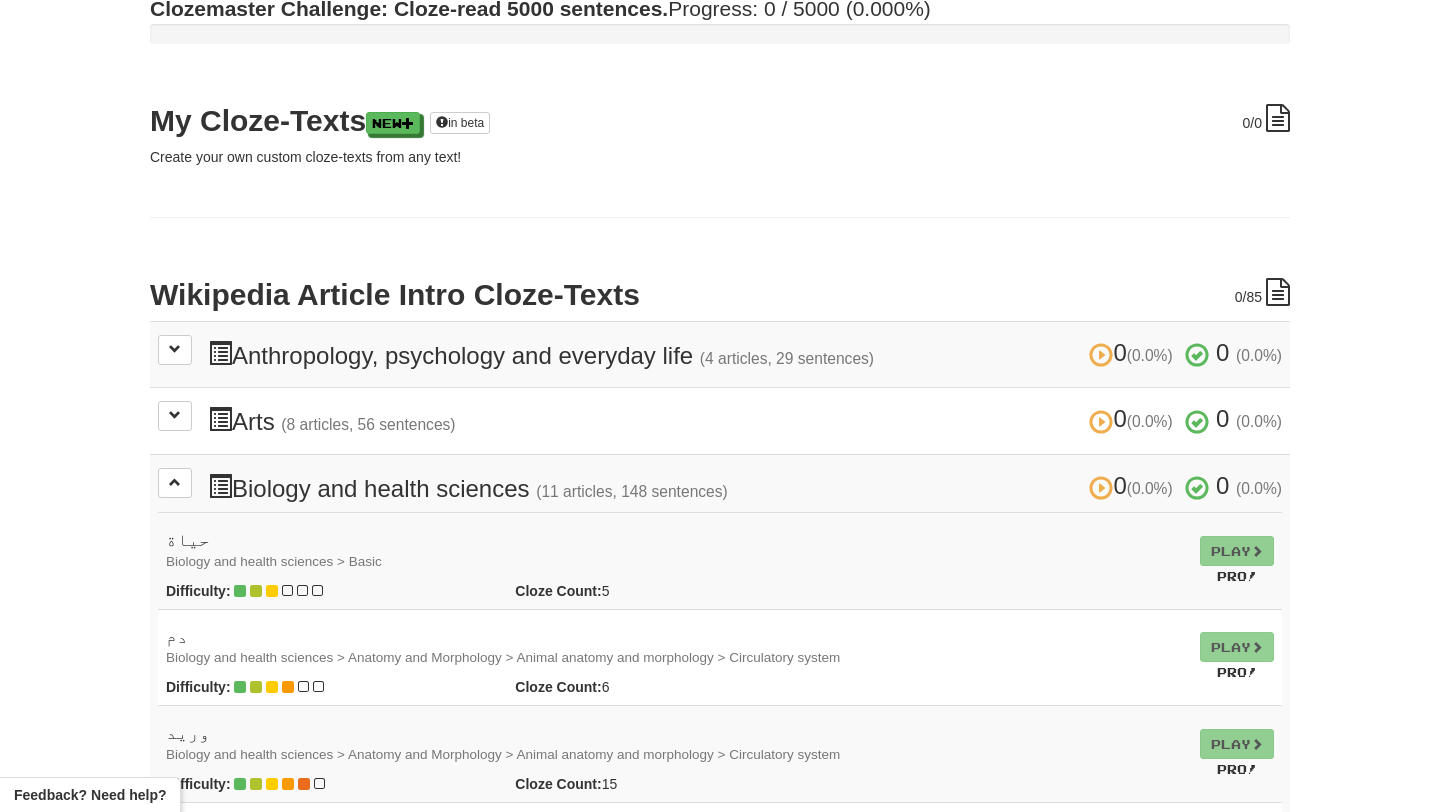 scroll, scrollTop: 0, scrollLeft: 0, axis: both 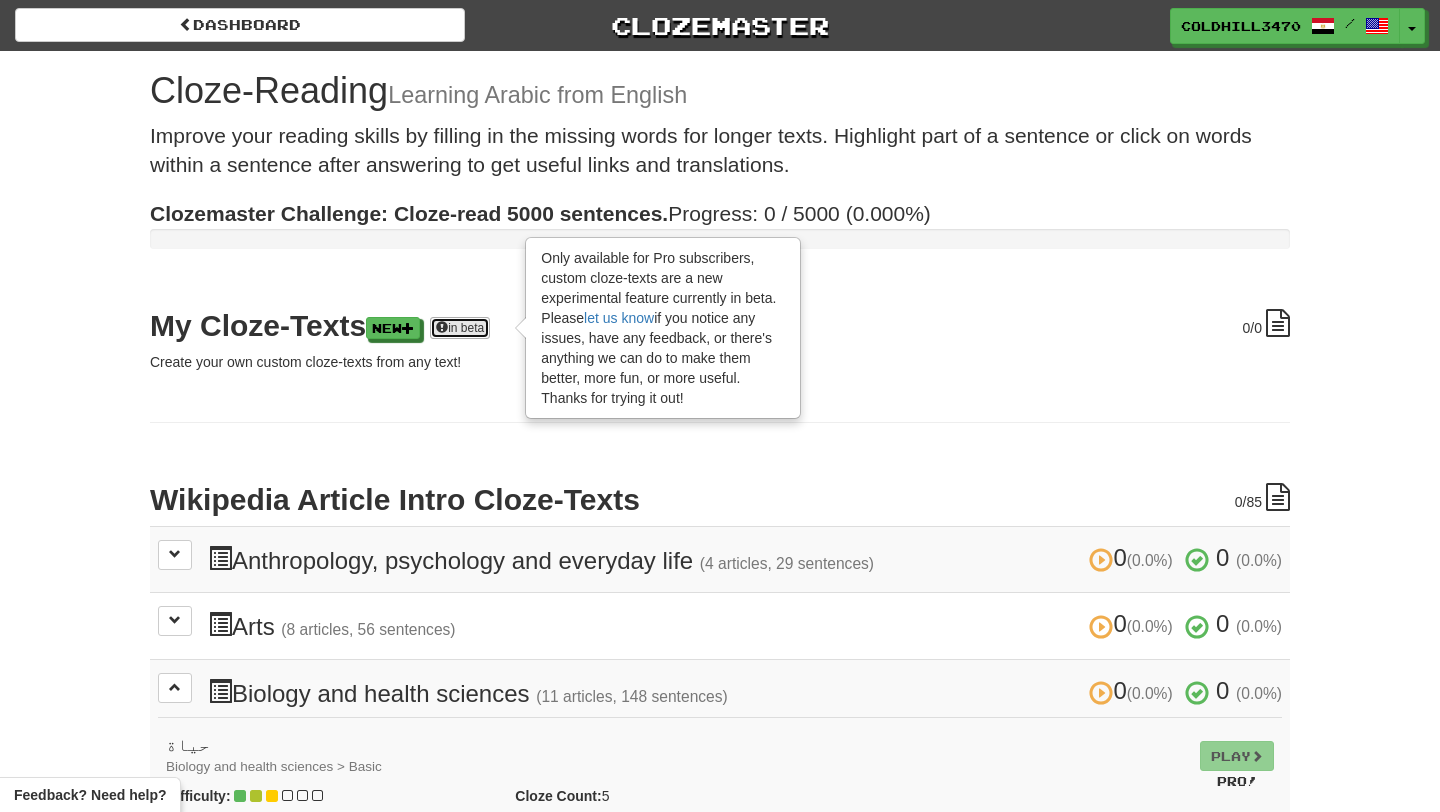 click on "in beta" at bounding box center (460, 328) 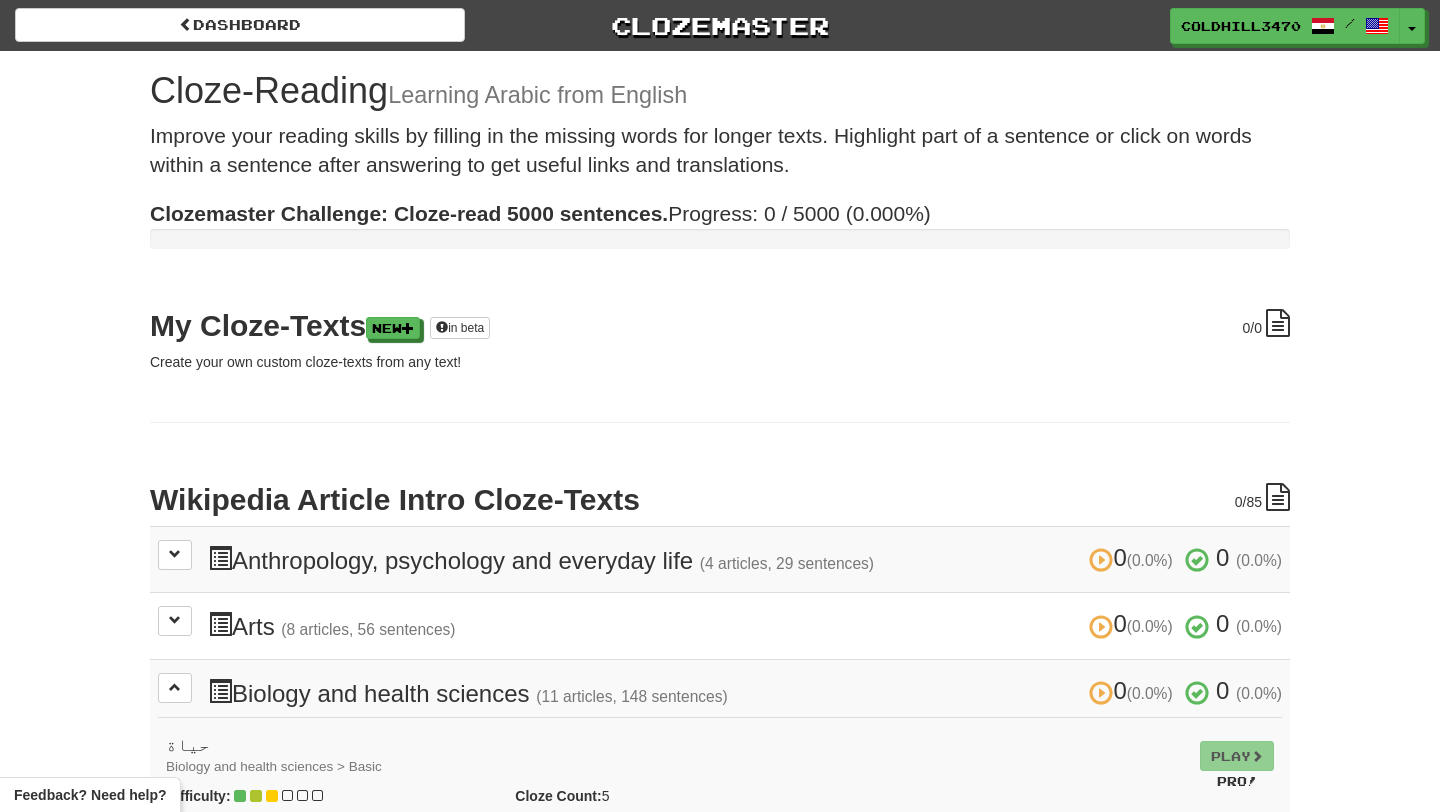 click on "0 /0
My Cloze-Texts
New
in beta
Only available for Pro subscribers, custom cloze-texts are a new experimental feature currently in beta. Please  let us know  if you notice any issues, have any feedback, or there's anything we can do to make them better, more fun, or more useful. Thanks for trying it out!
Create your own custom cloze-texts from any text!
0 /85
Wikipedia Article Intro Cloze-Texts
0
(0.0%)
0
(0.0%)
Anthropology, psychology and everyday life
(4 articles, 29 sentences)
0
(0.0%)
0
(0.0%)
Loading...
0
(0.0%)
0
(0.0%)
Arts
(8 articles, 56 sentences)
0
(0.0%)
0
(0.0%)
Loading...
0
(0.0%)
0
(0.0%)
Biology and health sciences
(11 articles, 148 sentences)
0
(0.0%)
0
(0.0%)
حياة
Biology and health sciences > Basic" at bounding box center [720, 1817] 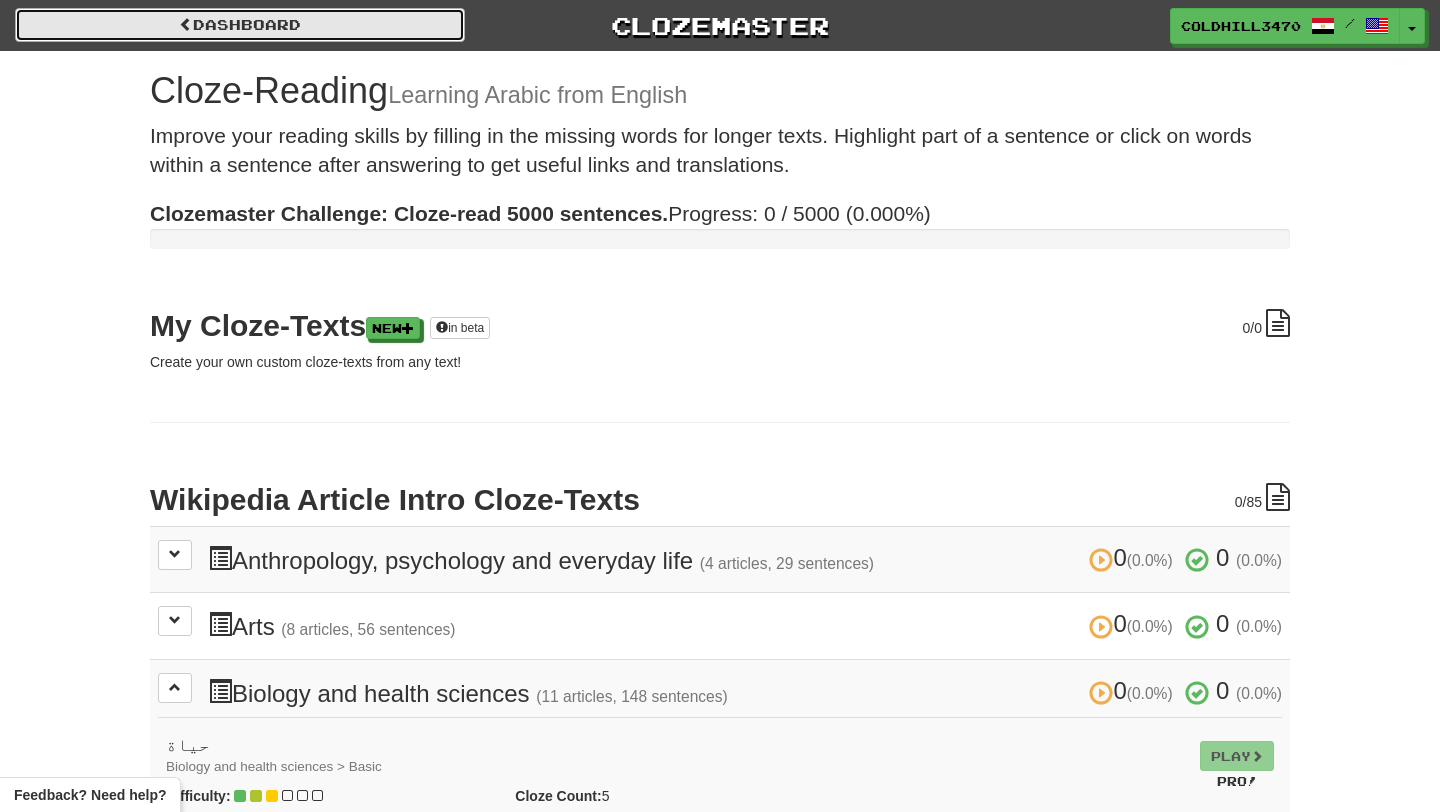 click on "Dashboard" at bounding box center (240, 25) 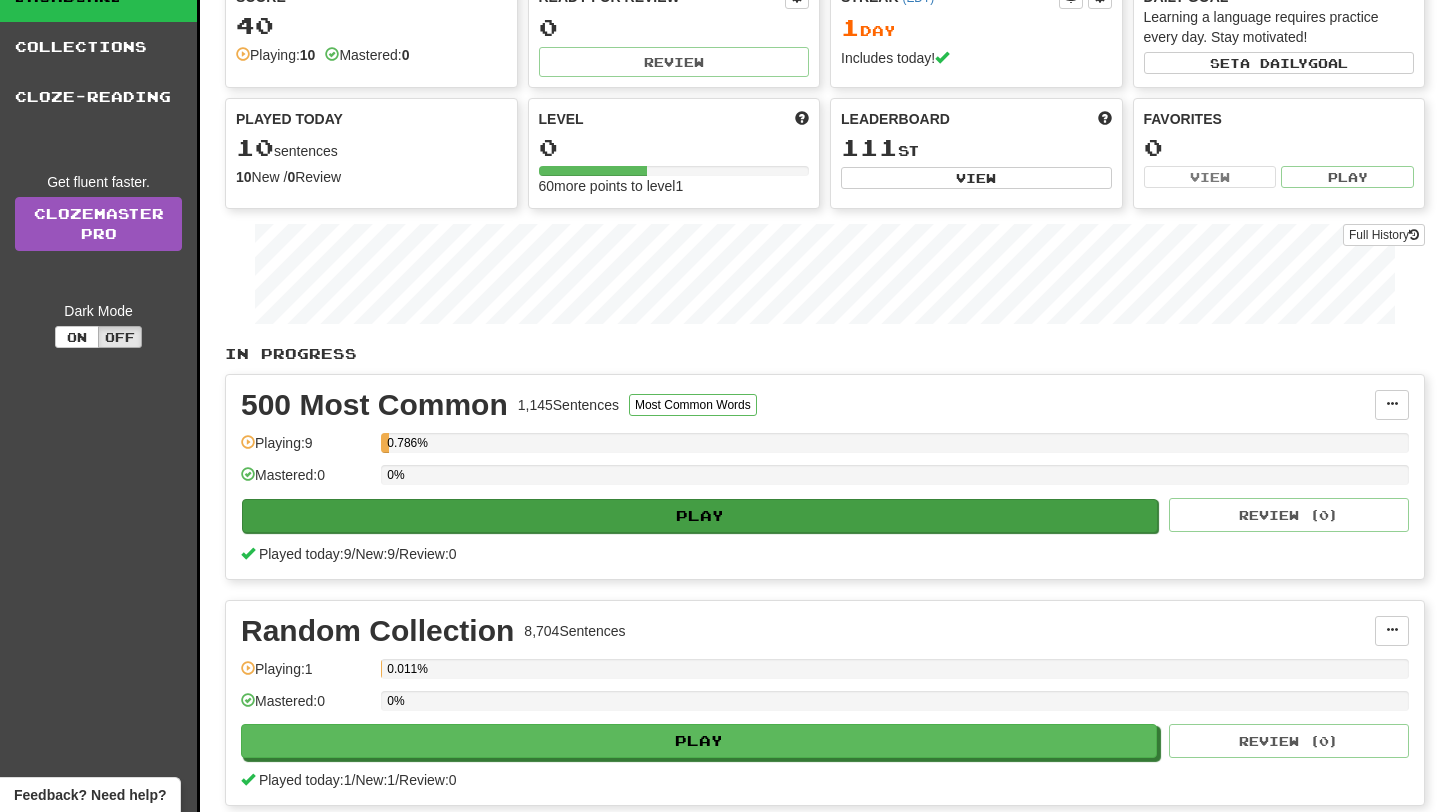 scroll, scrollTop: 0, scrollLeft: 0, axis: both 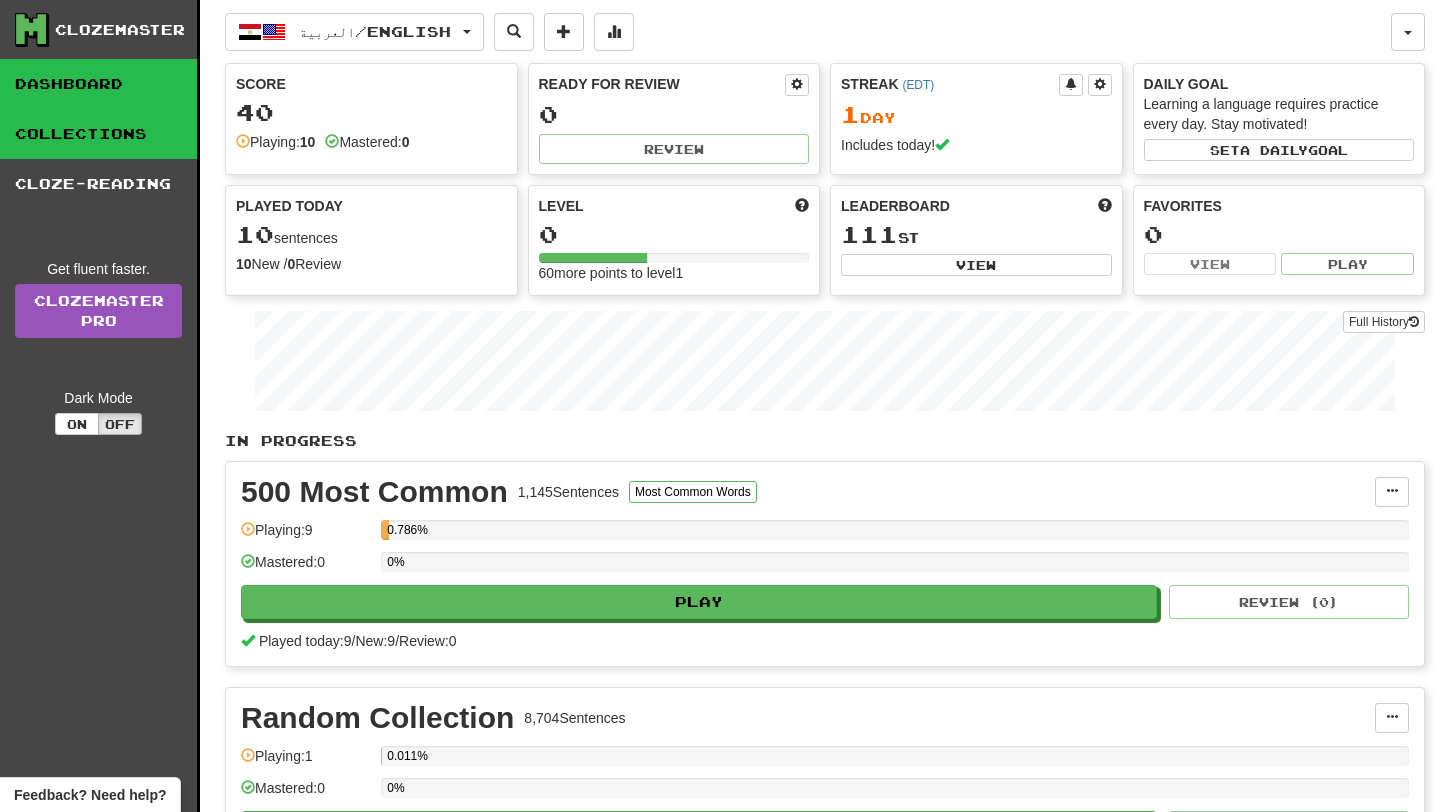 click on "Collections" at bounding box center [98, 134] 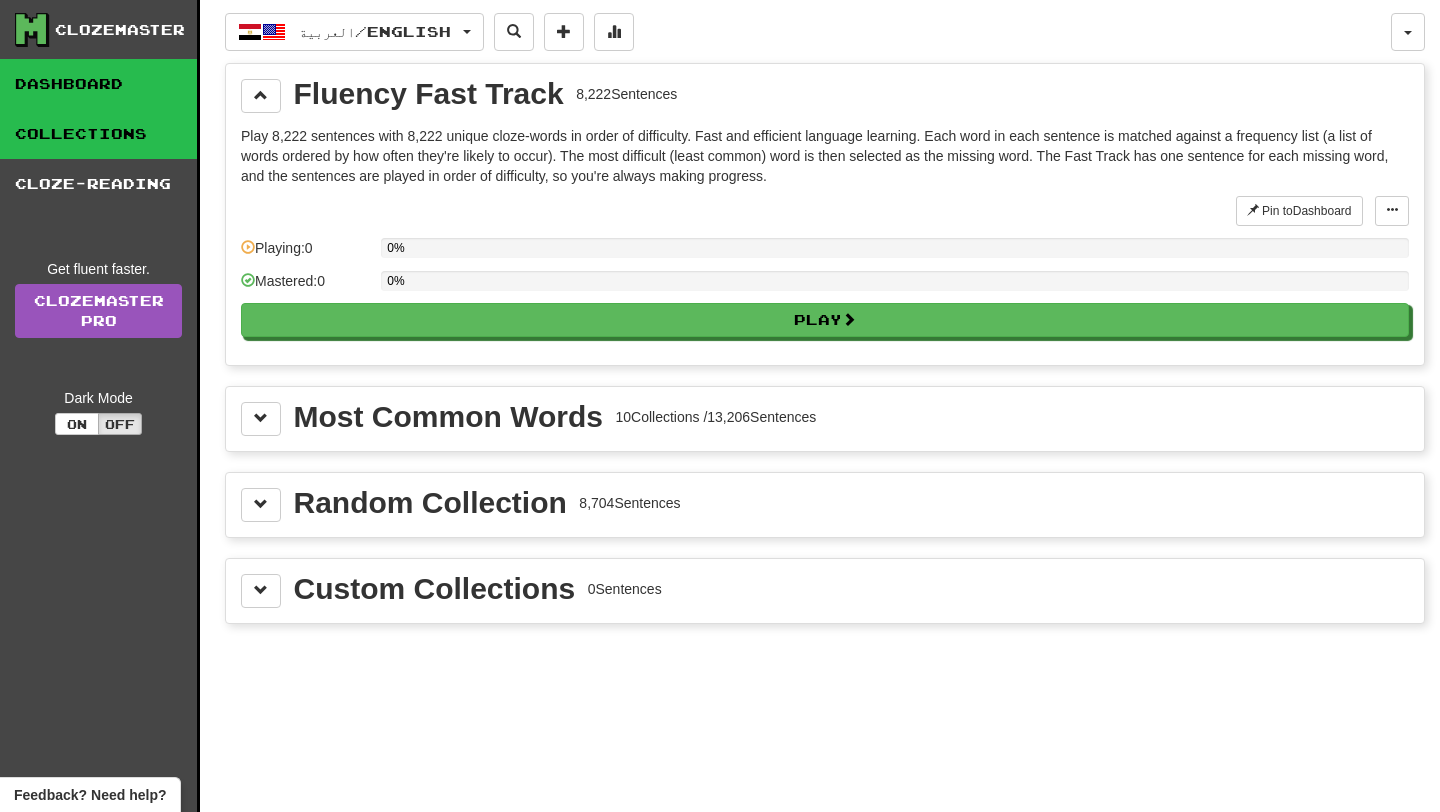 click on "Dashboard" at bounding box center [98, 84] 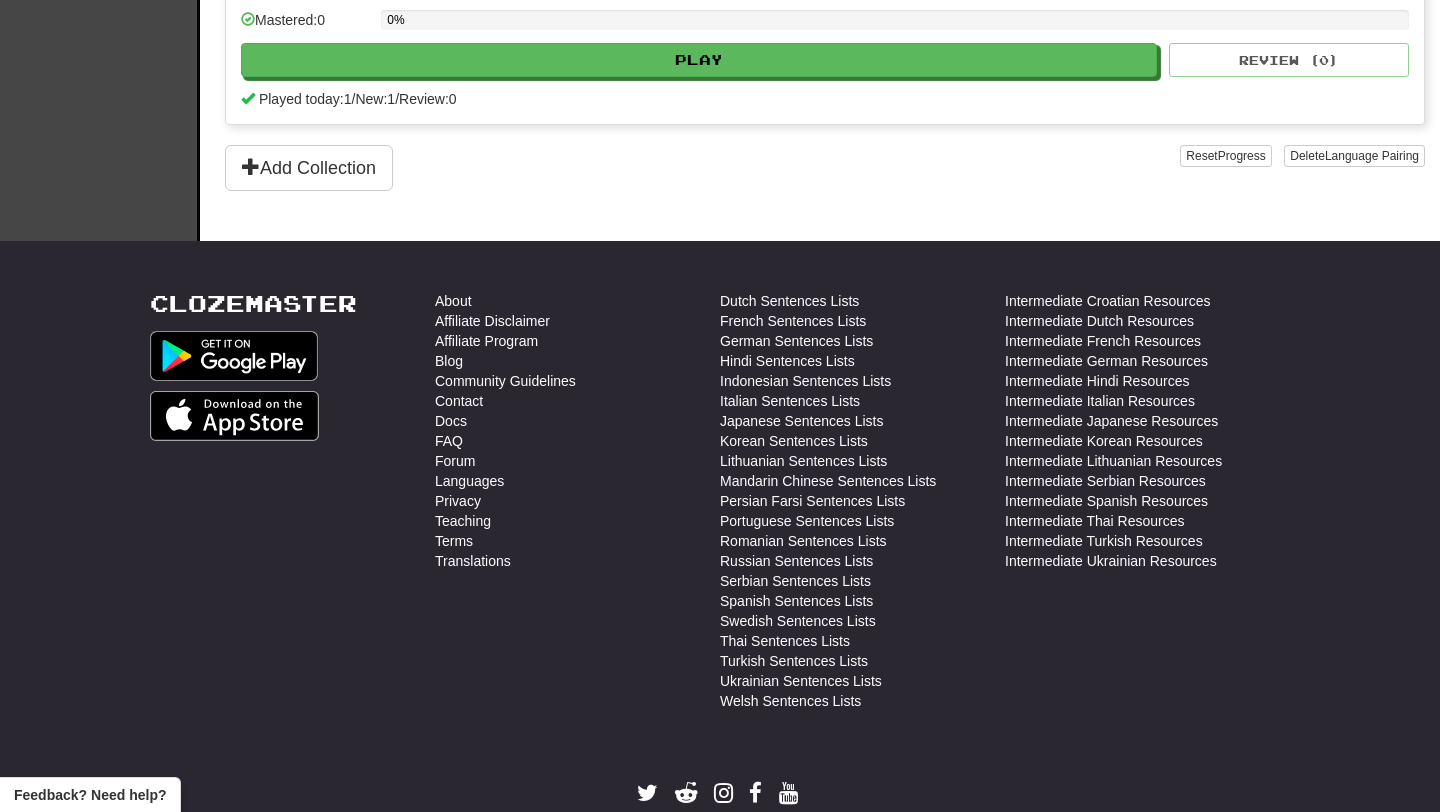 scroll, scrollTop: 766, scrollLeft: 0, axis: vertical 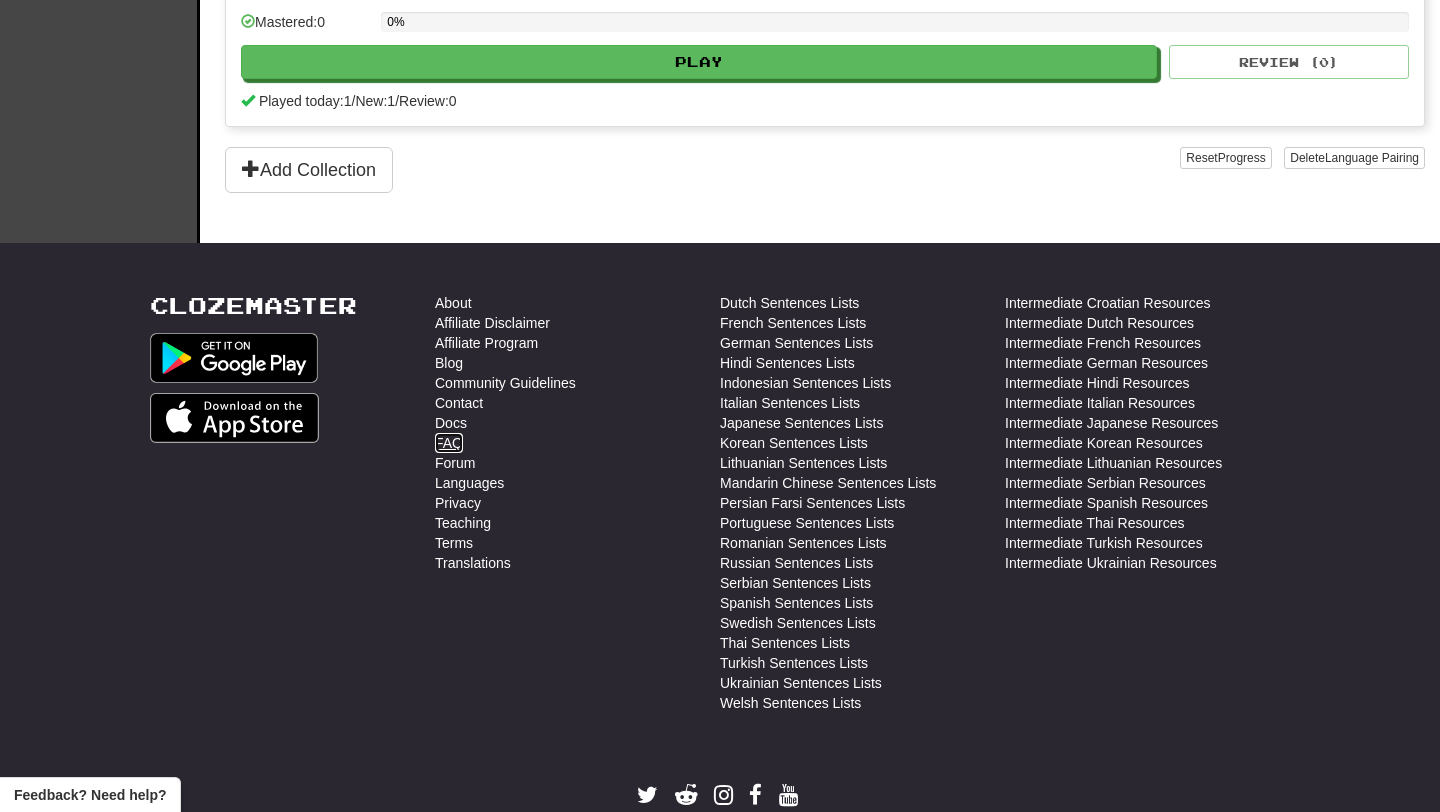 click on "FAQ" at bounding box center (449, 443) 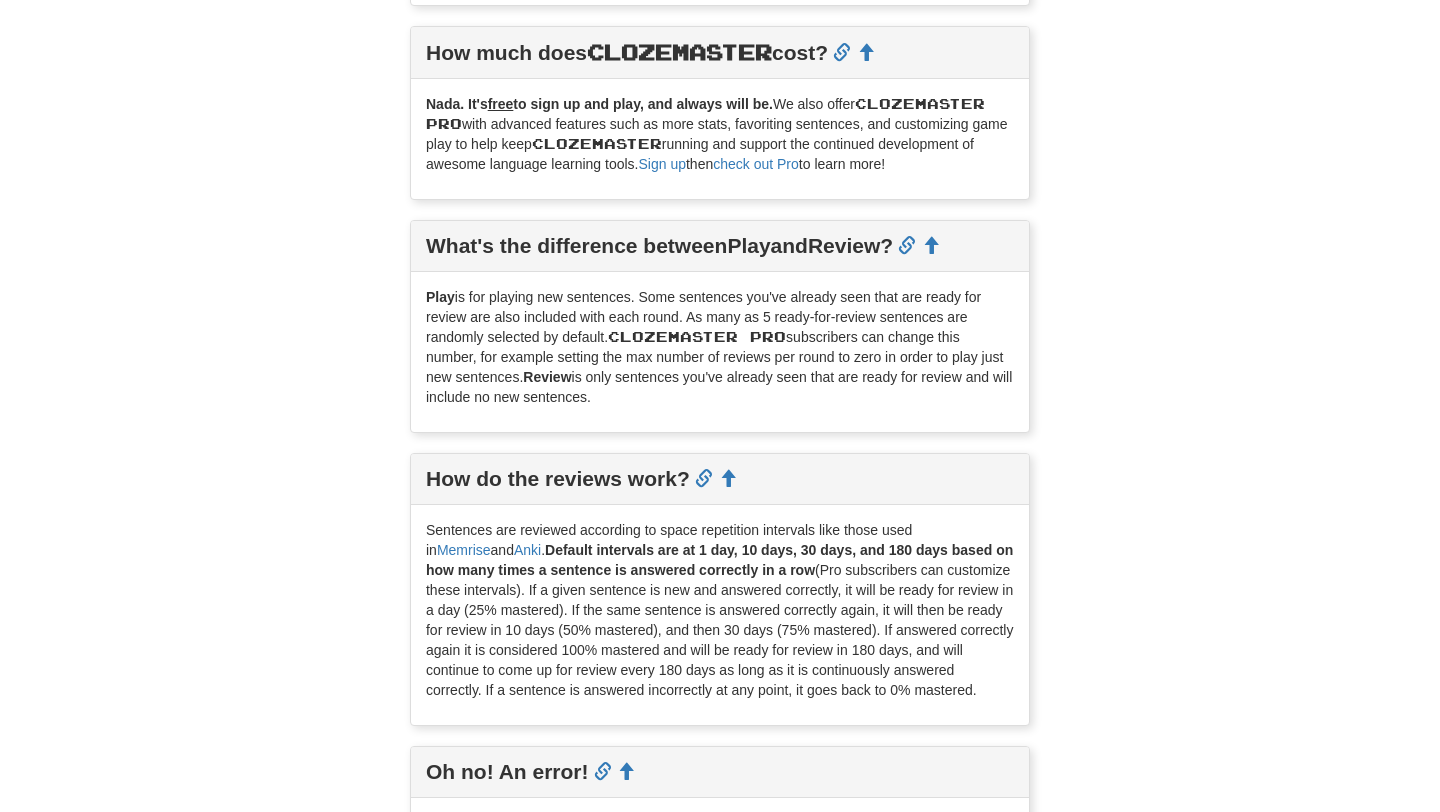 scroll, scrollTop: 2009, scrollLeft: 0, axis: vertical 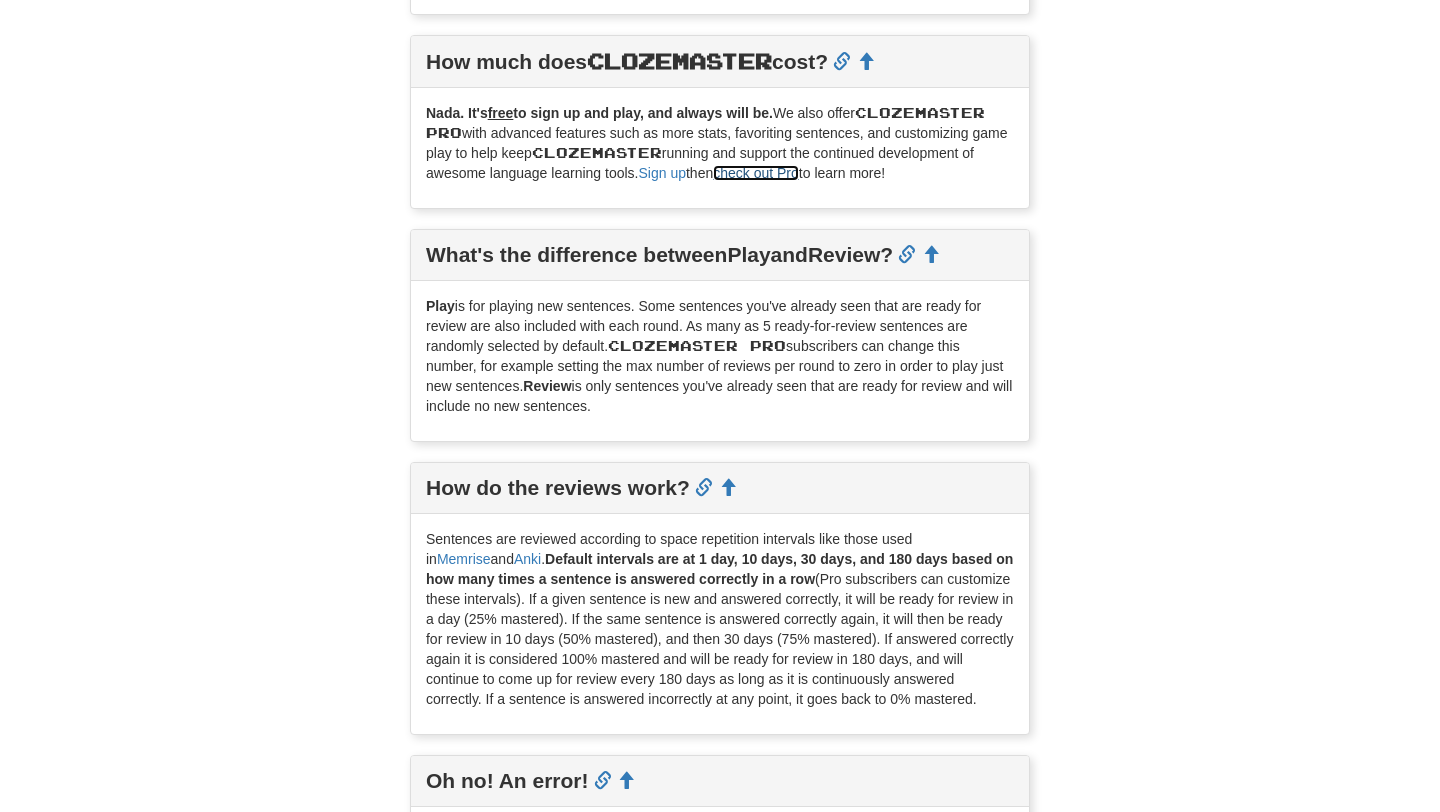 click on "check out Pro" at bounding box center [756, 173] 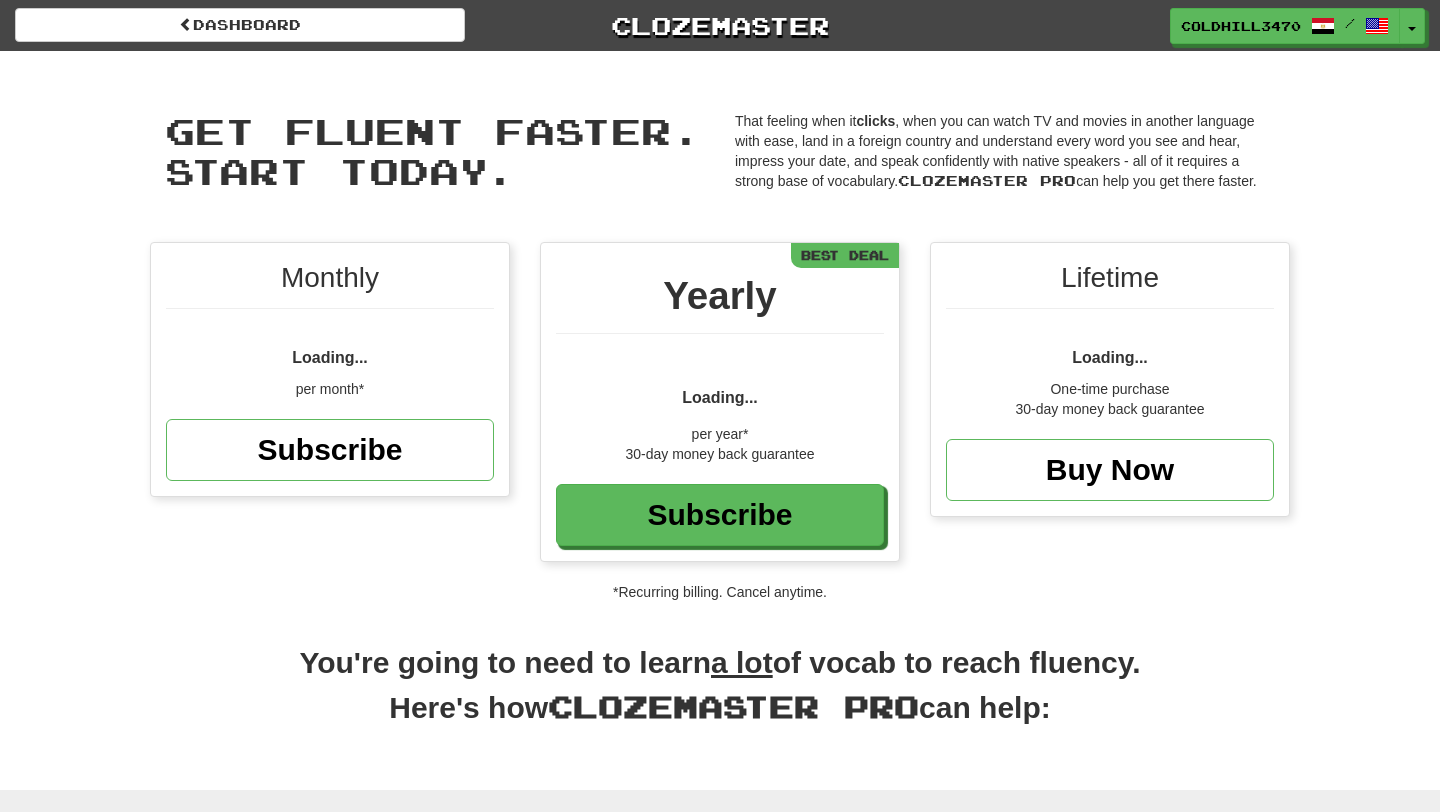 scroll, scrollTop: 0, scrollLeft: 0, axis: both 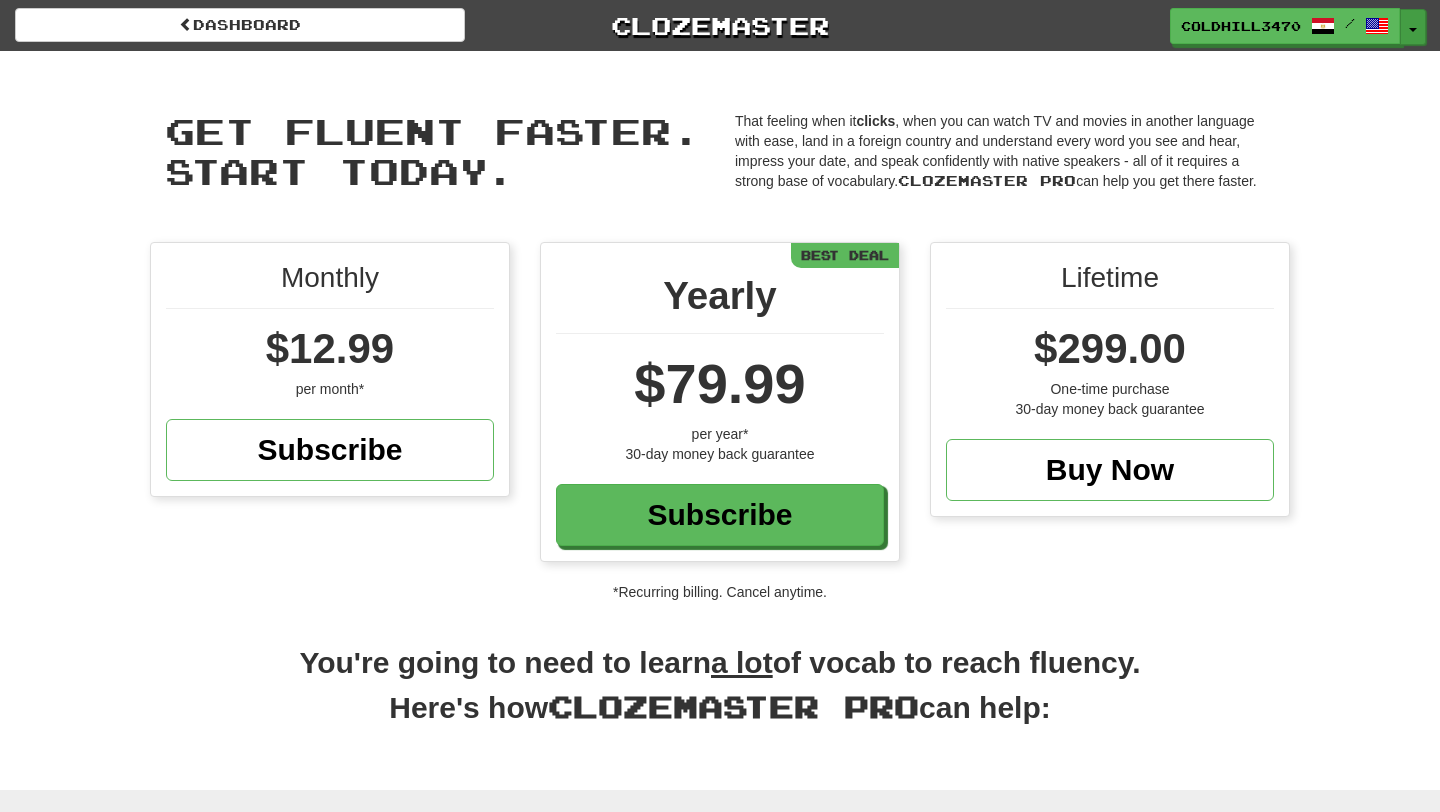 click on "Toggle Dropdown" at bounding box center [1413, 27] 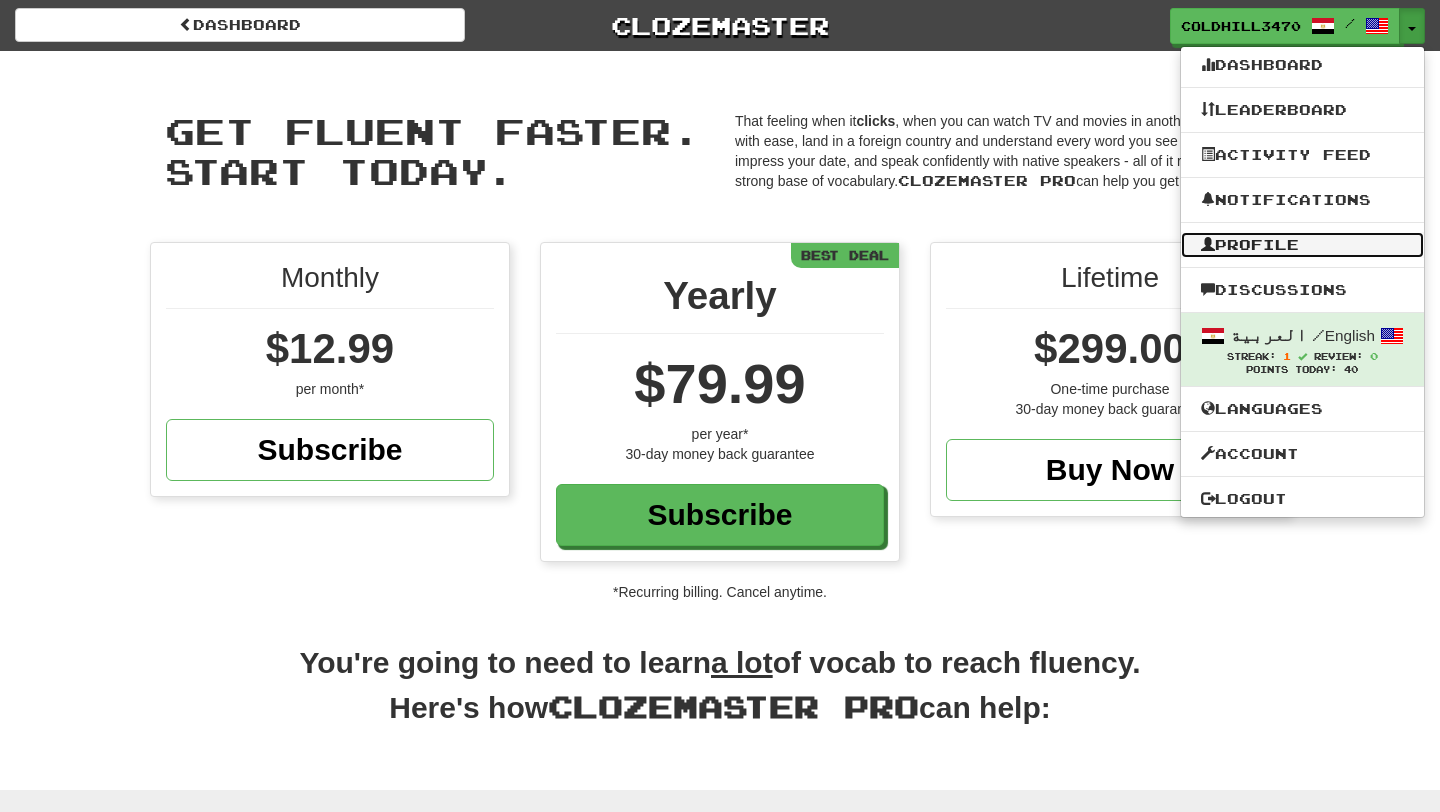 click on "Profile" at bounding box center (1302, 245) 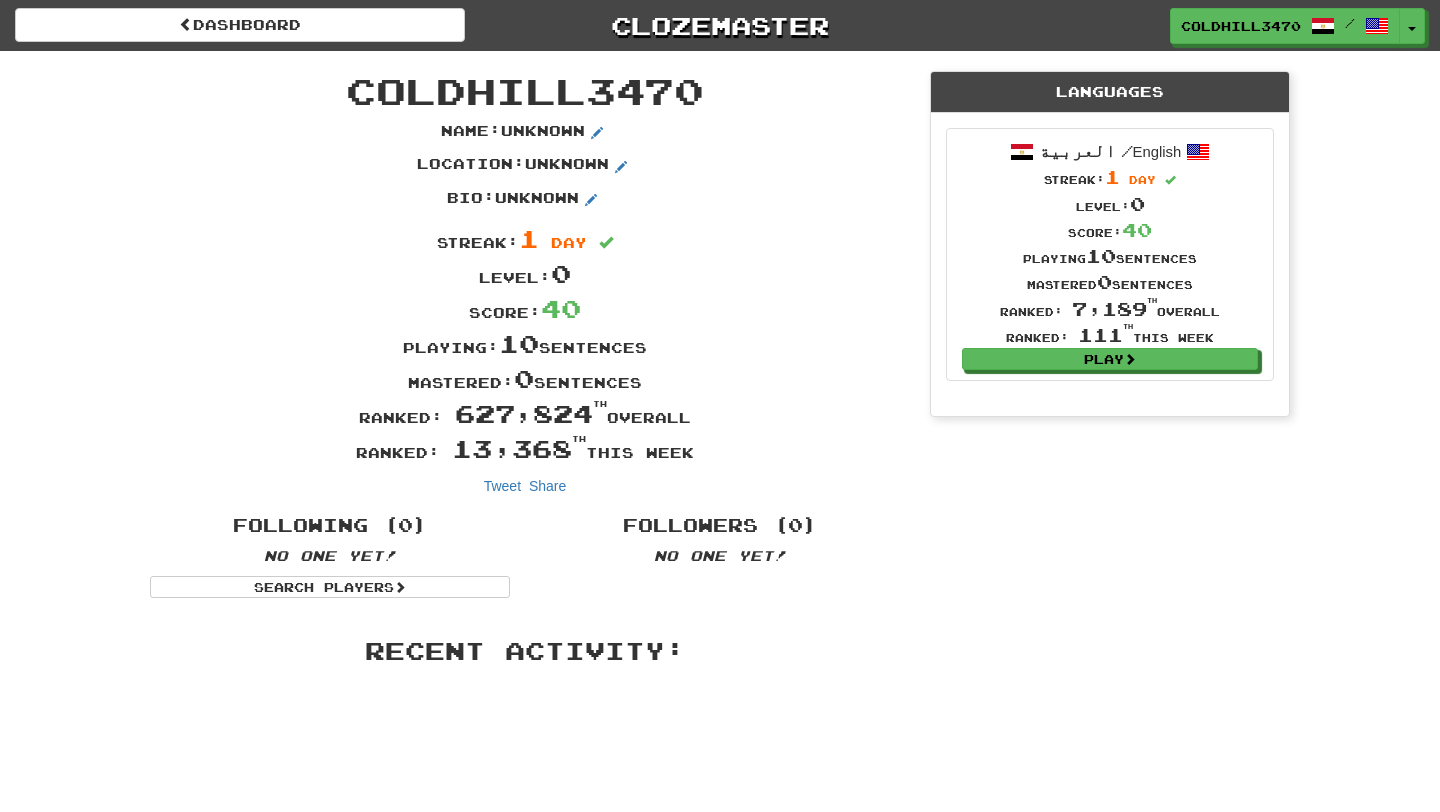scroll, scrollTop: 0, scrollLeft: 0, axis: both 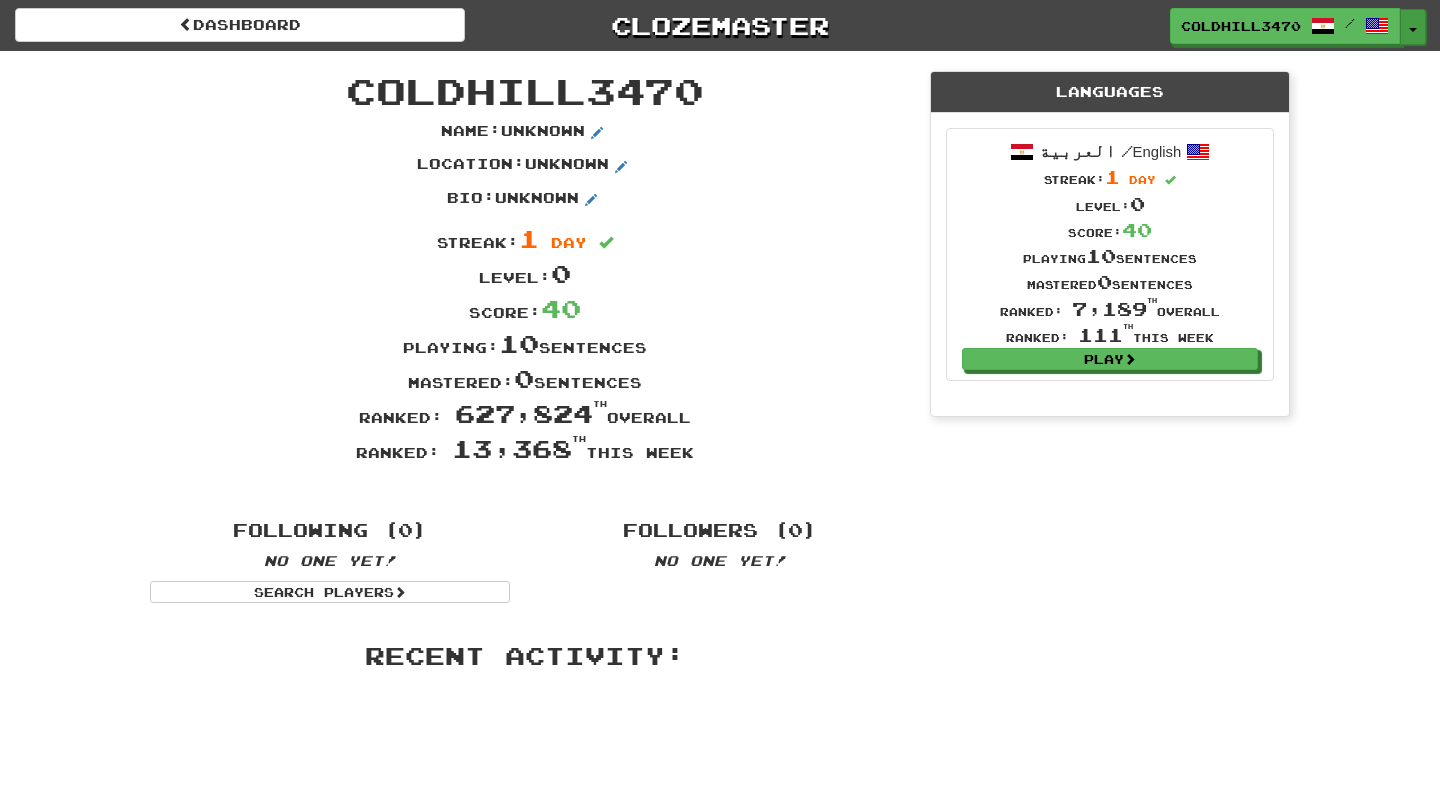 click on "Toggle Dropdown" at bounding box center (1413, 27) 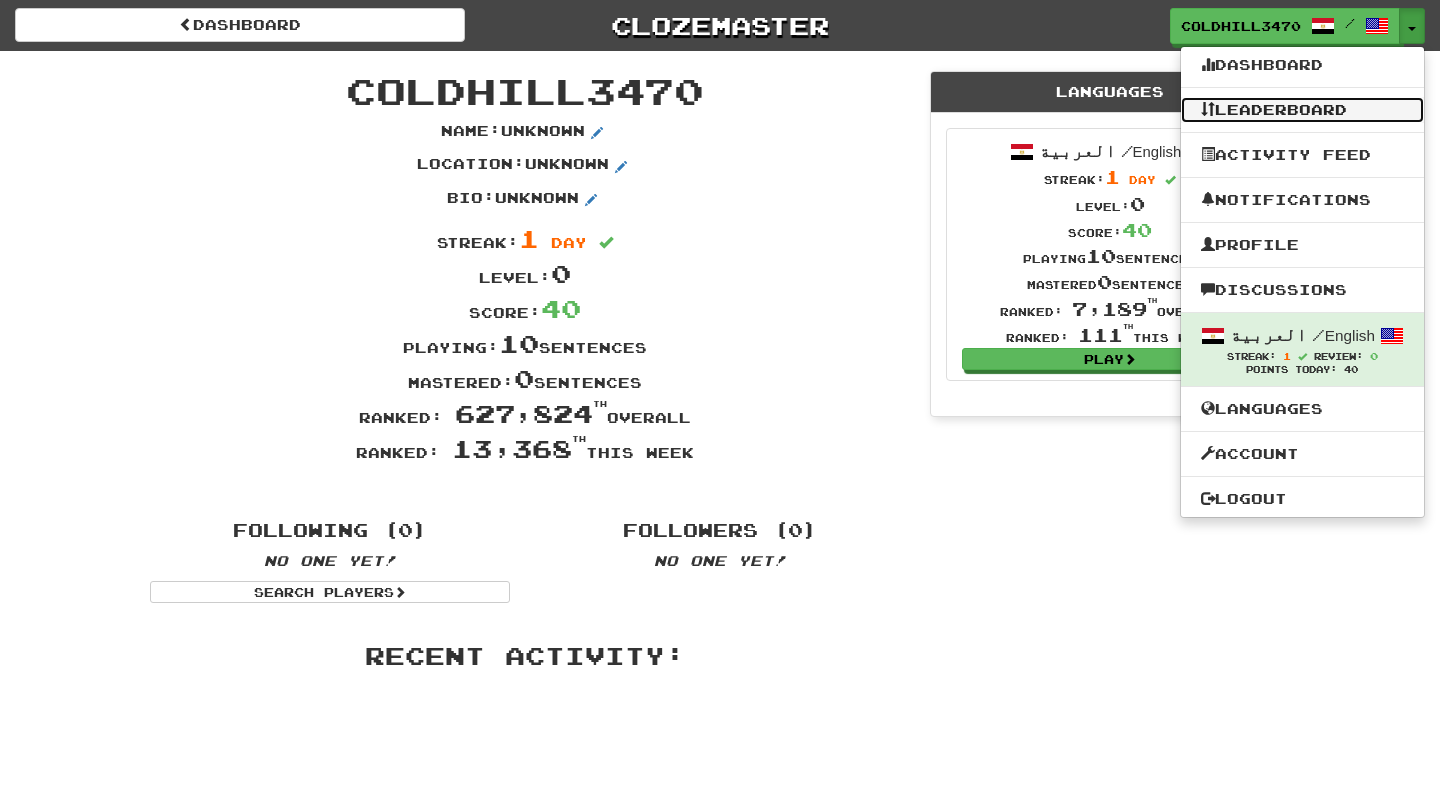 click on "Leaderboard" at bounding box center [1302, 110] 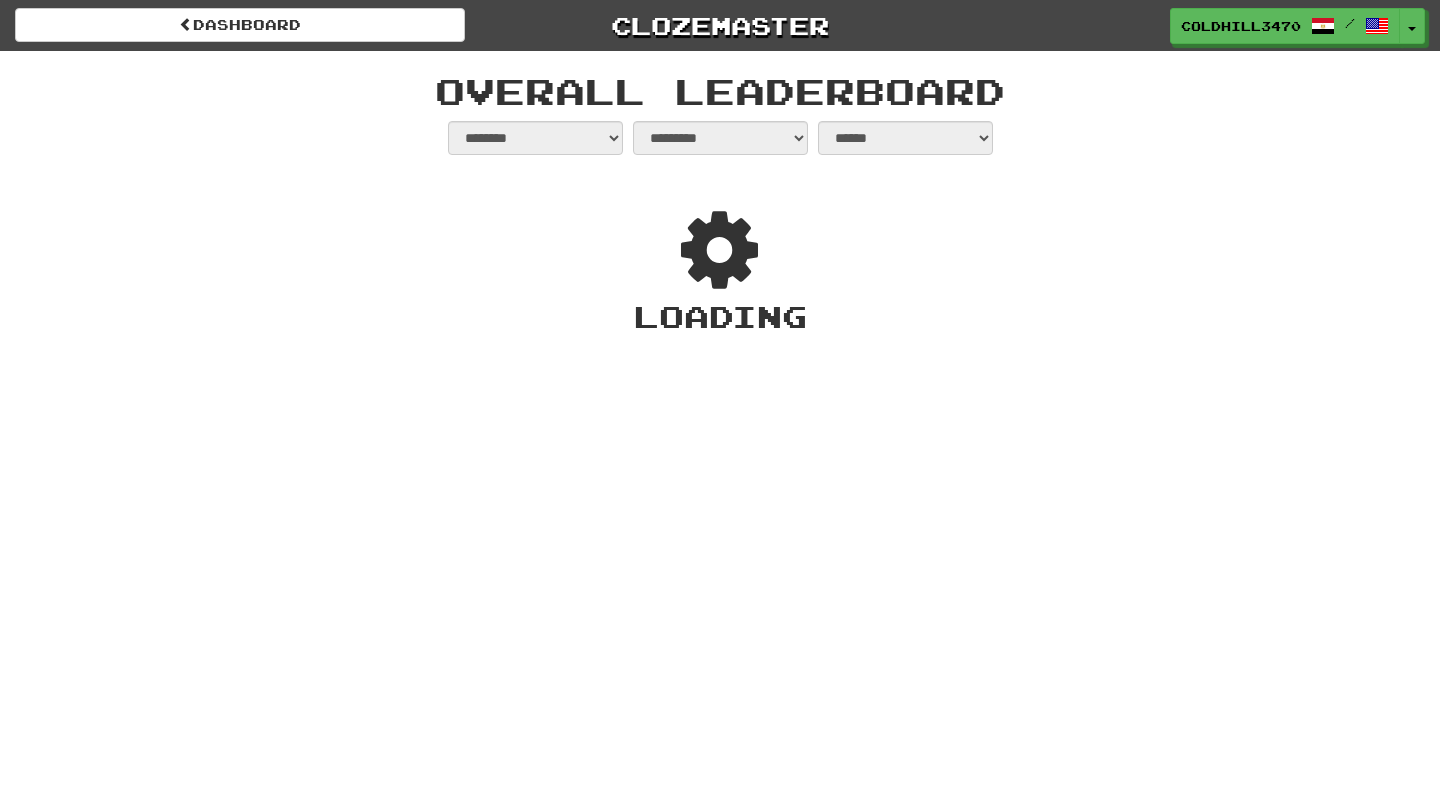 select on "**********" 